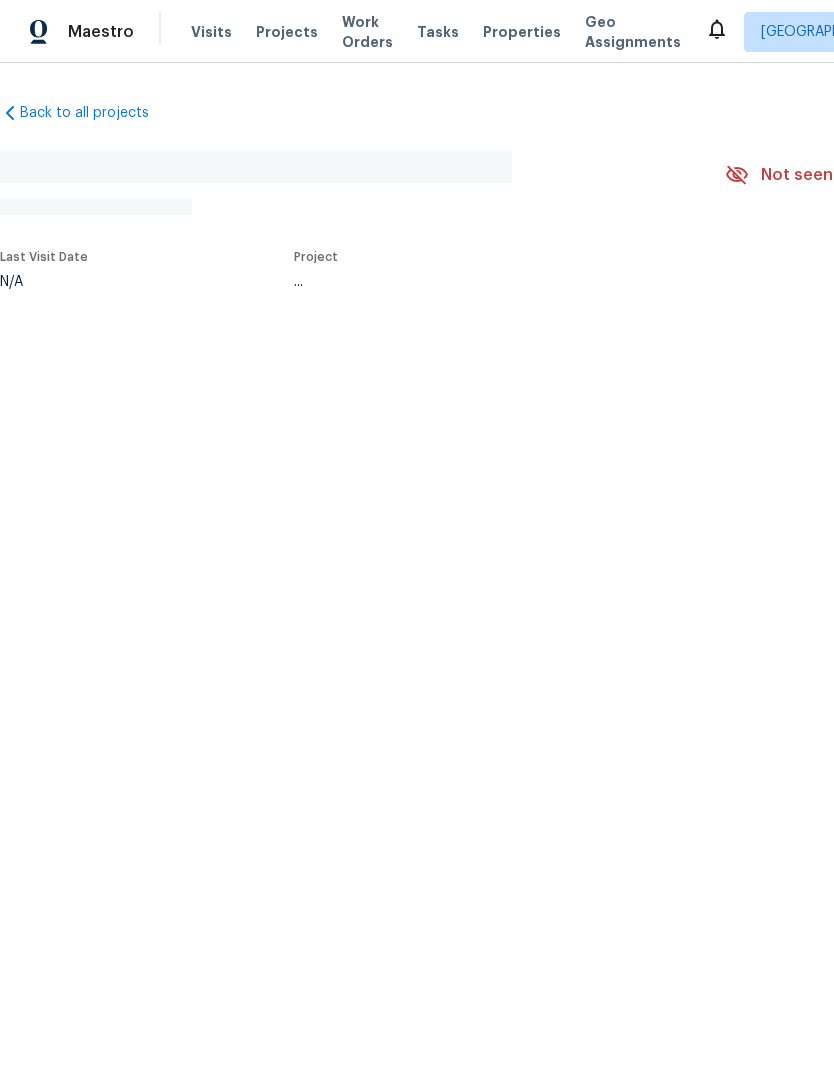 scroll, scrollTop: 0, scrollLeft: 0, axis: both 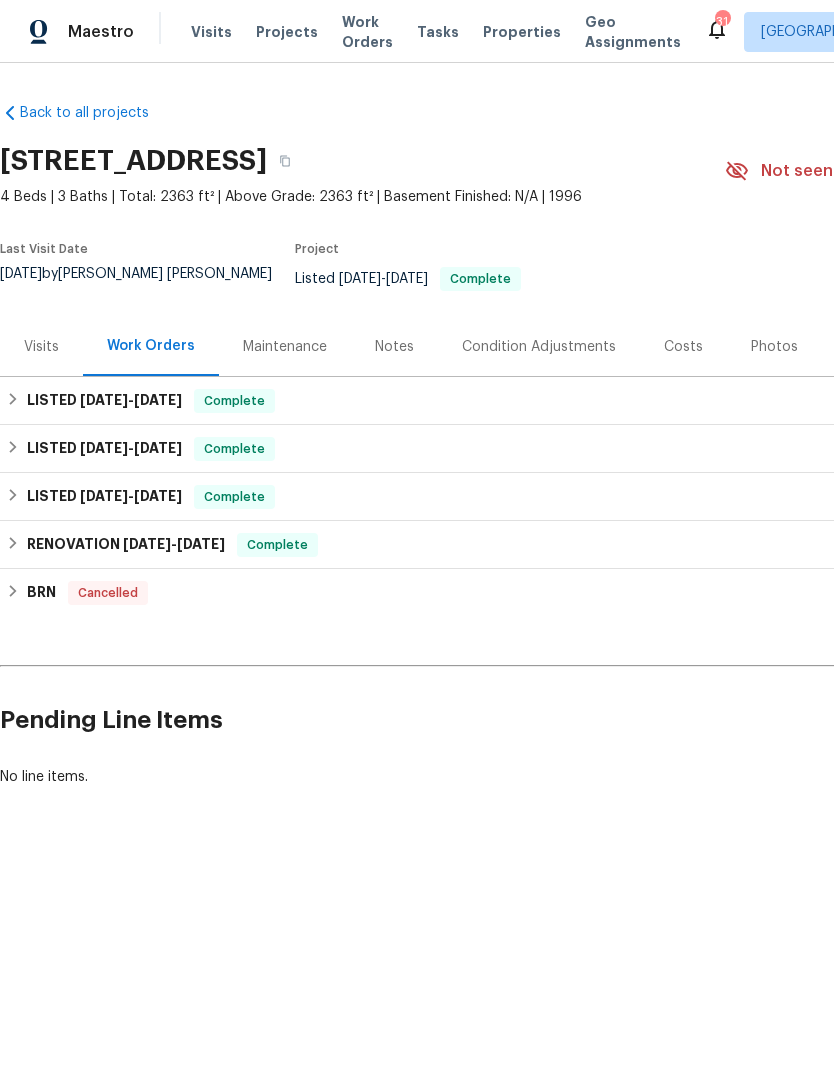 click on "Projects" at bounding box center [287, 32] 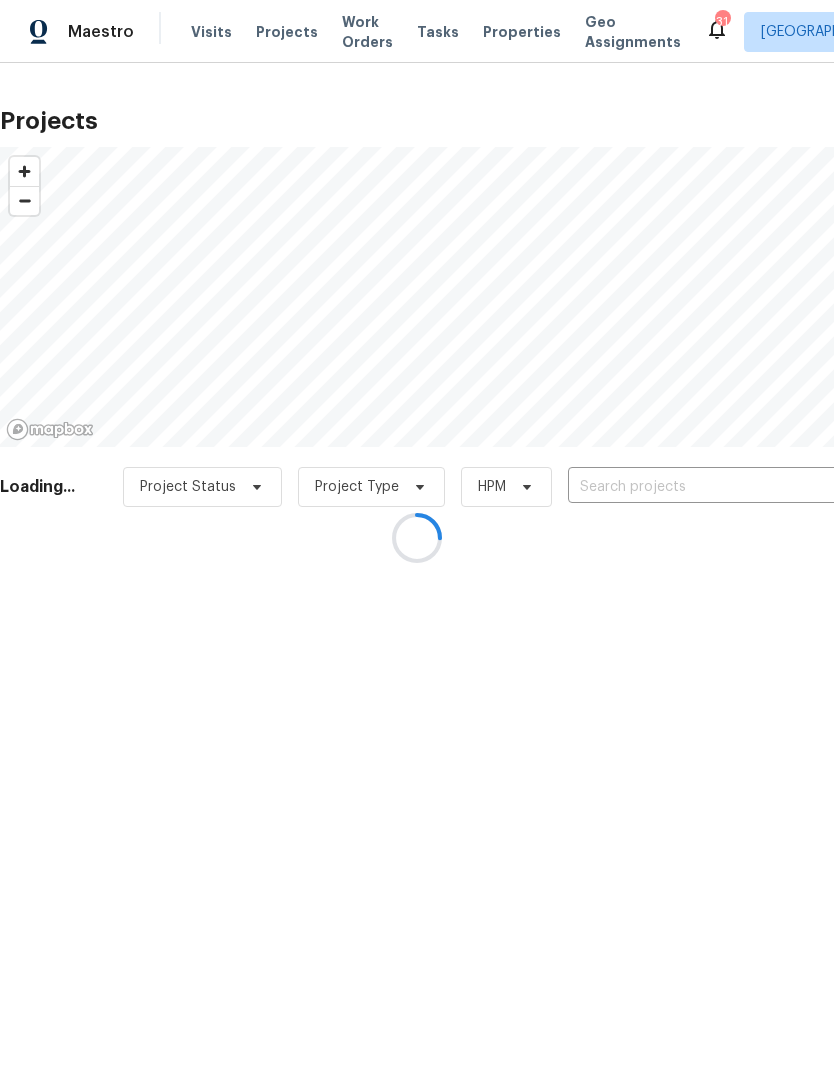 click at bounding box center (417, 537) 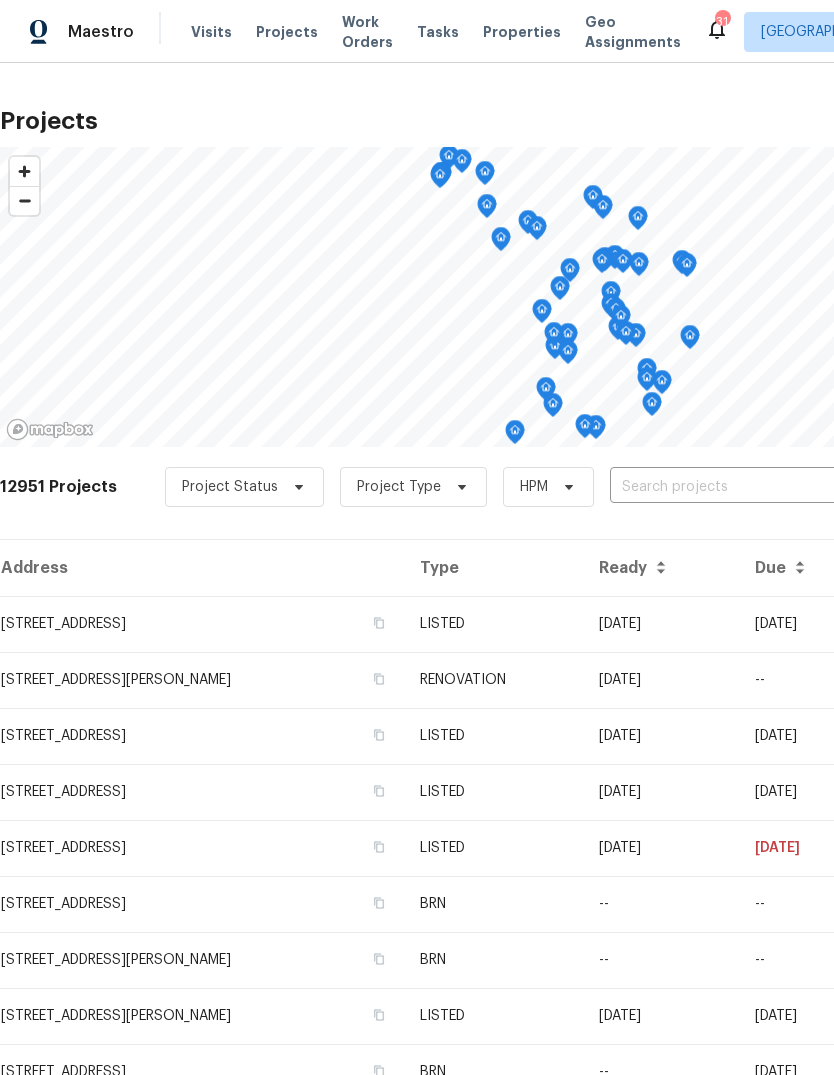 click at bounding box center (724, 487) 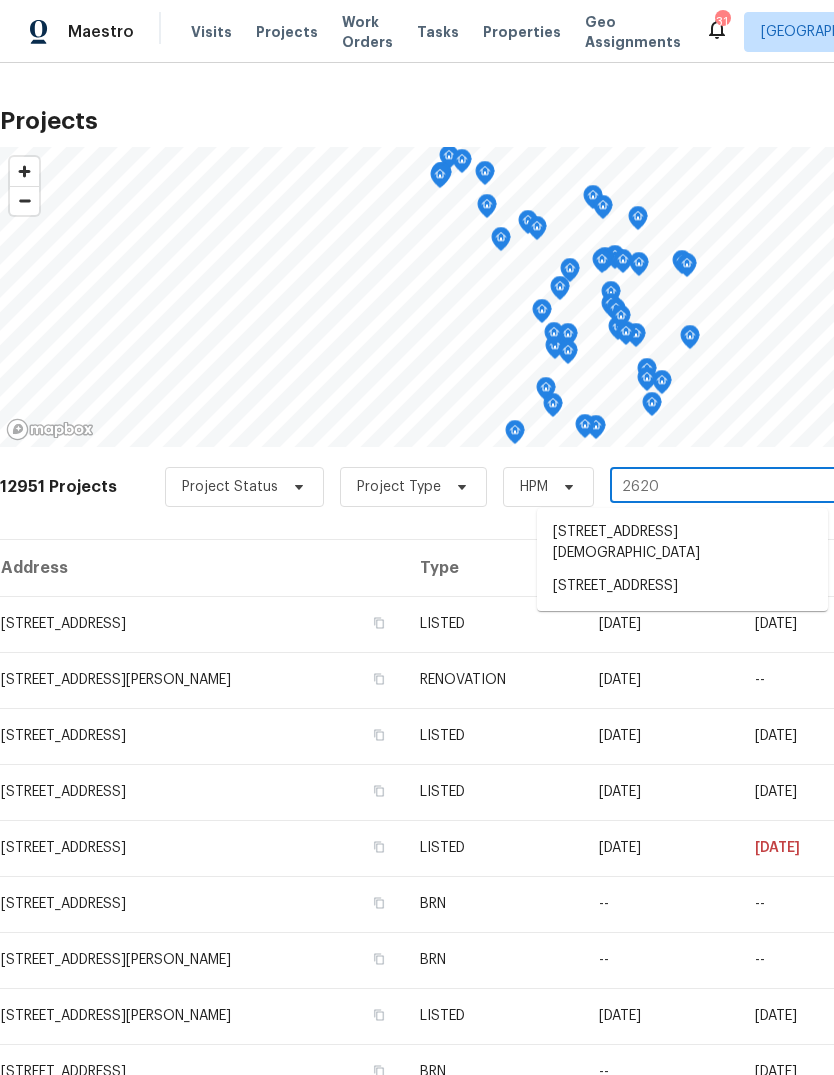 type on "2620 t" 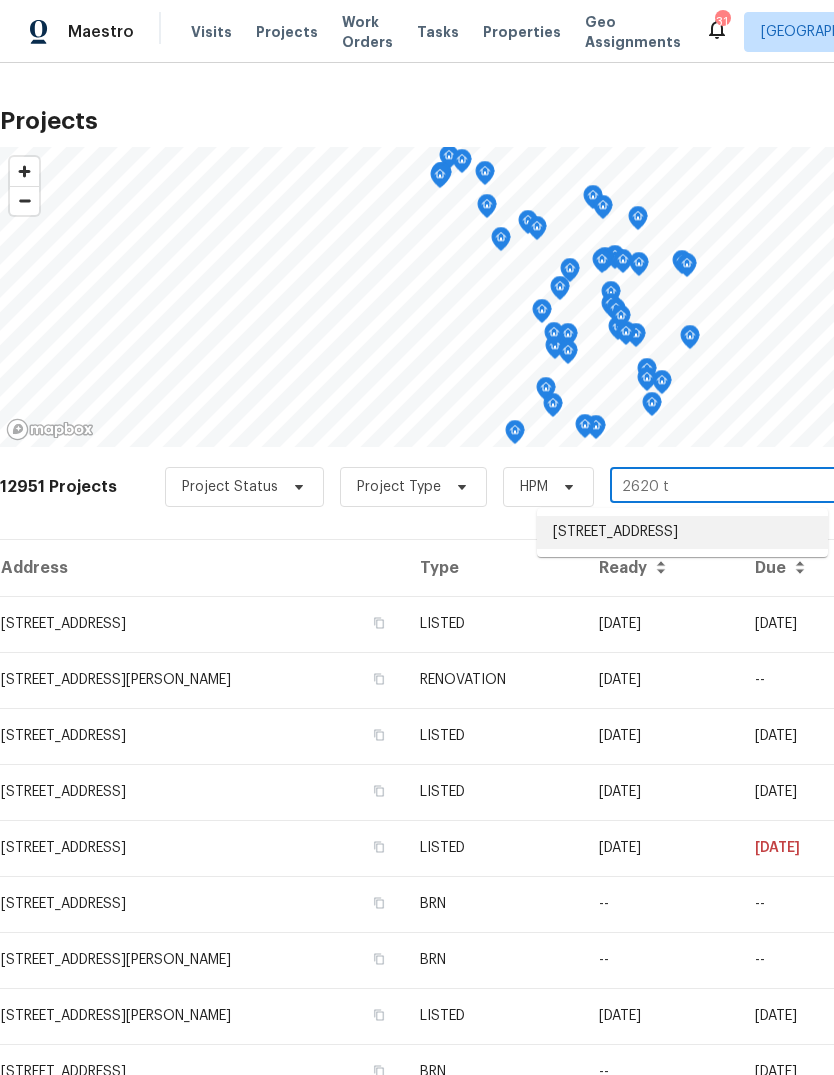 click on "[STREET_ADDRESS]" at bounding box center [682, 532] 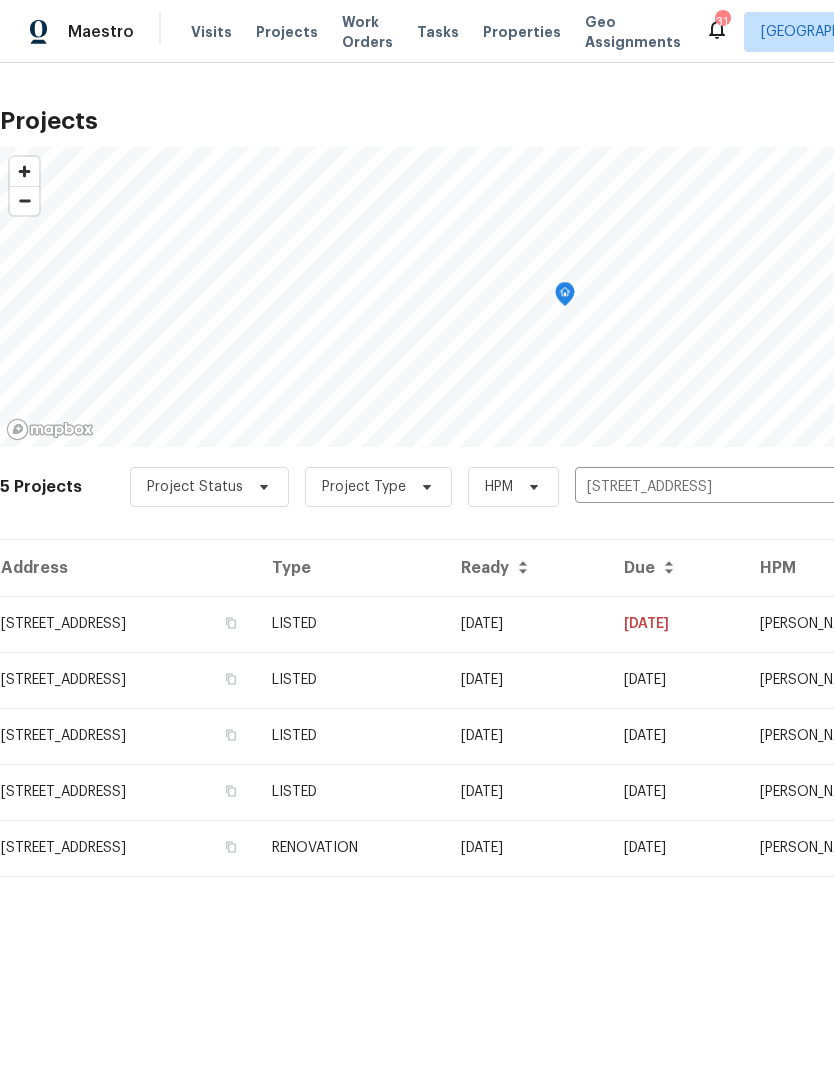 click on "07/18/25" at bounding box center (676, 624) 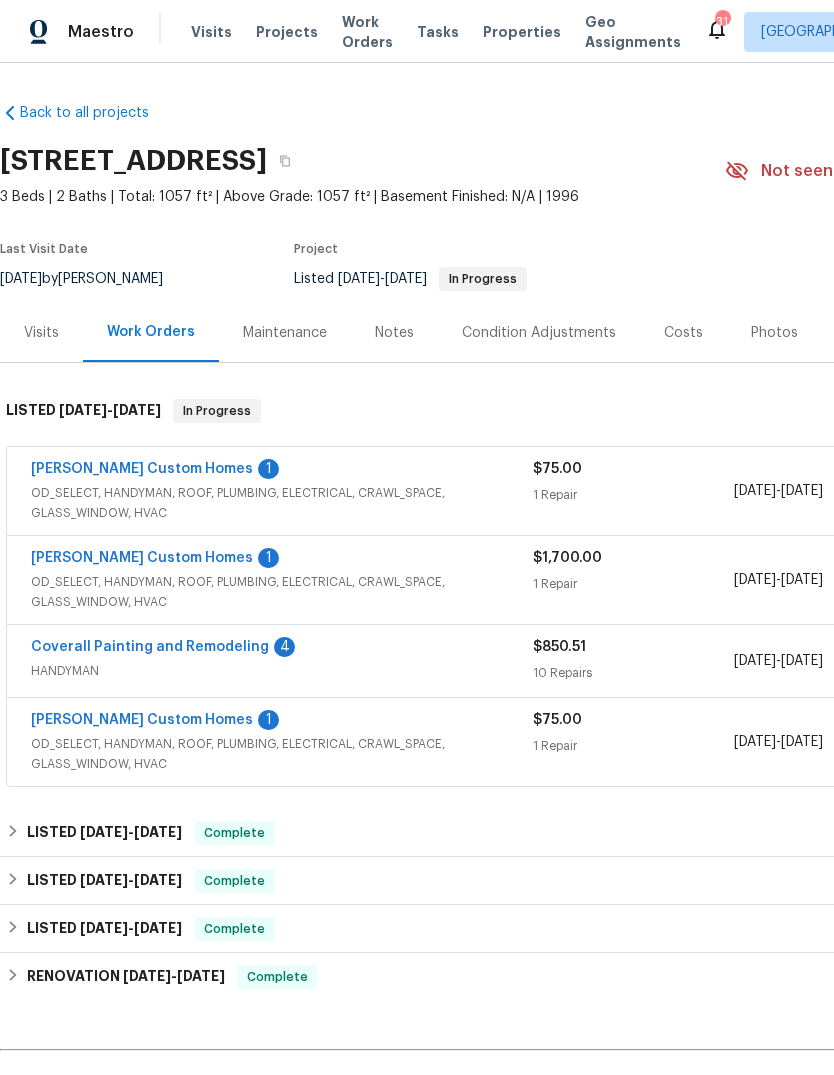 click on "[PERSON_NAME] Custom Homes" at bounding box center [142, 469] 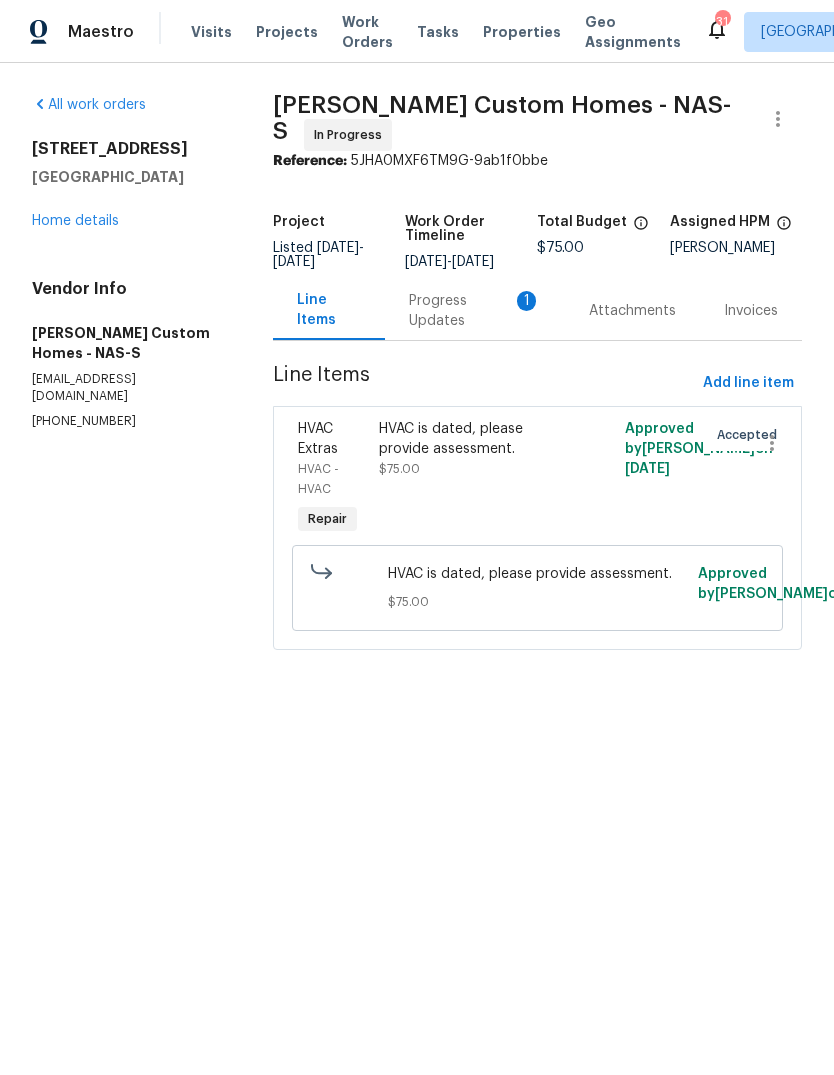 click on "Progress Updates 1" at bounding box center (475, 311) 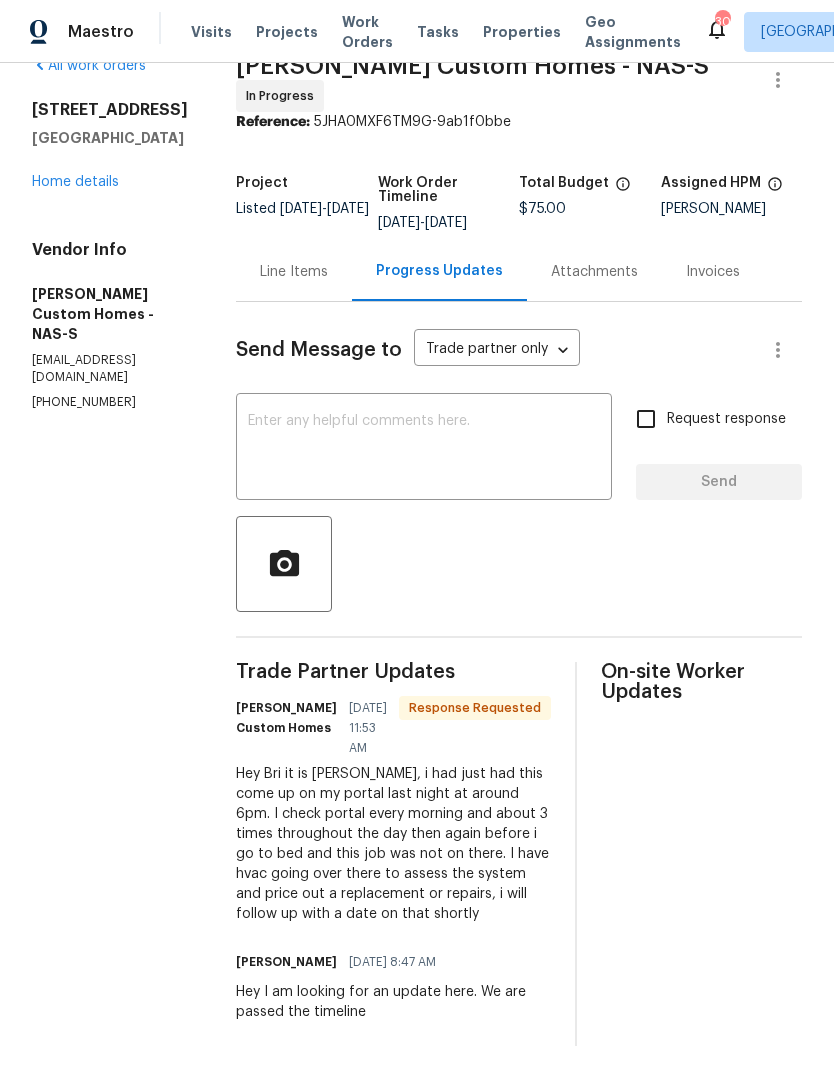 scroll, scrollTop: 38, scrollLeft: 0, axis: vertical 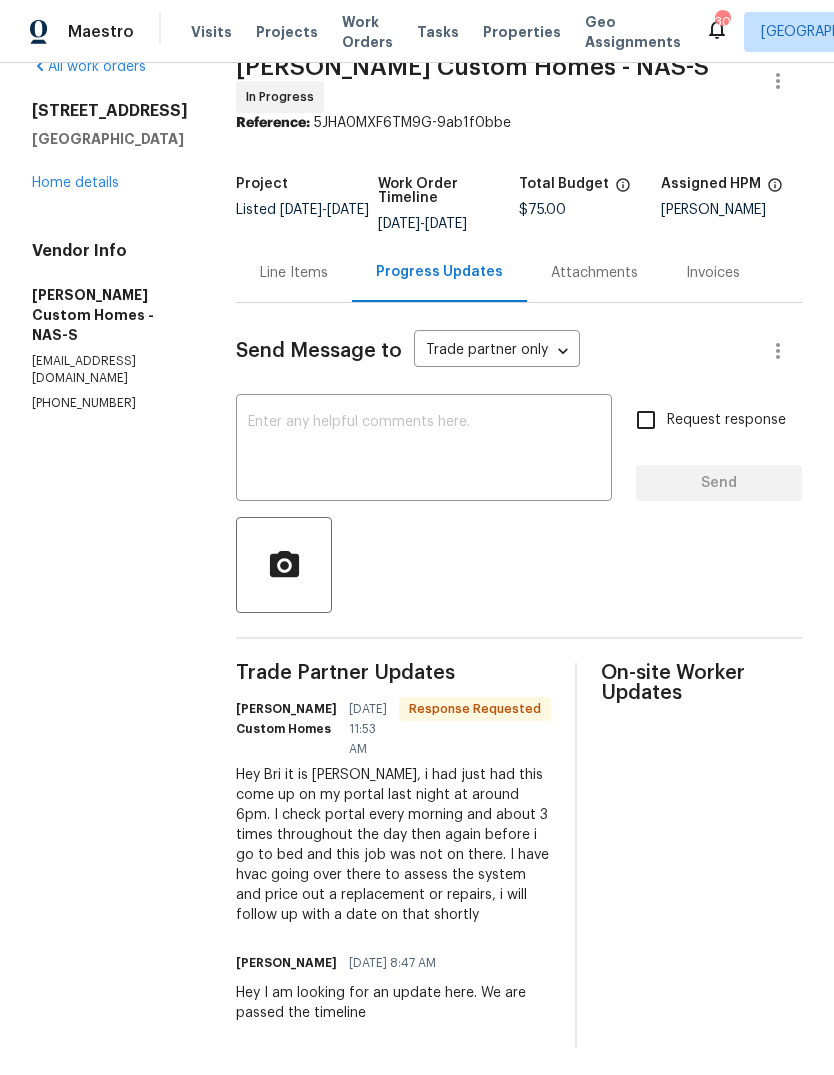 click on "Line Items" at bounding box center (294, 273) 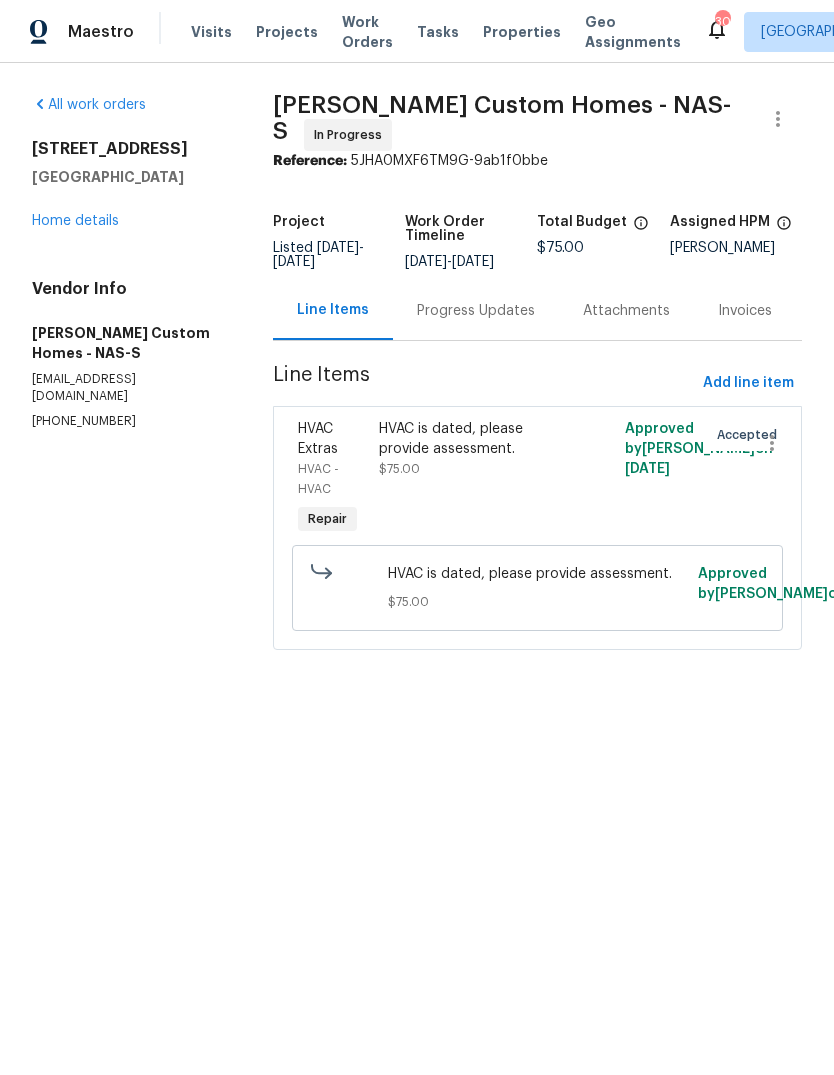 click on "Home details" at bounding box center (75, 221) 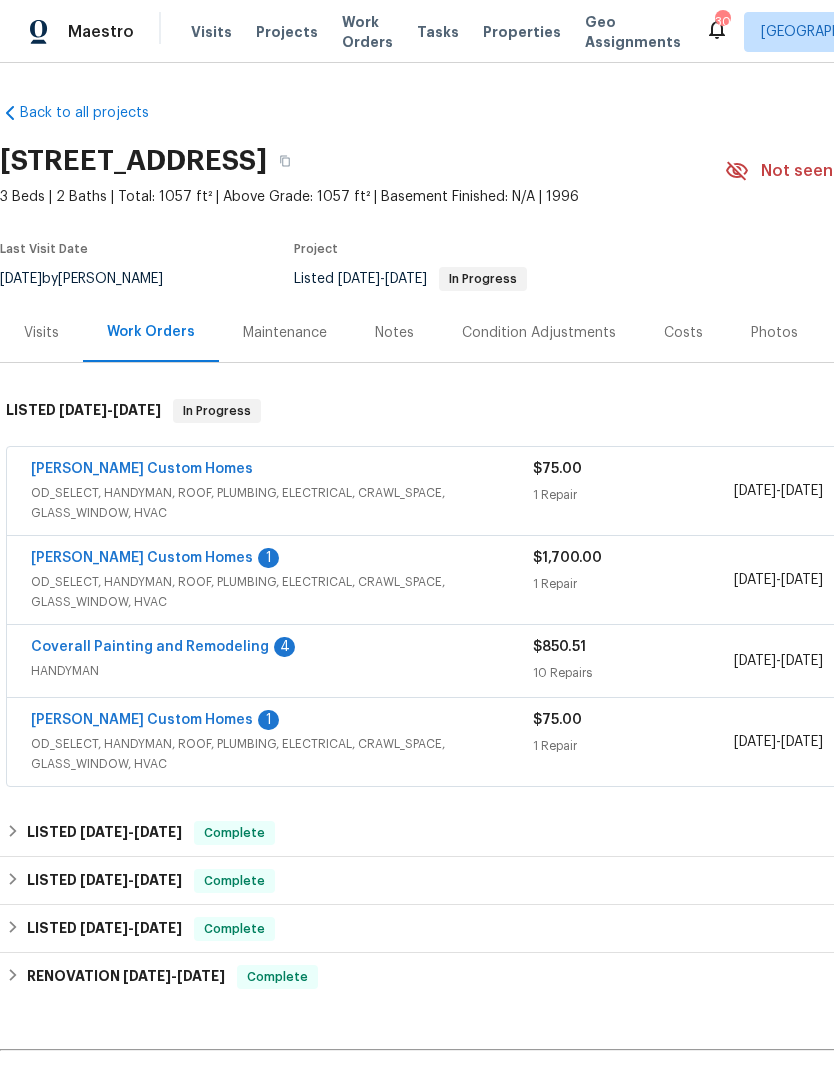 click on "[PERSON_NAME] Custom Homes" at bounding box center [142, 558] 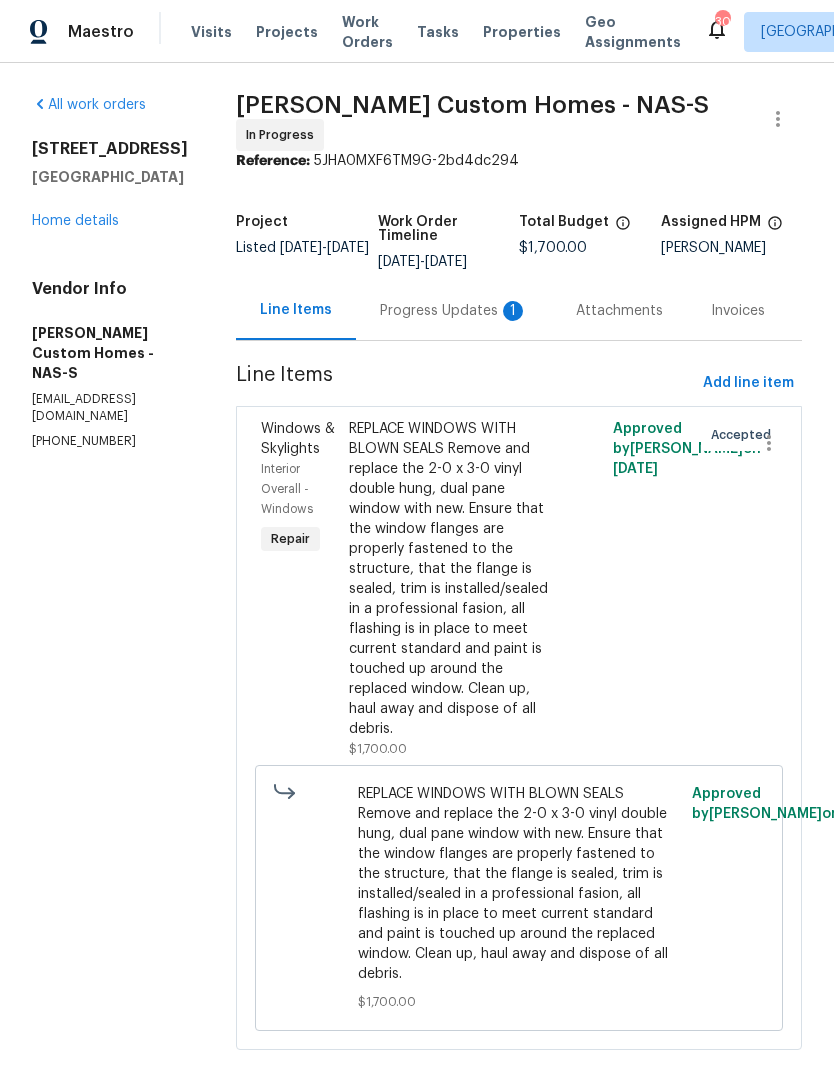 click on "Progress Updates 1" at bounding box center (454, 311) 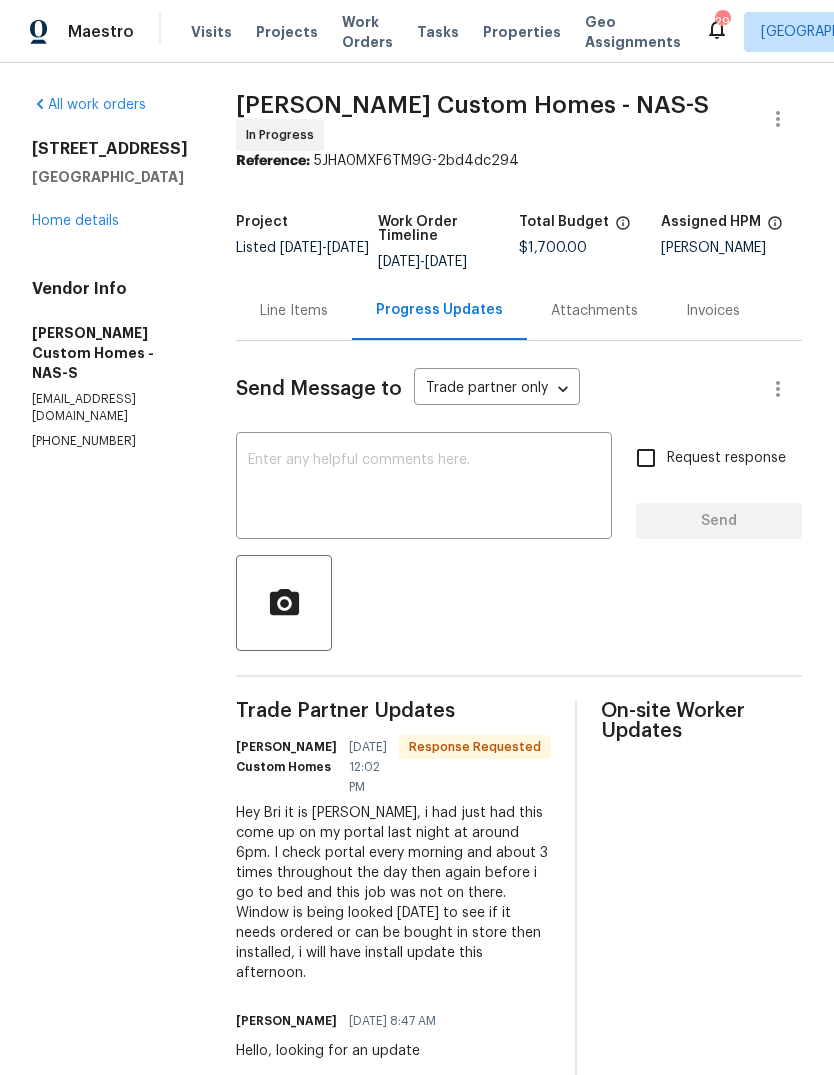 scroll, scrollTop: 0, scrollLeft: 0, axis: both 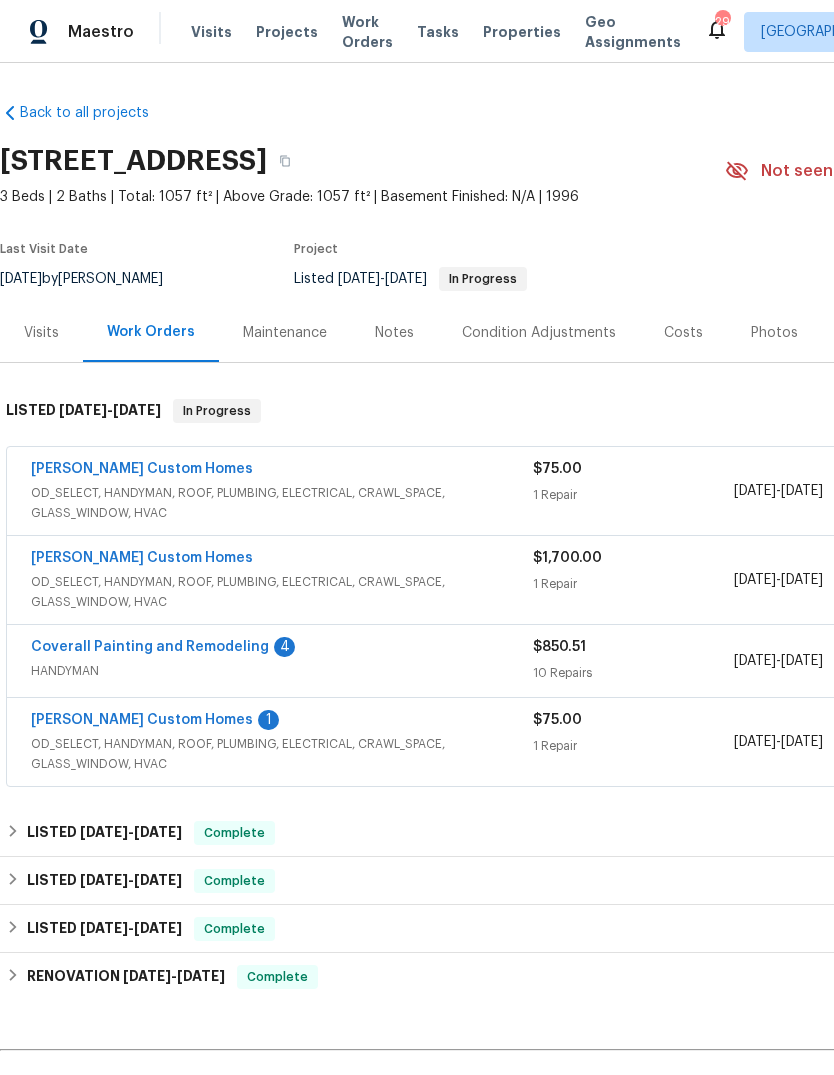 click on "[PERSON_NAME] Custom Homes" at bounding box center (142, 558) 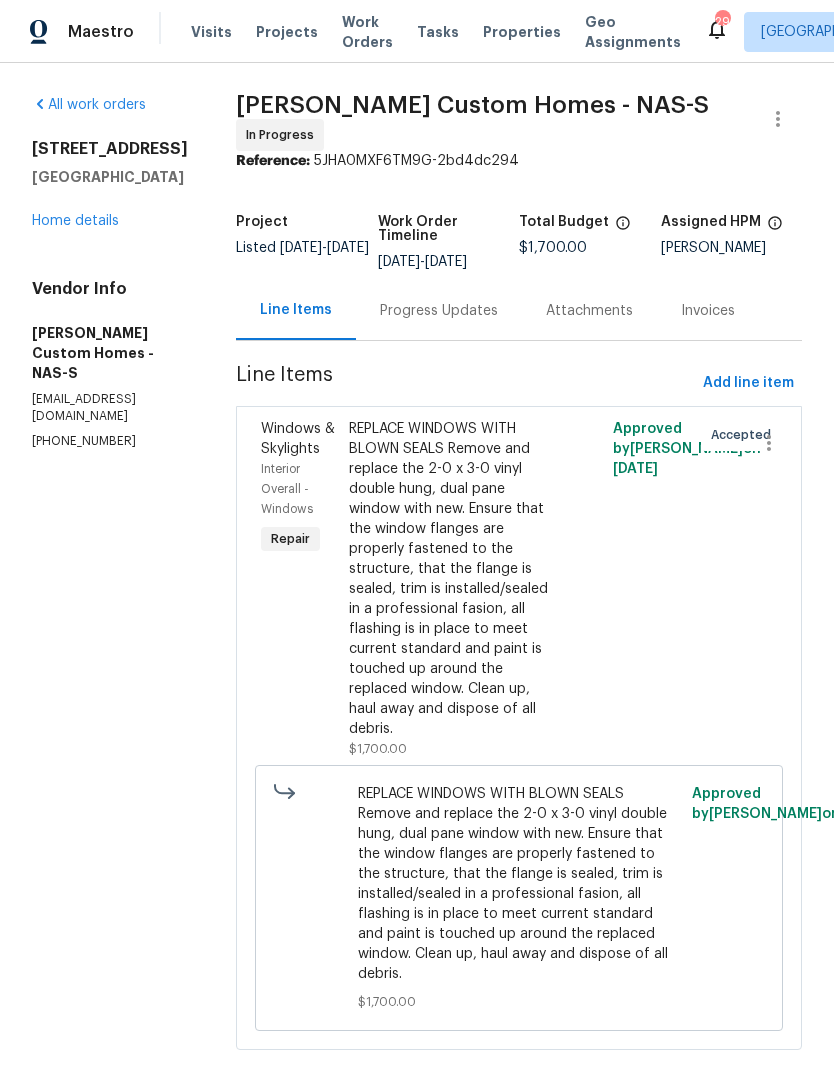 click on "Progress Updates" at bounding box center [439, 310] 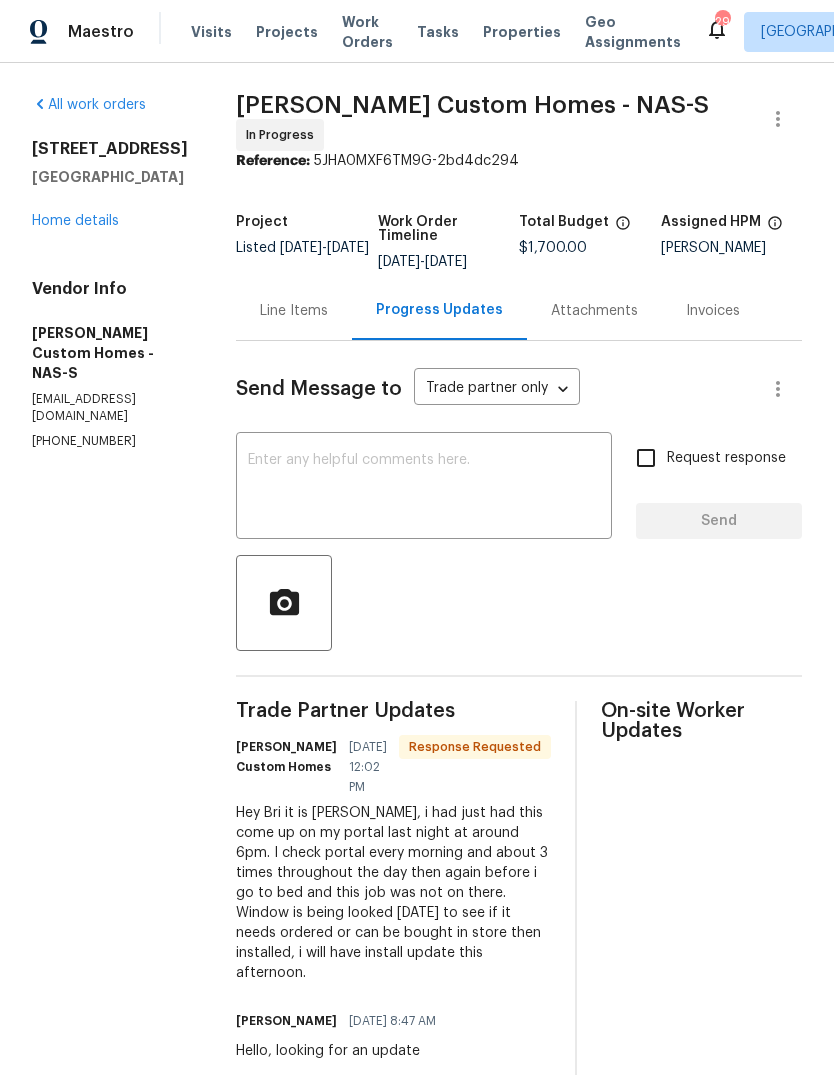 scroll, scrollTop: 0, scrollLeft: 0, axis: both 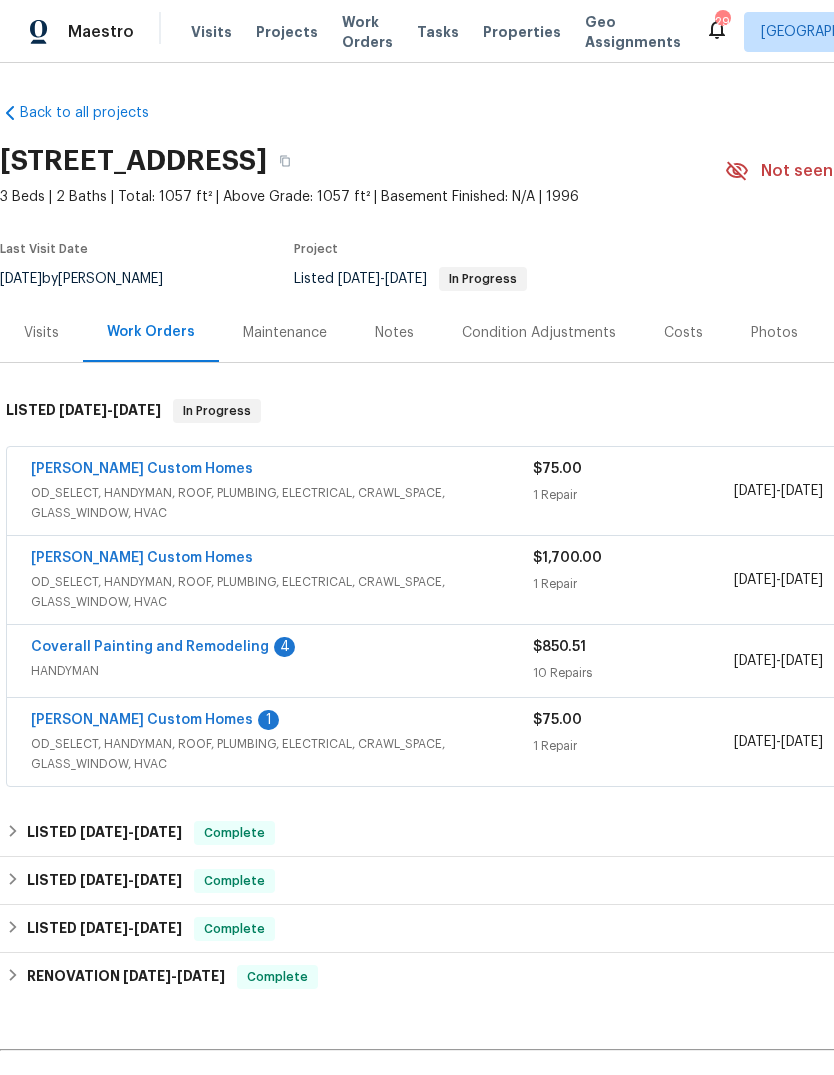 click on "Coverall Painting and Remodeling" at bounding box center [150, 647] 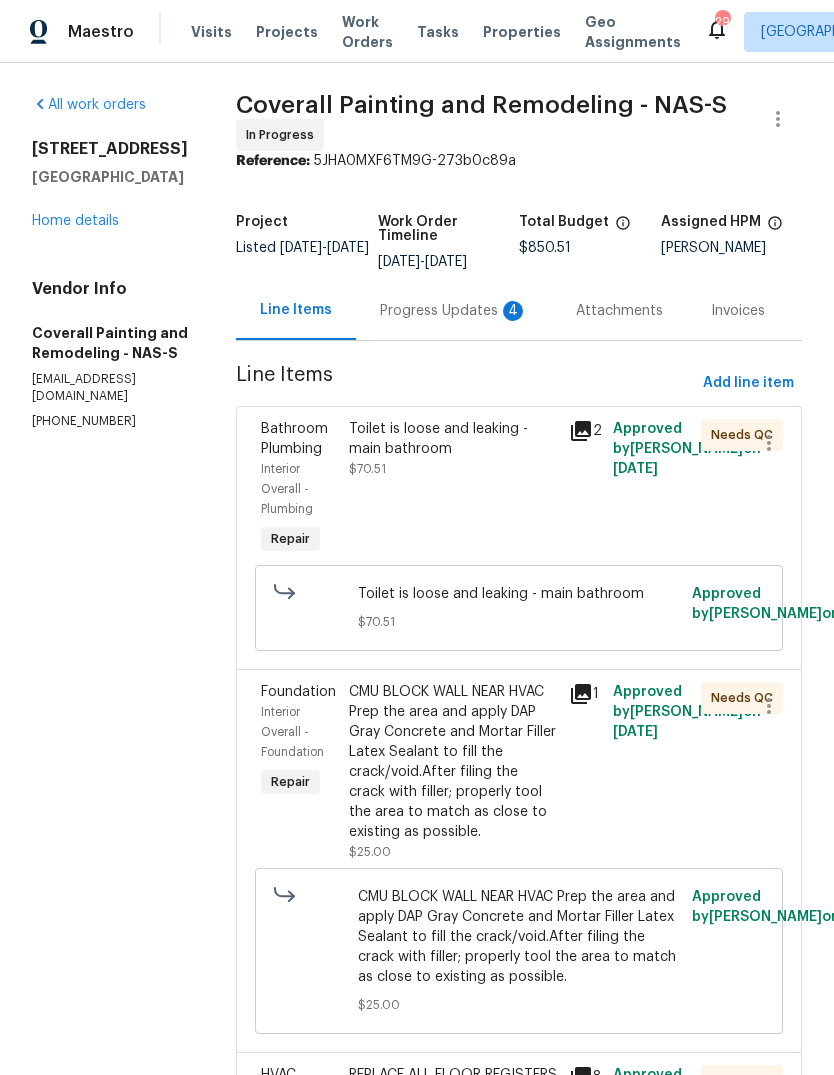 click on "Progress Updates 4" at bounding box center [454, 311] 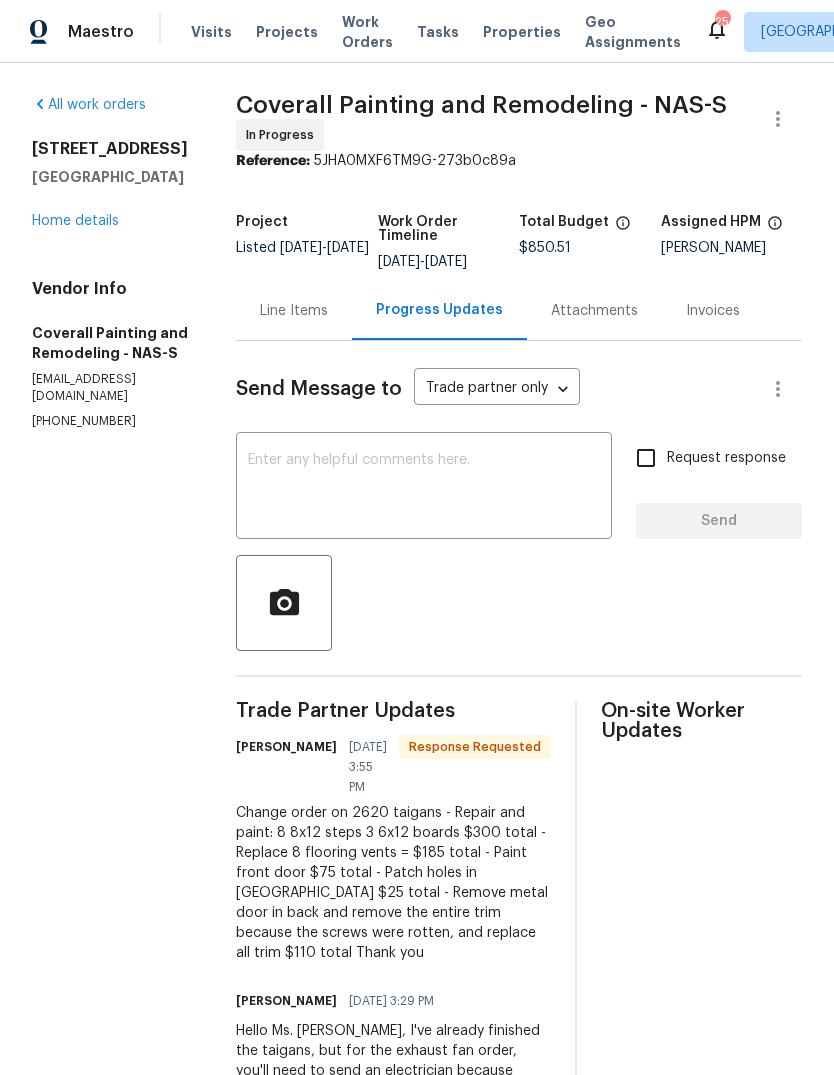 scroll, scrollTop: 0, scrollLeft: 0, axis: both 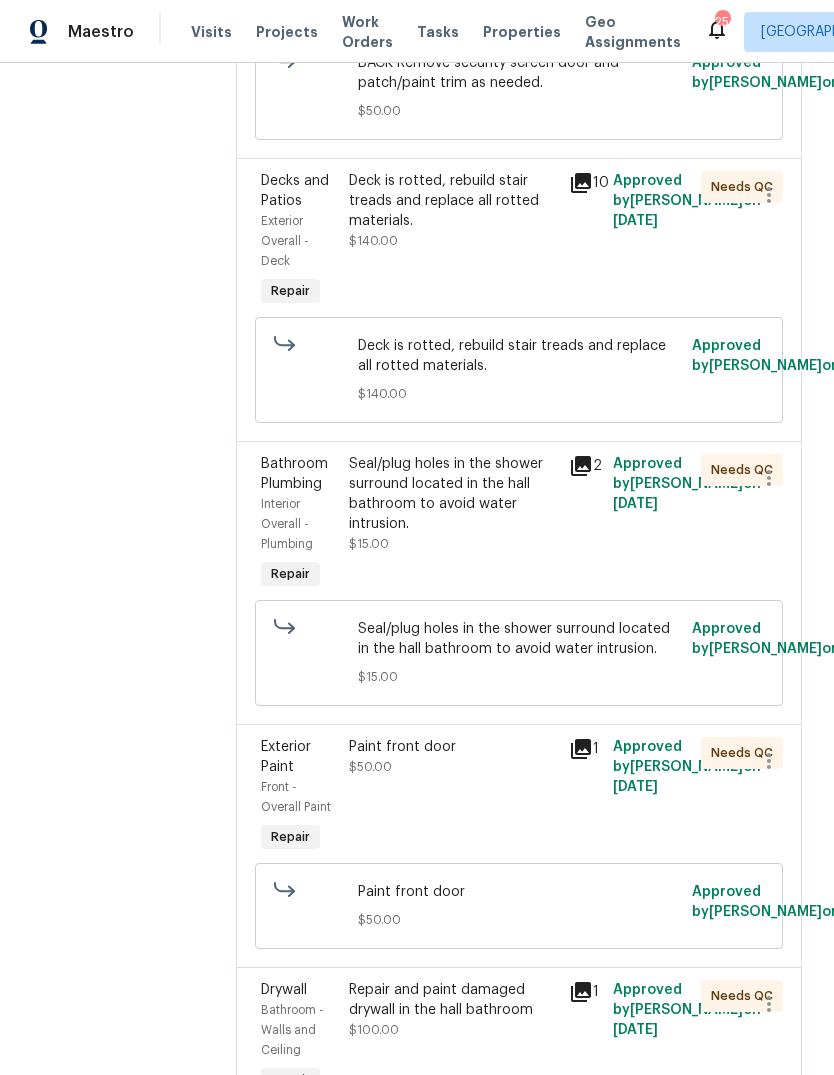 click on "Deck is rotted, rebuild stair treads and replace all rotted materials. $140.00" at bounding box center [453, 211] 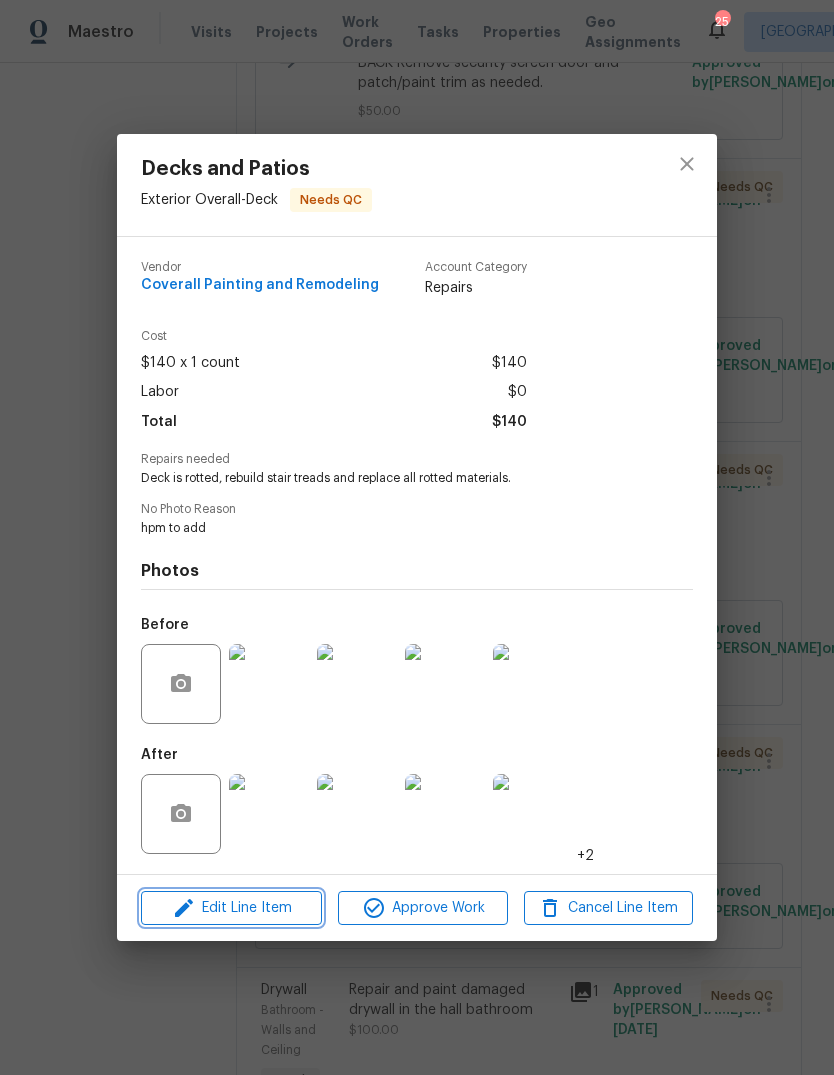 click on "Edit Line Item" at bounding box center (231, 908) 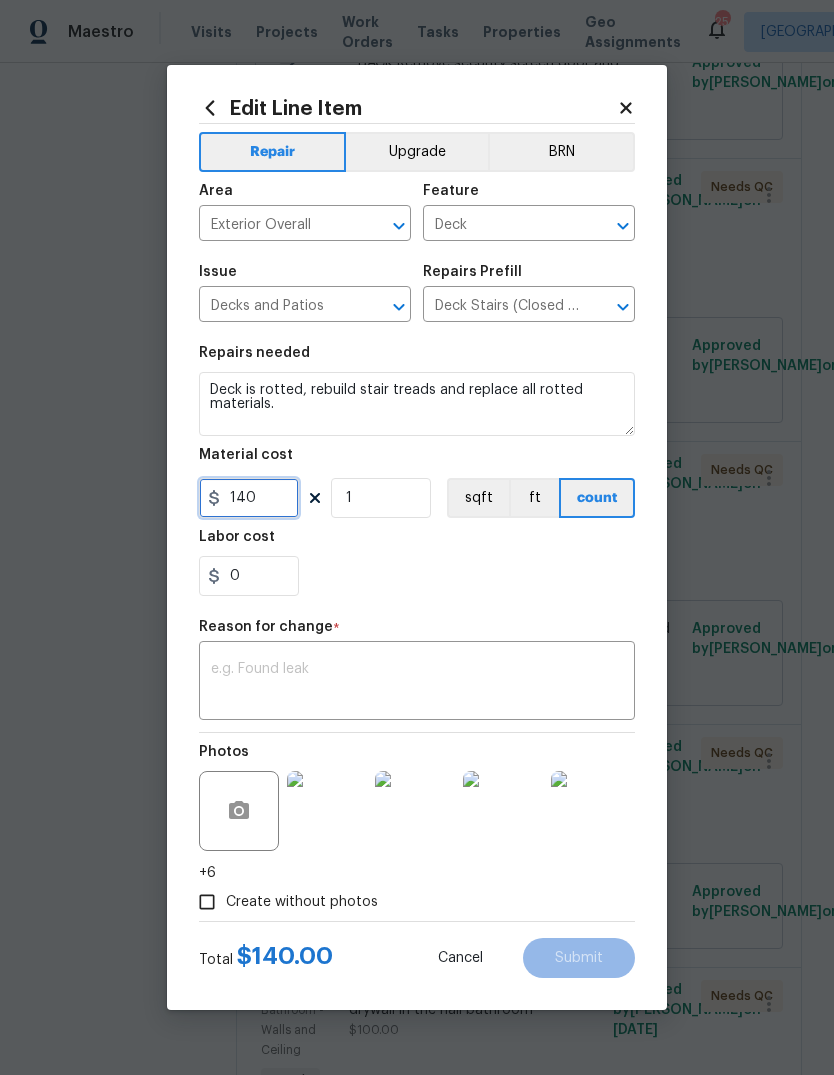 click on "140" at bounding box center [249, 498] 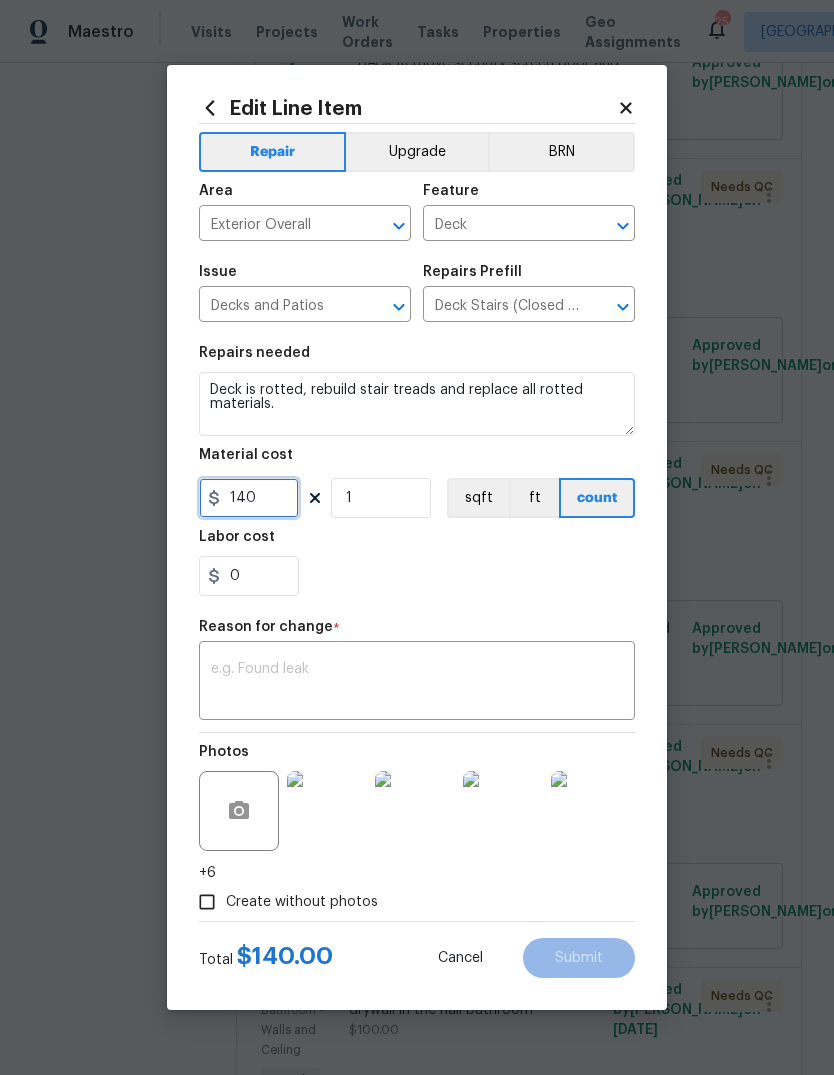 click on "140" at bounding box center (249, 498) 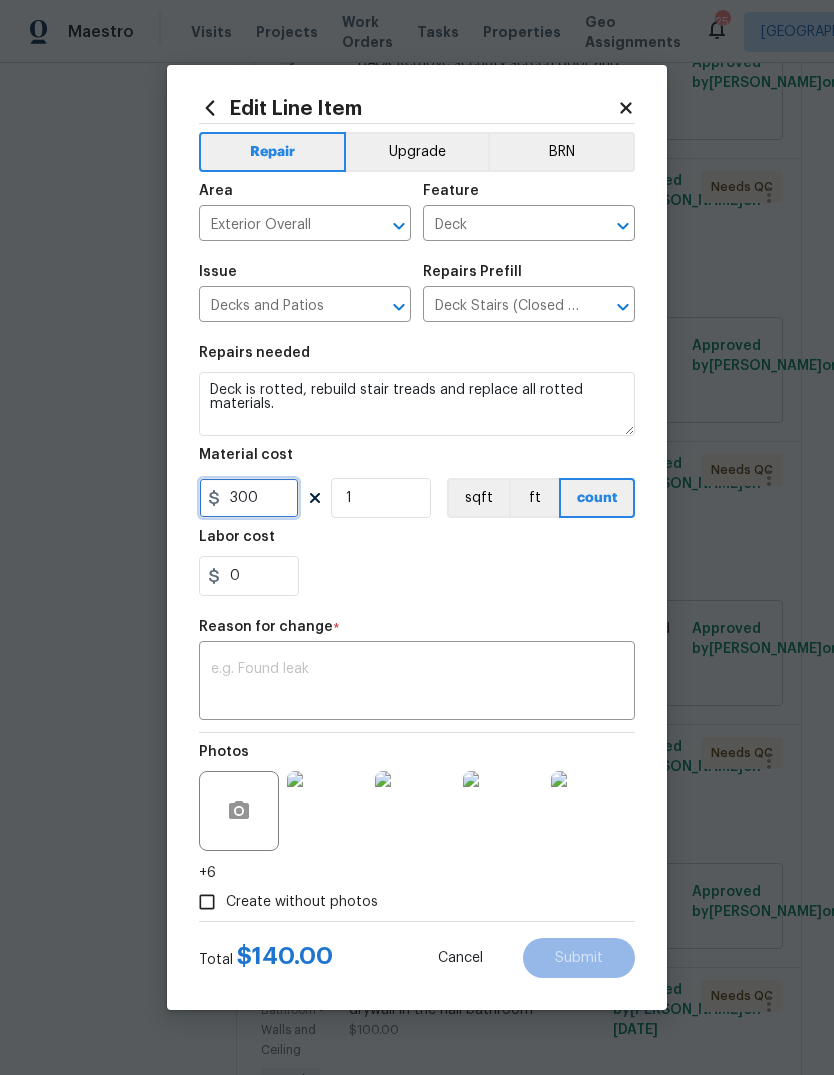 type on "300" 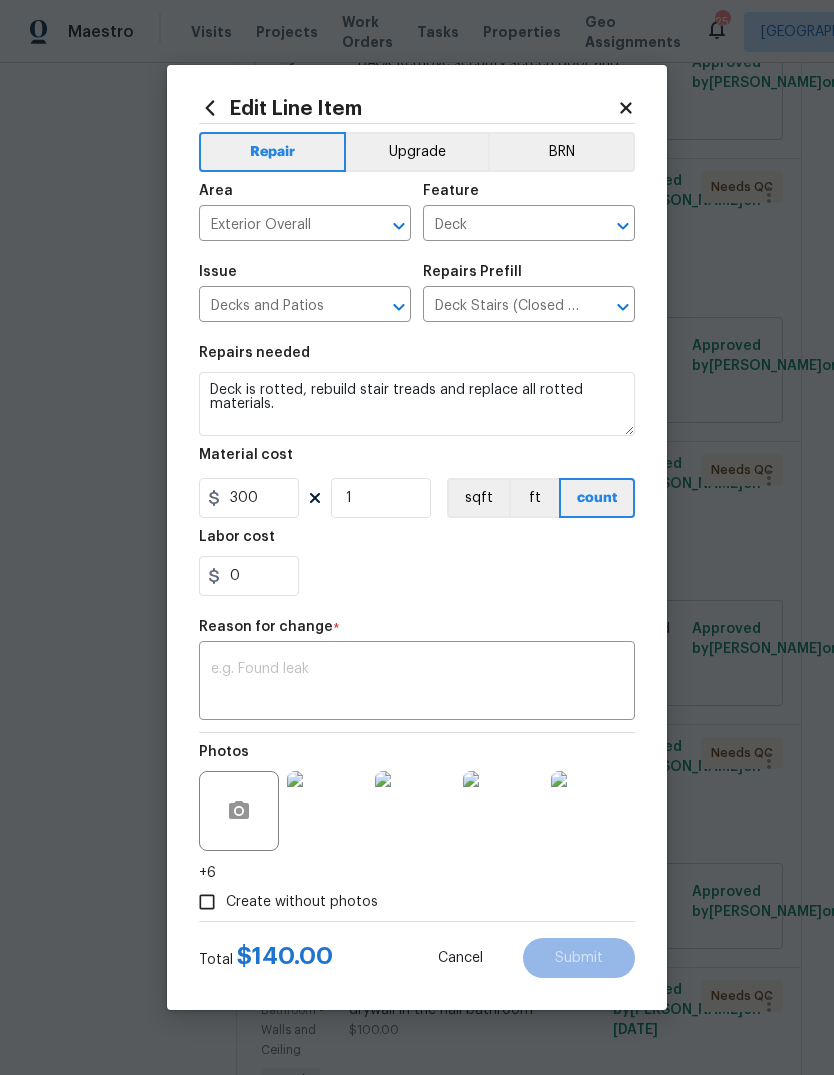 click at bounding box center (417, 683) 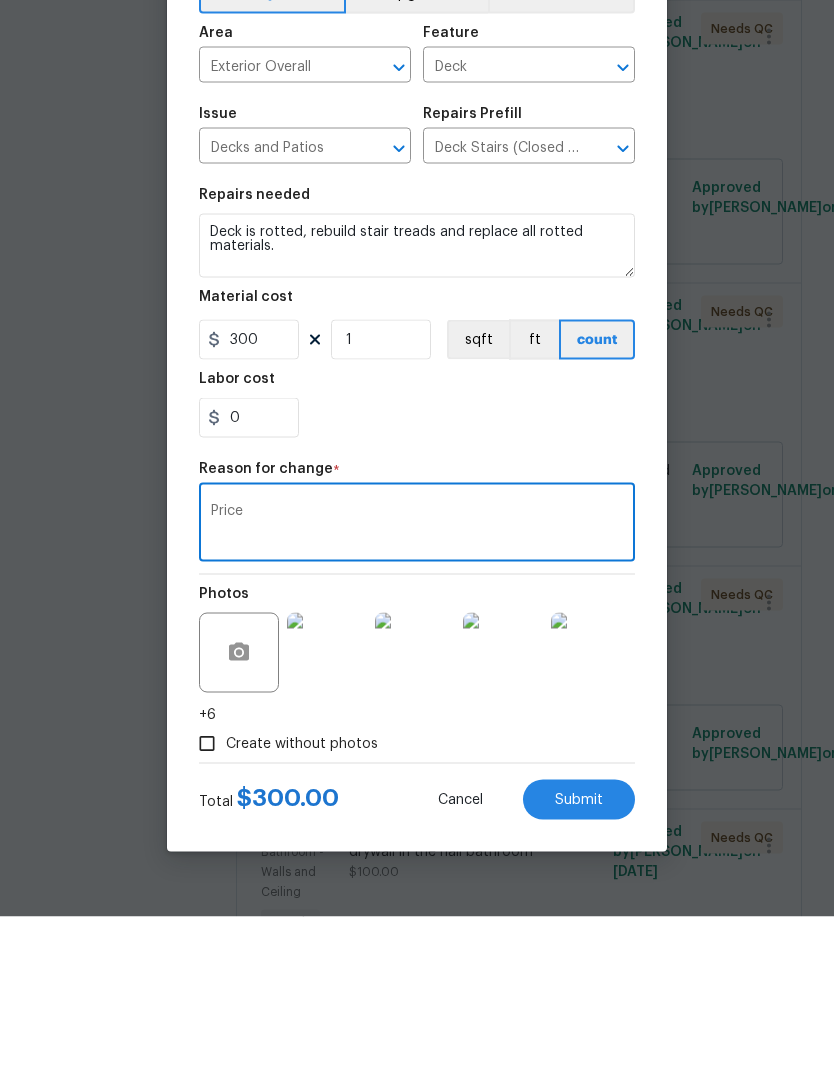 type on "Price" 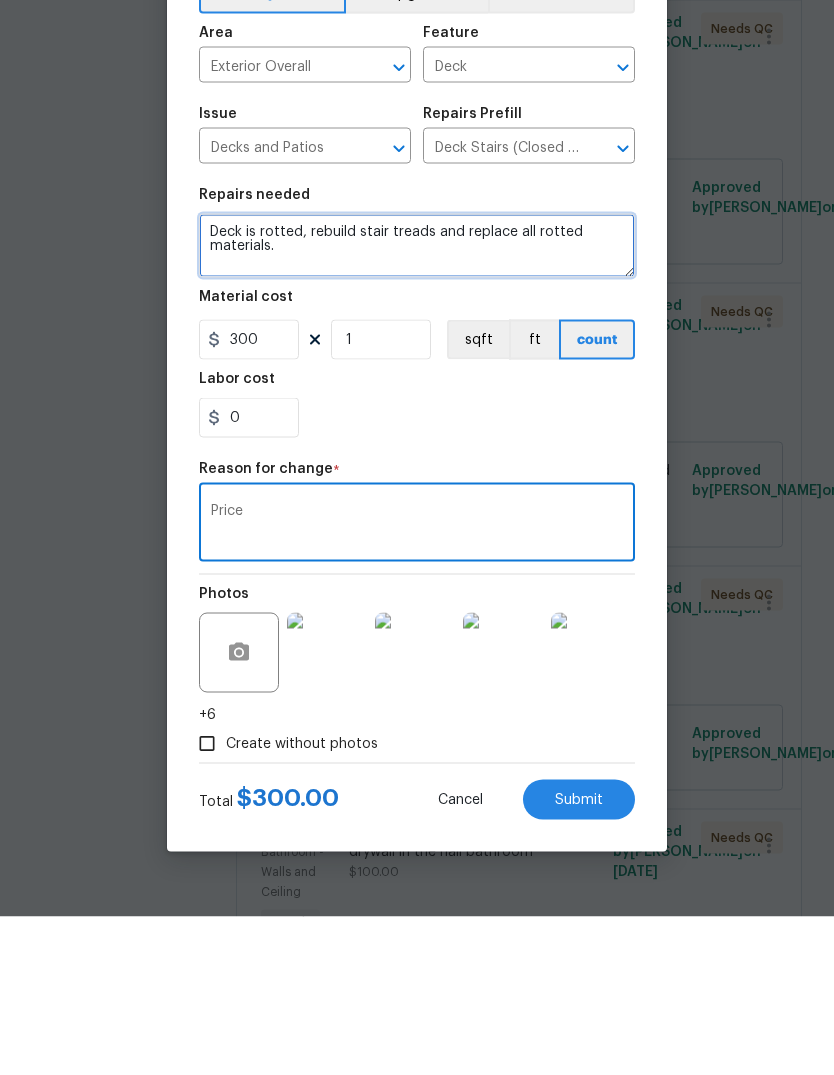 click on "Deck is rotted, rebuild stair treads and replace all rotted materials." at bounding box center [417, 404] 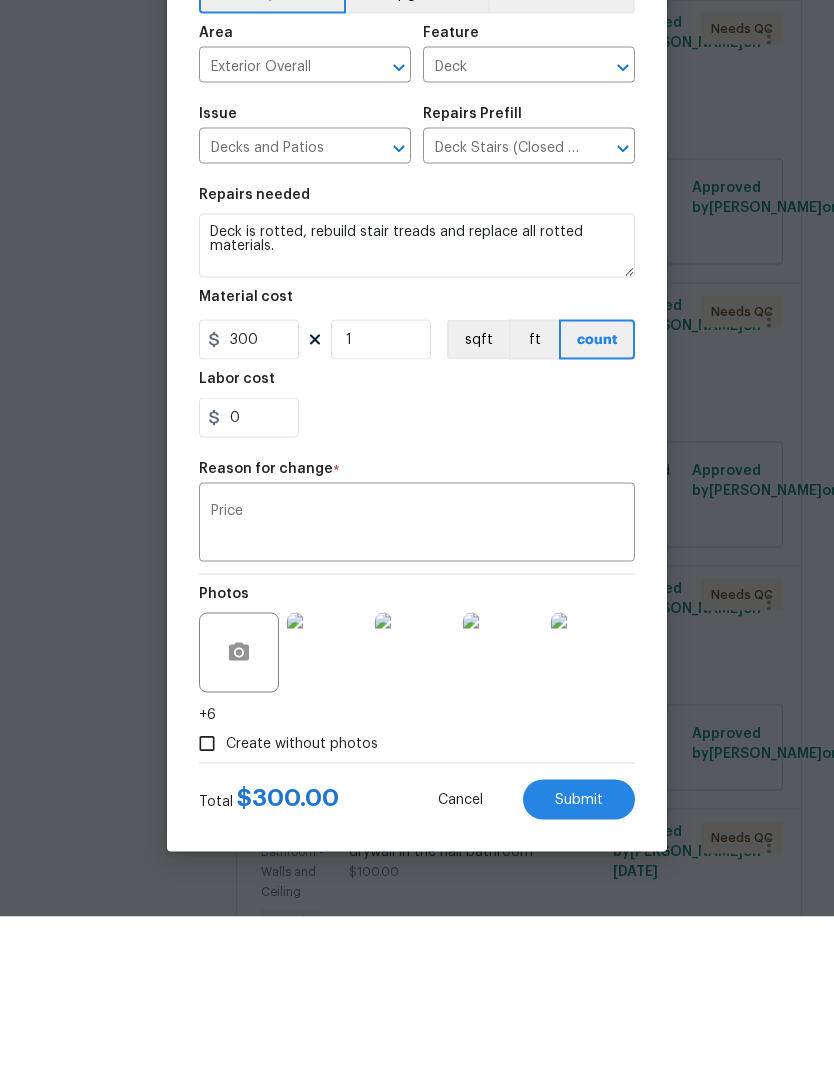 click on "0" at bounding box center [417, 576] 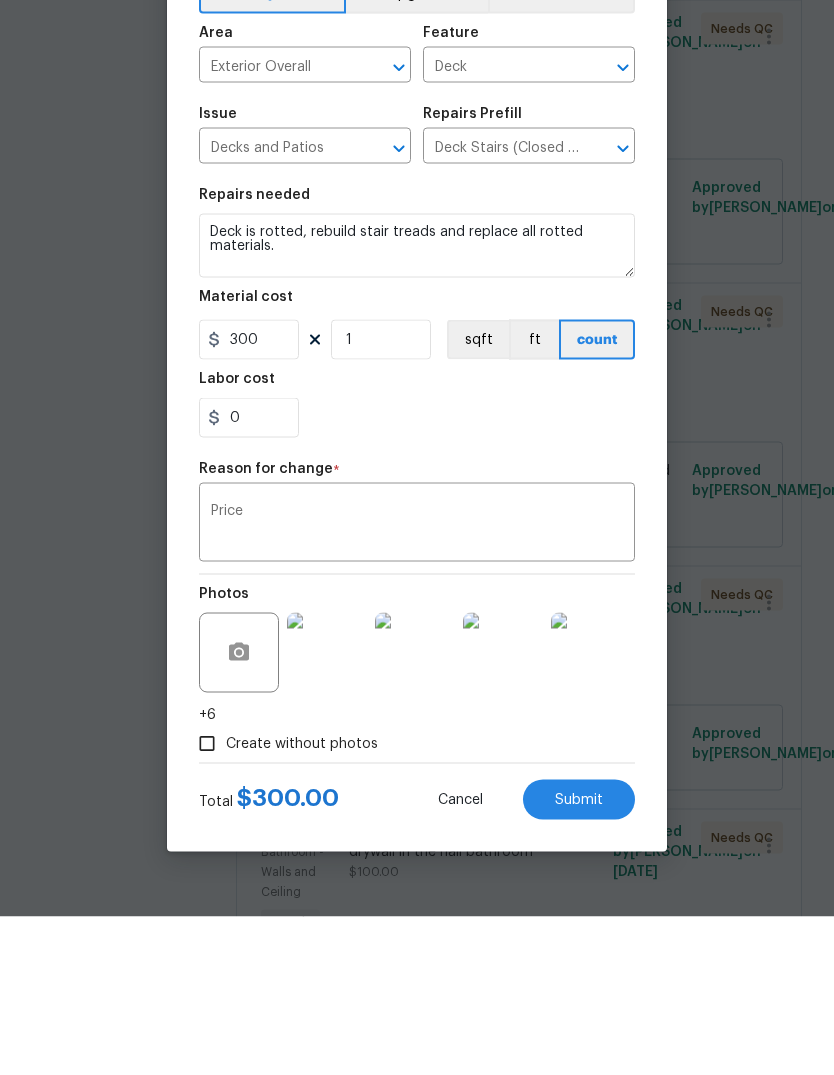 scroll, scrollTop: 75, scrollLeft: 0, axis: vertical 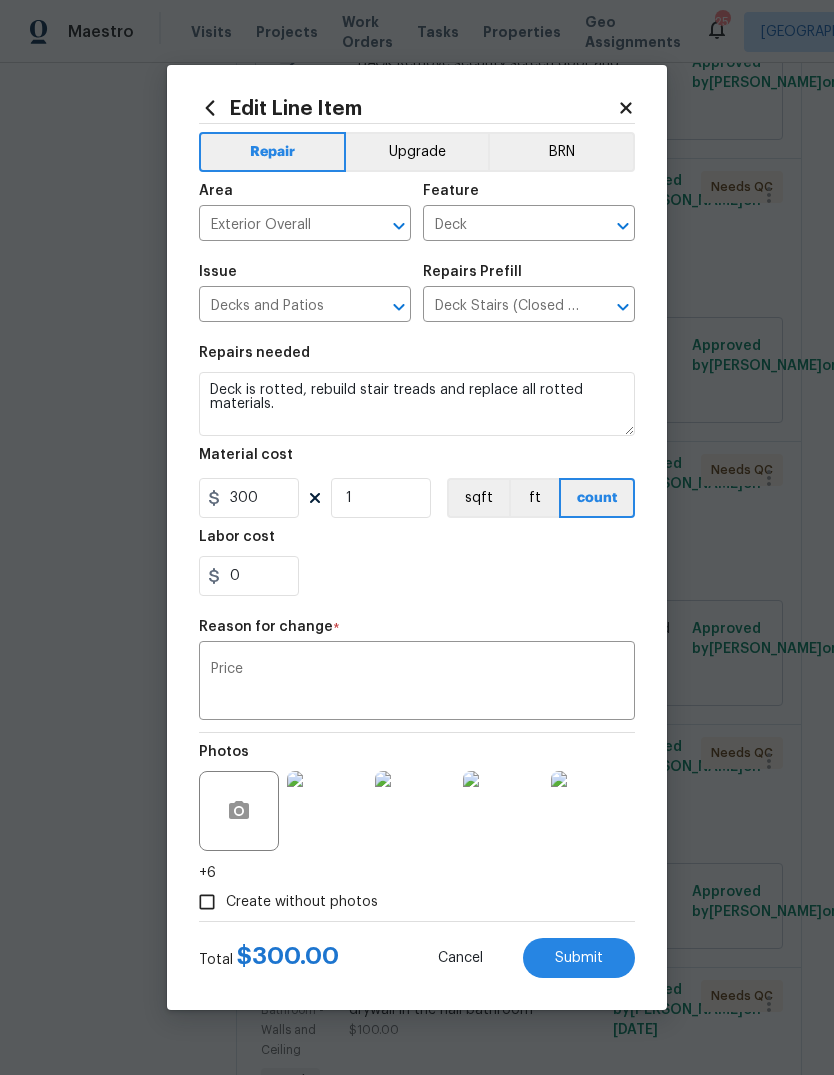 click on "Submit" at bounding box center (579, 958) 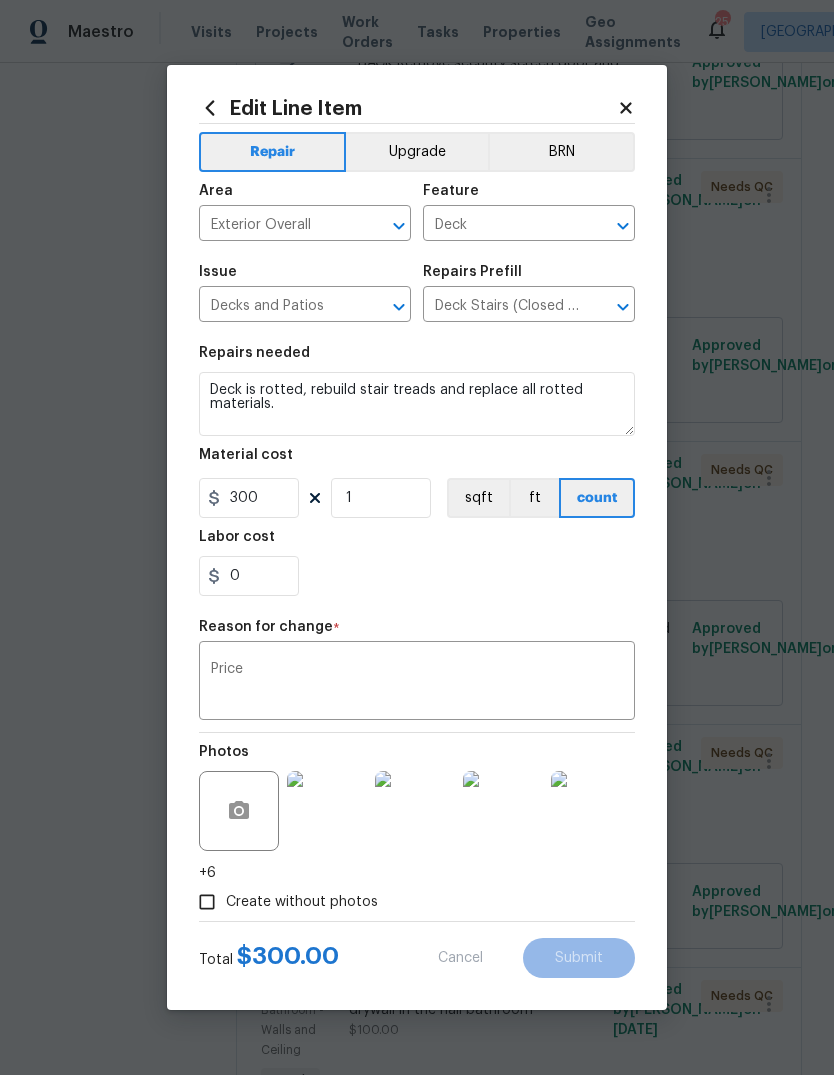 type on "140" 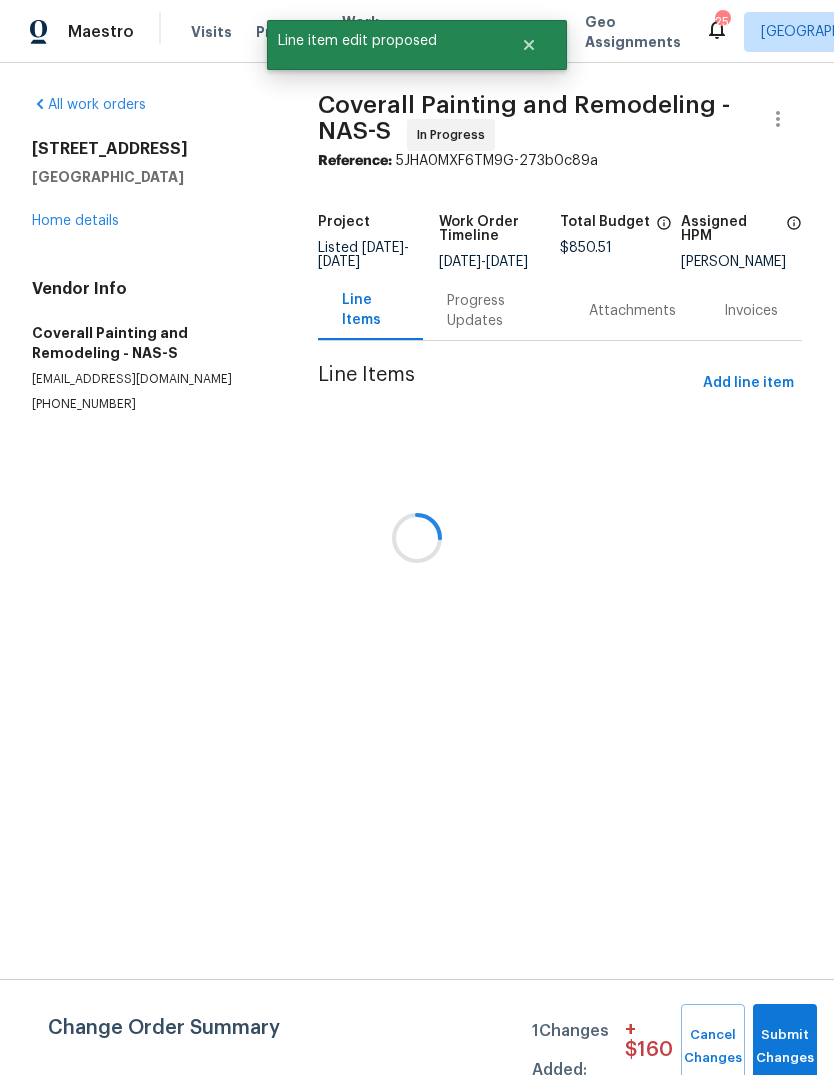 scroll, scrollTop: 0, scrollLeft: 0, axis: both 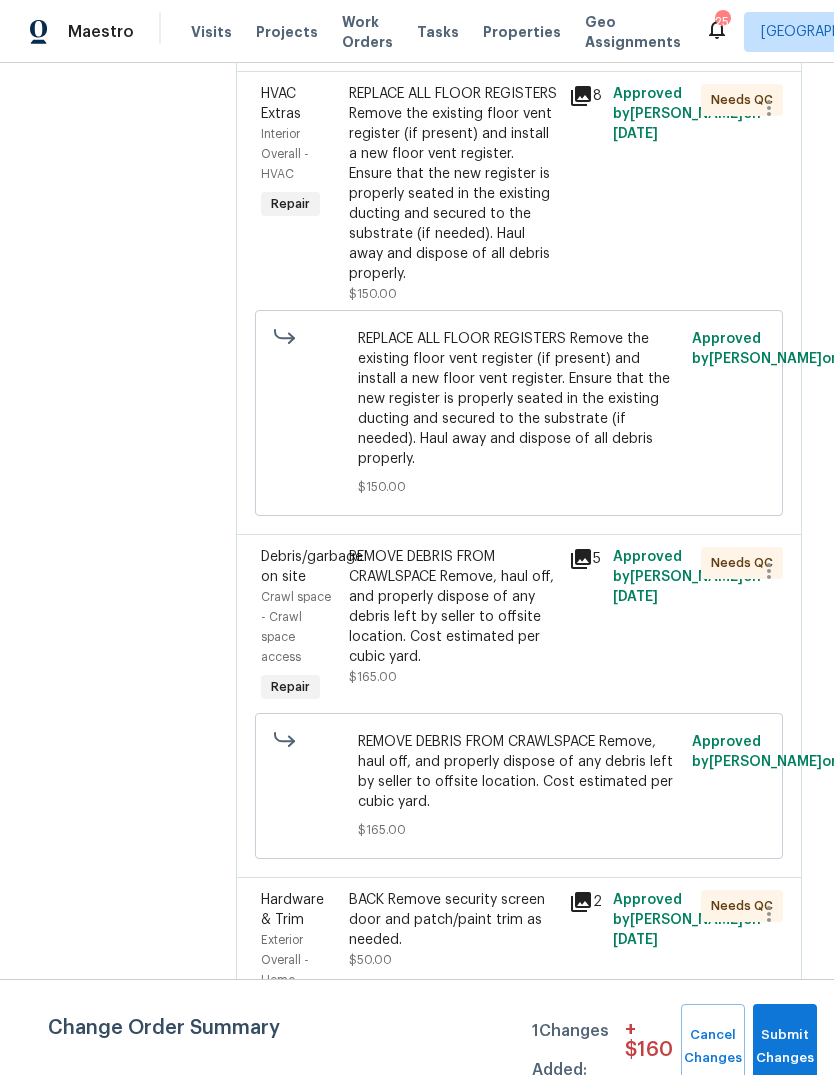 click on "REPLACE ALL FLOOR REGISTERS Remove the existing floor vent register (if present) and install a new floor vent register. Ensure that the new register is properly seated in the existing ducting and secured to the substrate (if needed). Haul away and dispose of all debris properly." at bounding box center (453, 184) 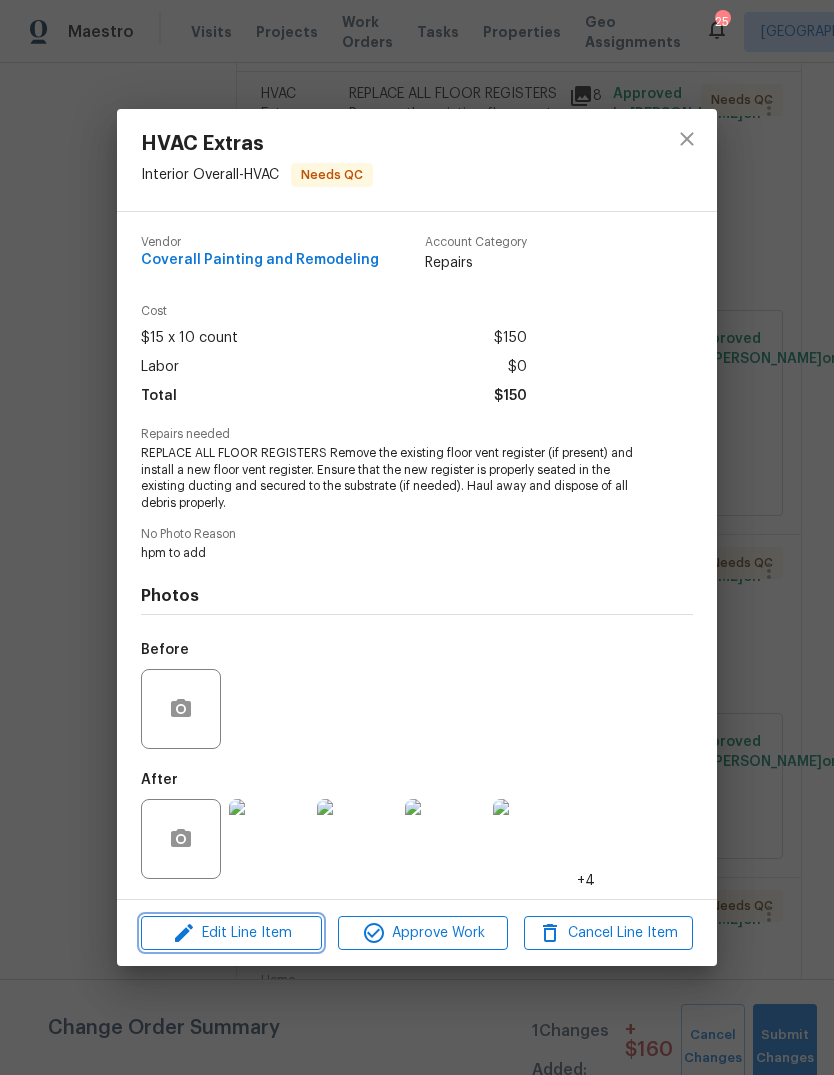 click on "Edit Line Item" at bounding box center (231, 933) 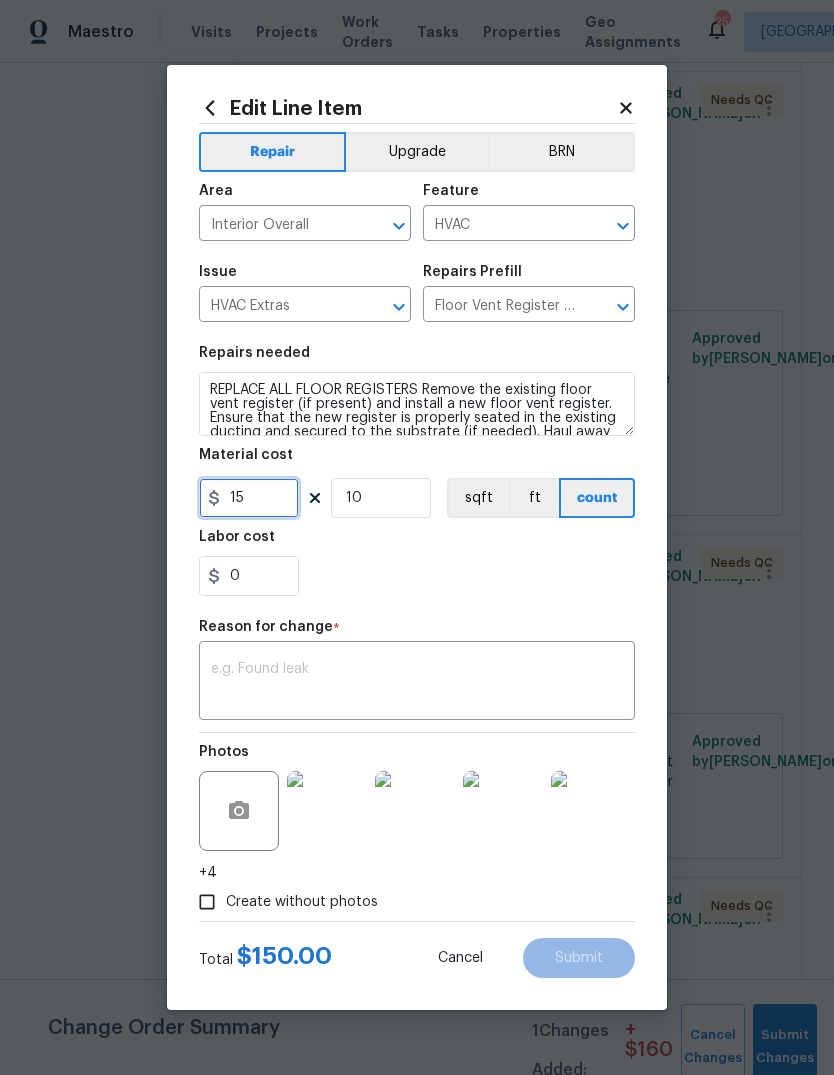 click on "15" at bounding box center [249, 498] 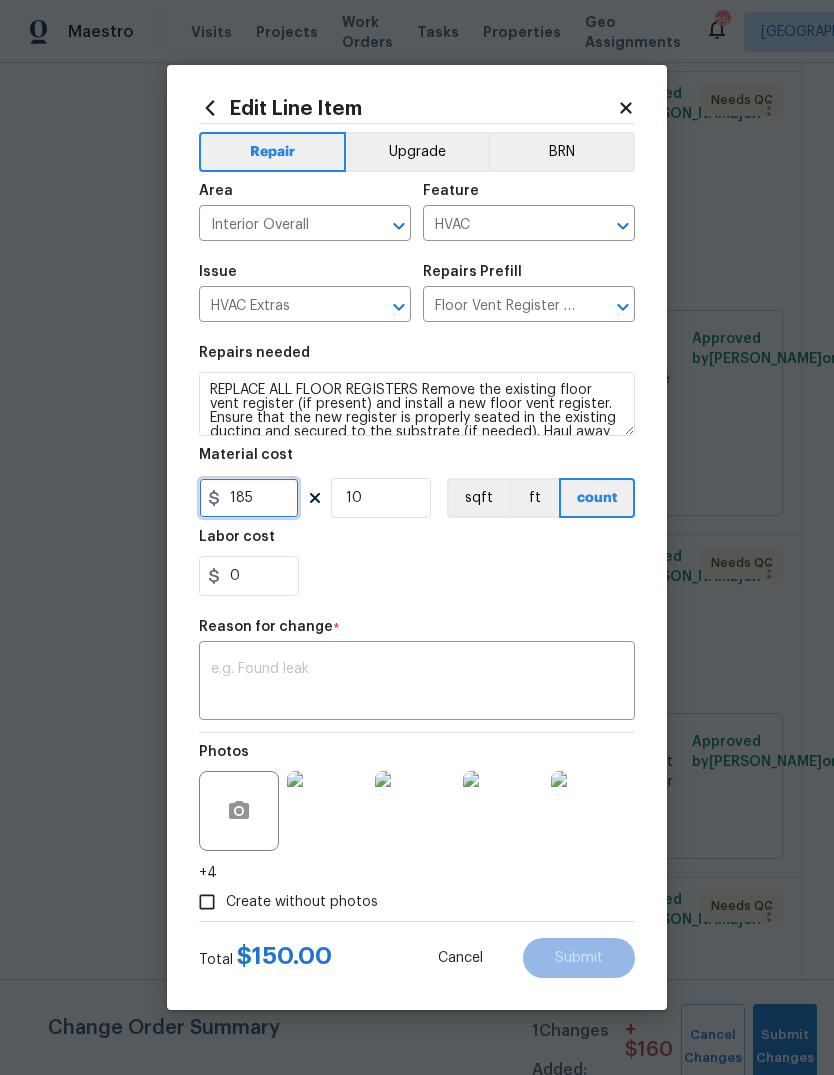 type on "185" 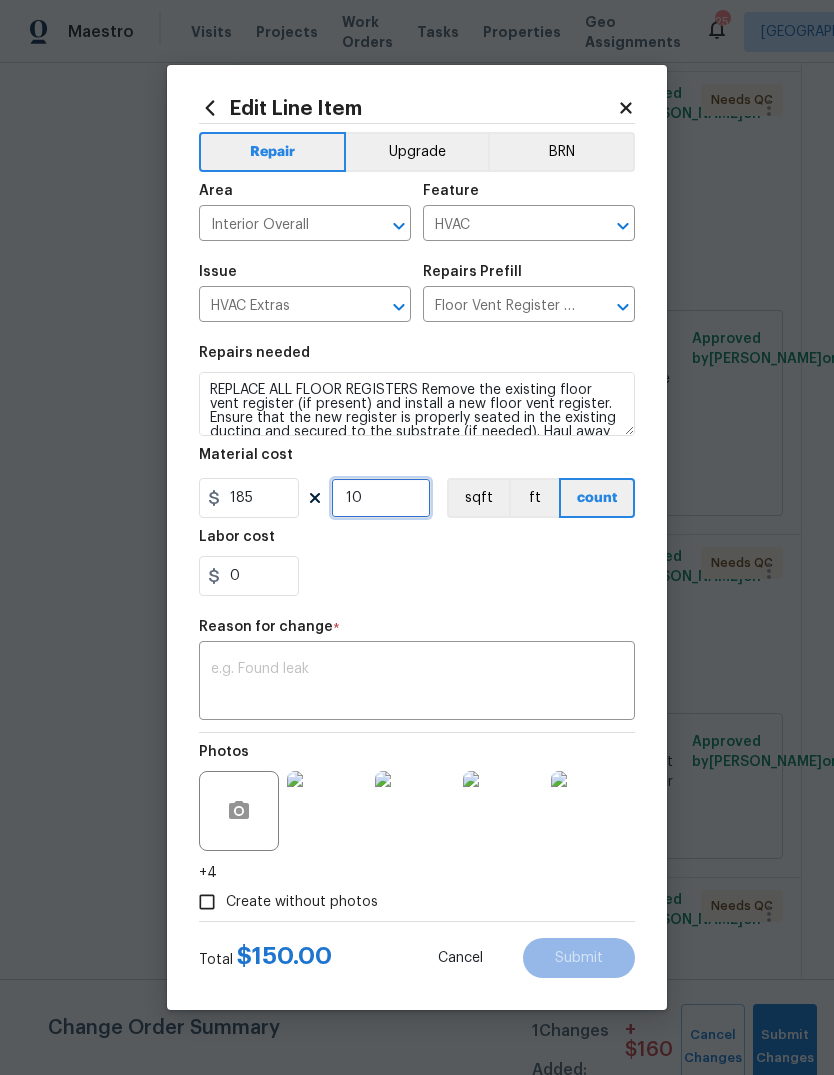 click on "Repairs needed REPLACE ALL FLOOR REGISTERS Remove the existing floor vent register (if present) and install a new floor vent register. Ensure that the new register is properly seated in the existing ducting and secured to the substrate (if needed). Haul away and dispose of all debris properly. Material cost 185 10 sqft ft count Labor cost 0" at bounding box center (417, 471) 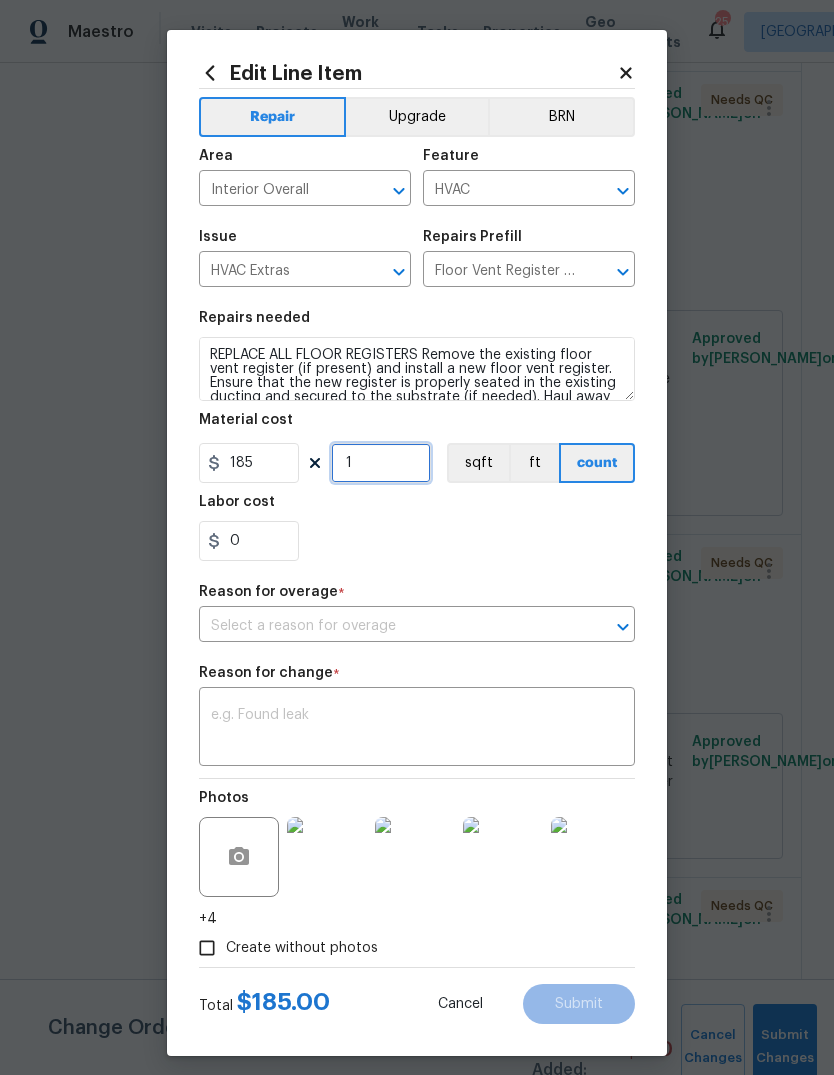 type on "1" 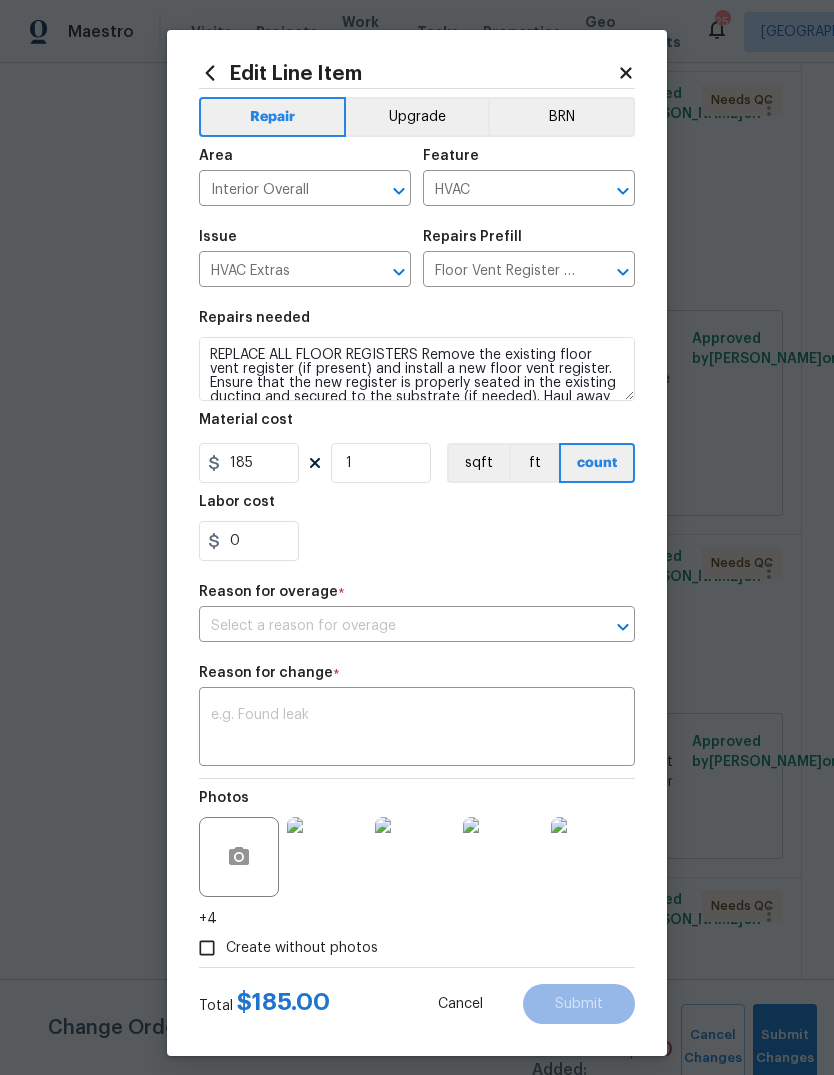 click on "0" at bounding box center [417, 541] 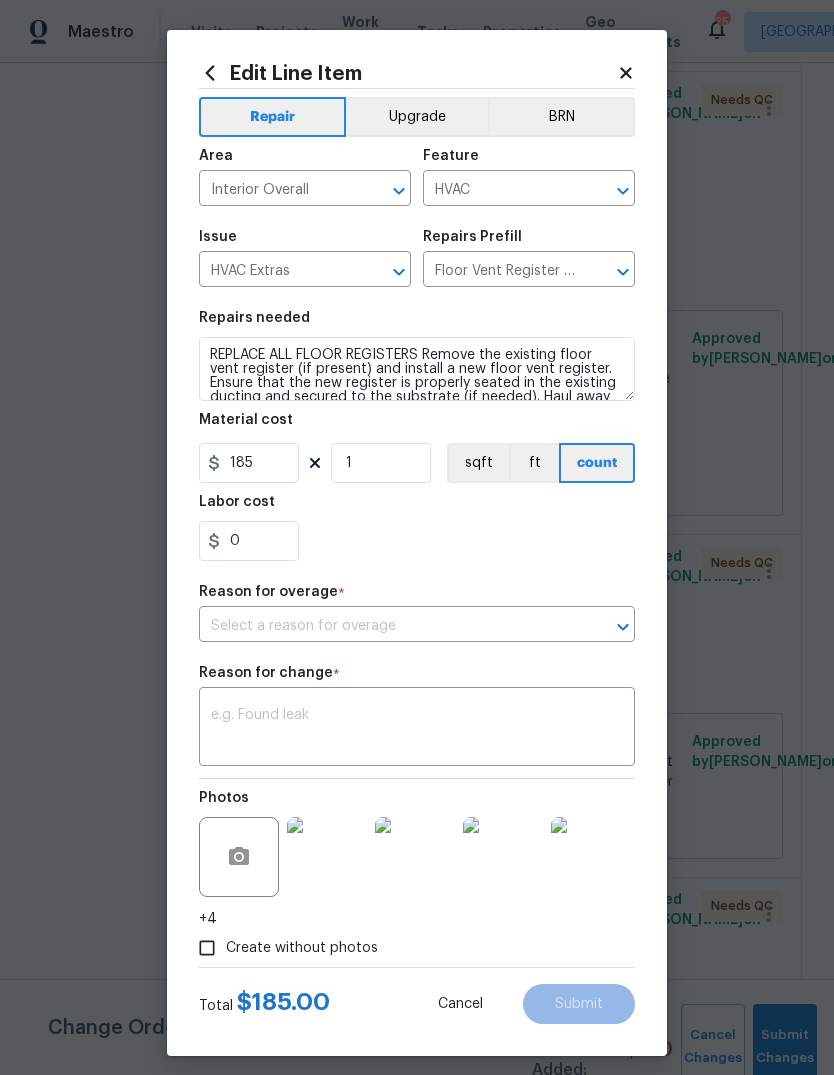 click at bounding box center (389, 626) 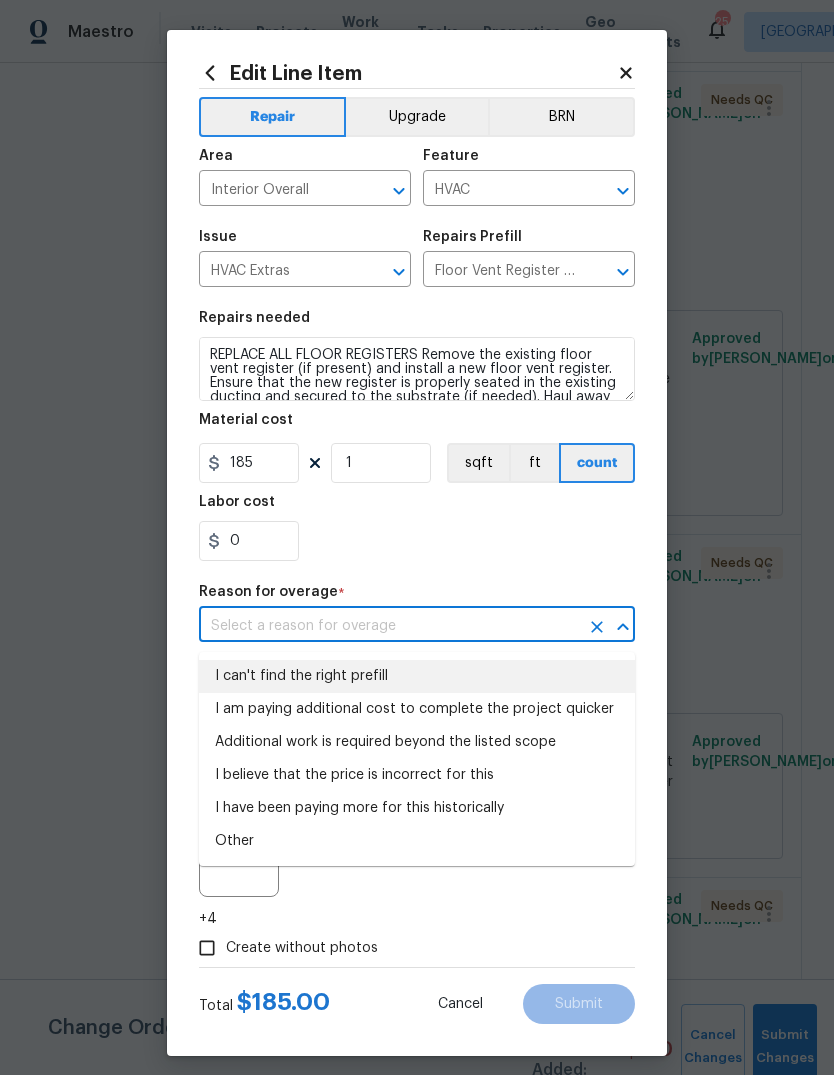 click on "I can't find the right prefill" at bounding box center [417, 676] 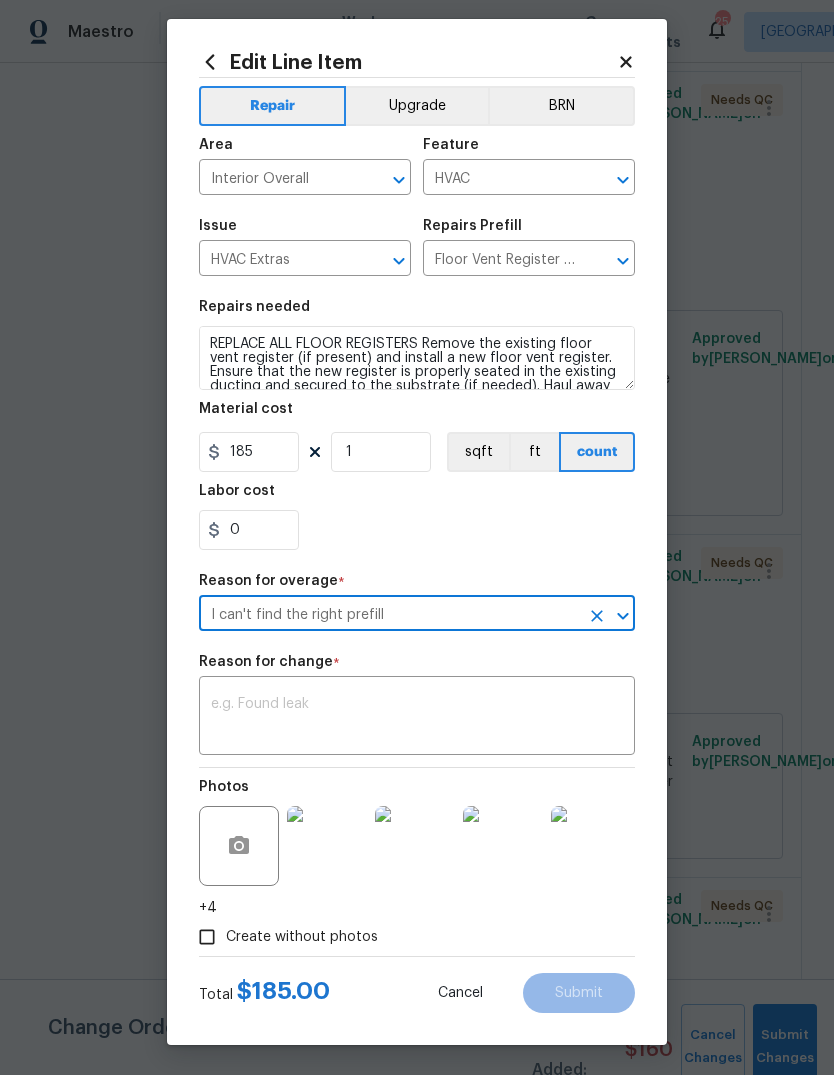 scroll, scrollTop: 17, scrollLeft: 0, axis: vertical 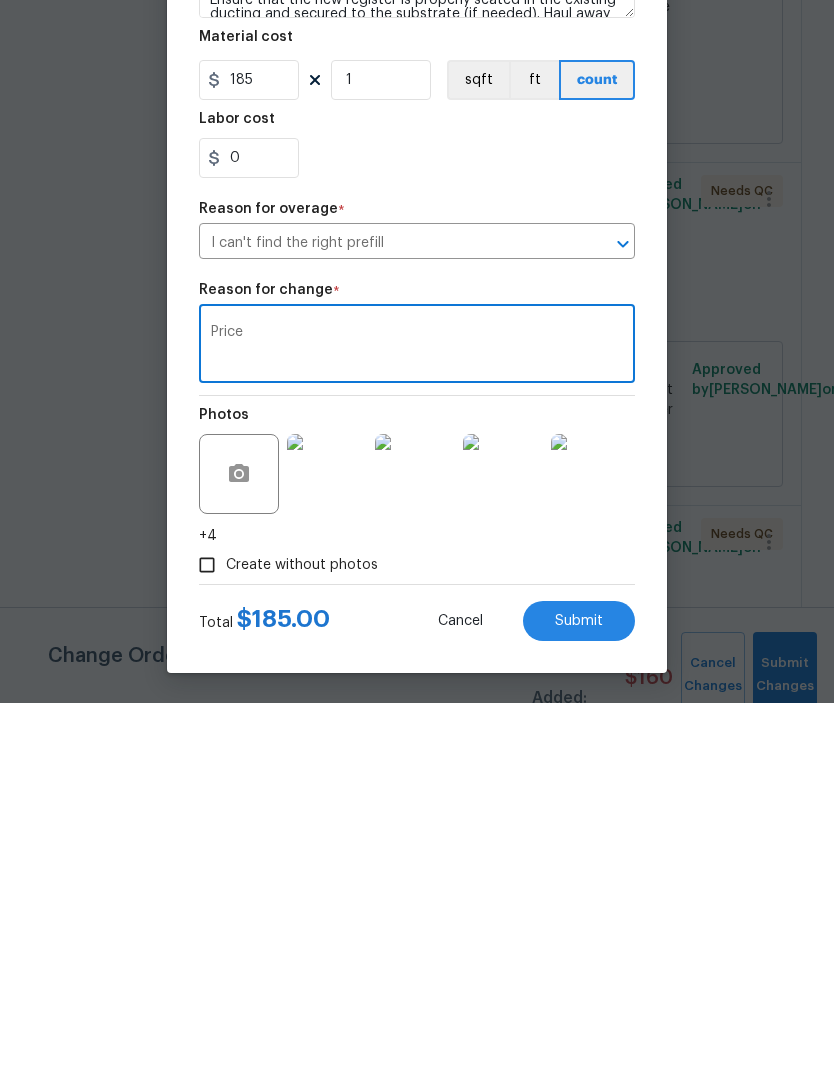 type on "Price" 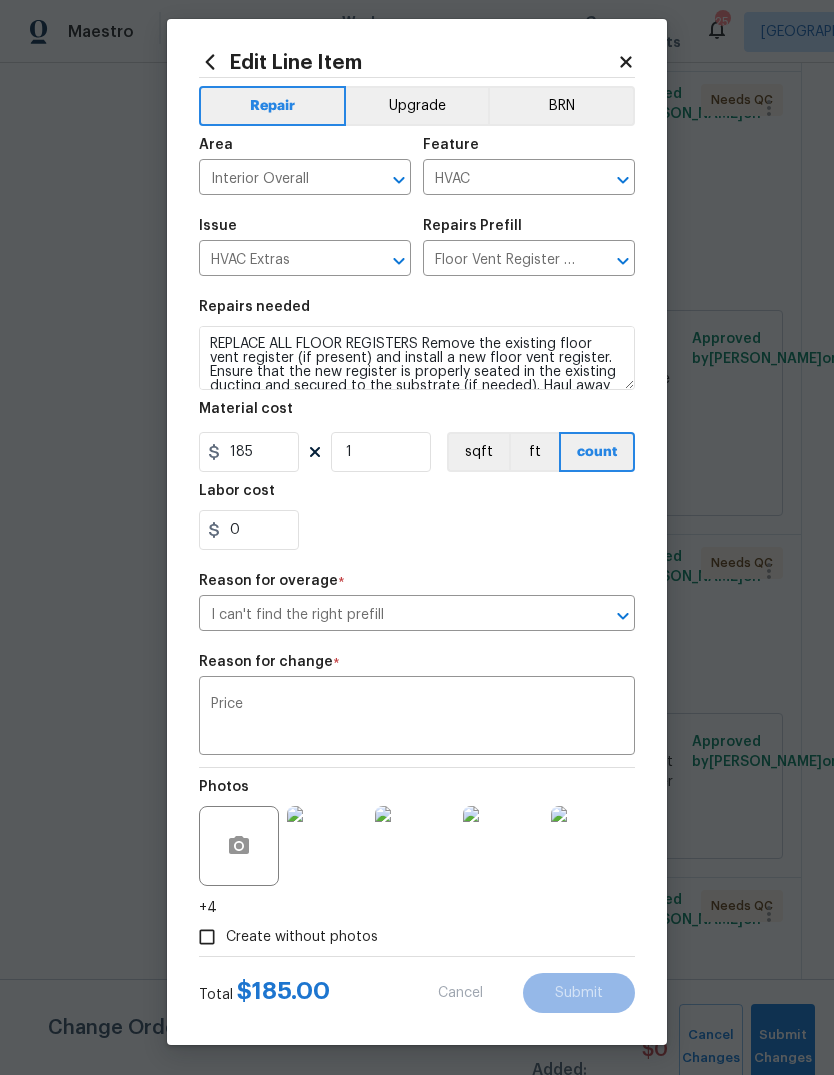 type on "15" 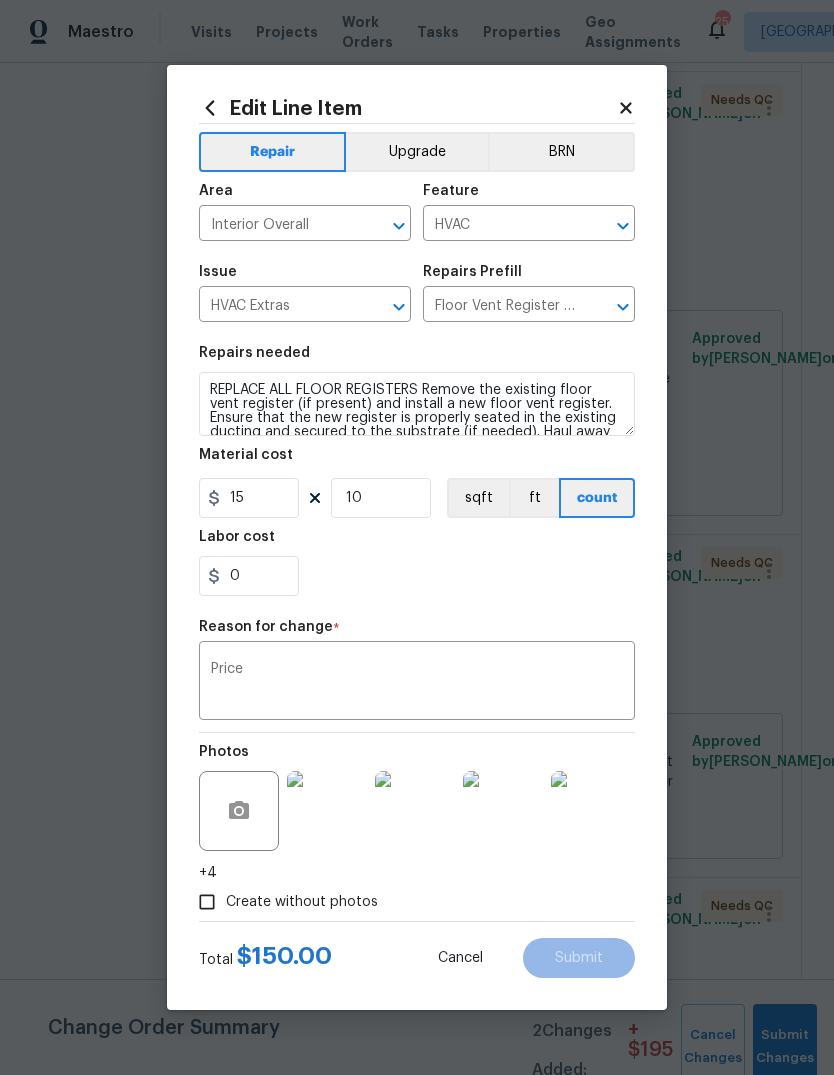 scroll, scrollTop: 0, scrollLeft: 0, axis: both 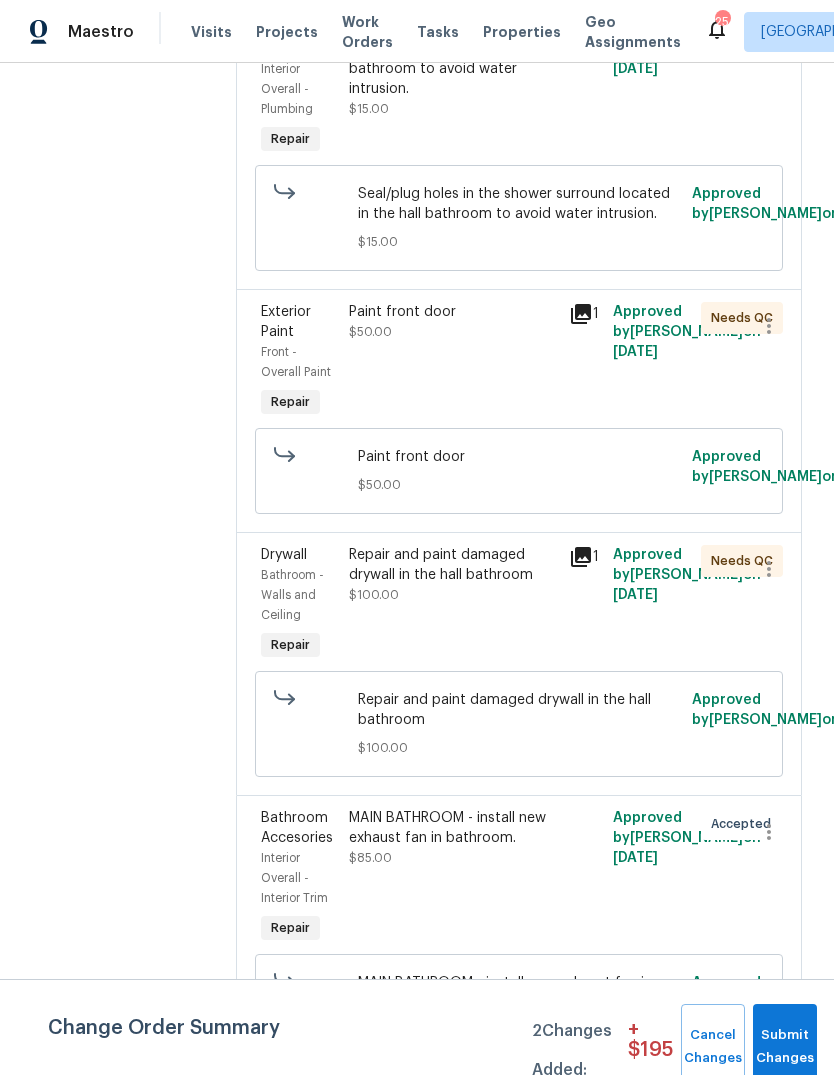 click on "Seal/plug holes in the shower surround located in the hall bathroom to avoid water intrusion." at bounding box center [453, 59] 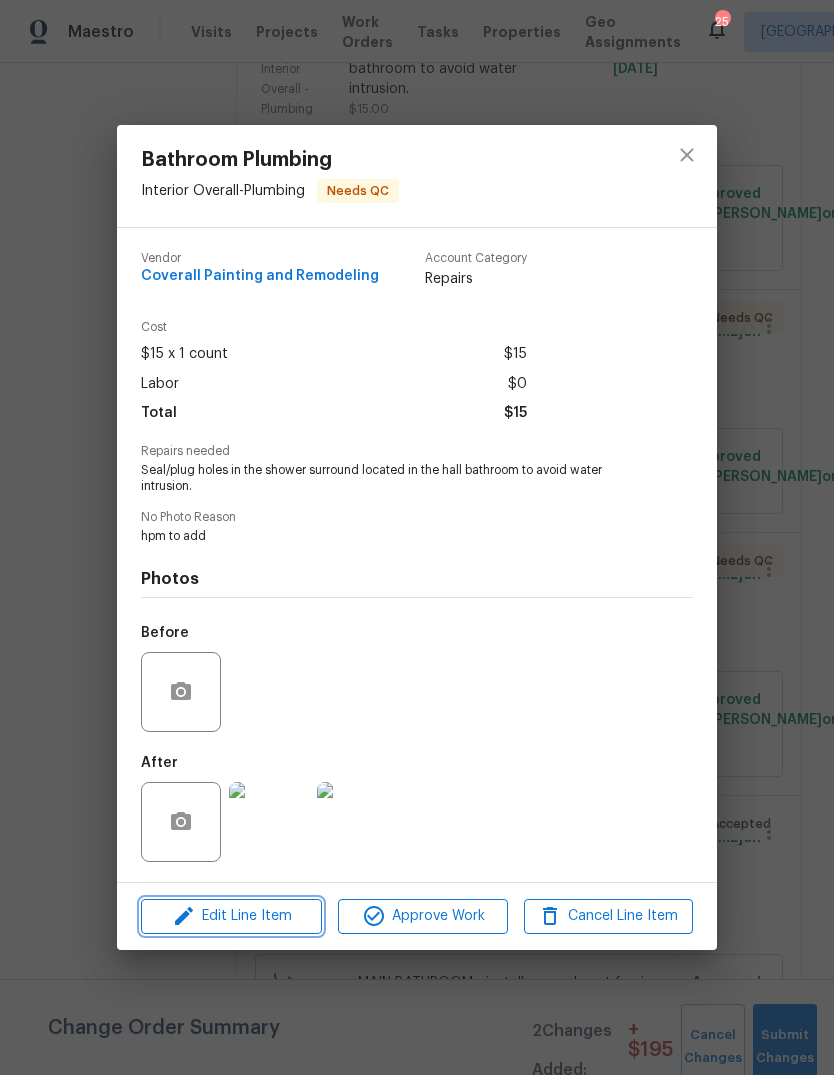 click on "Edit Line Item" at bounding box center (231, 916) 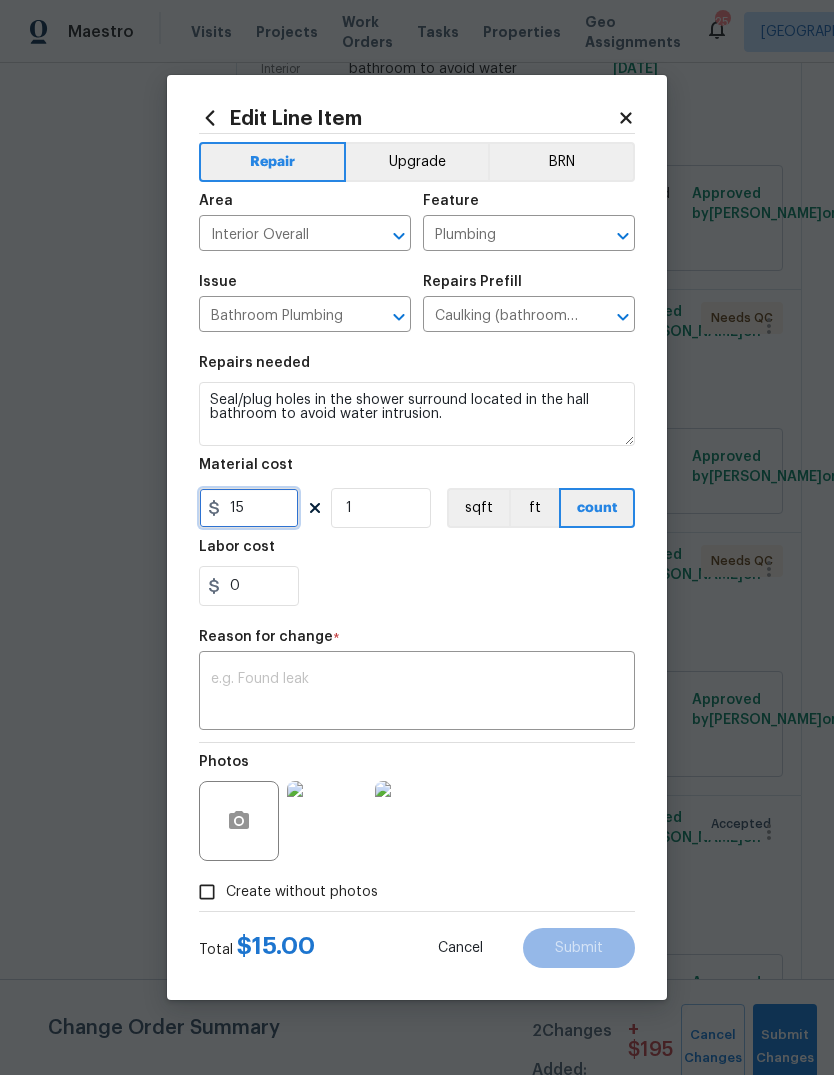 click on "15" at bounding box center [249, 508] 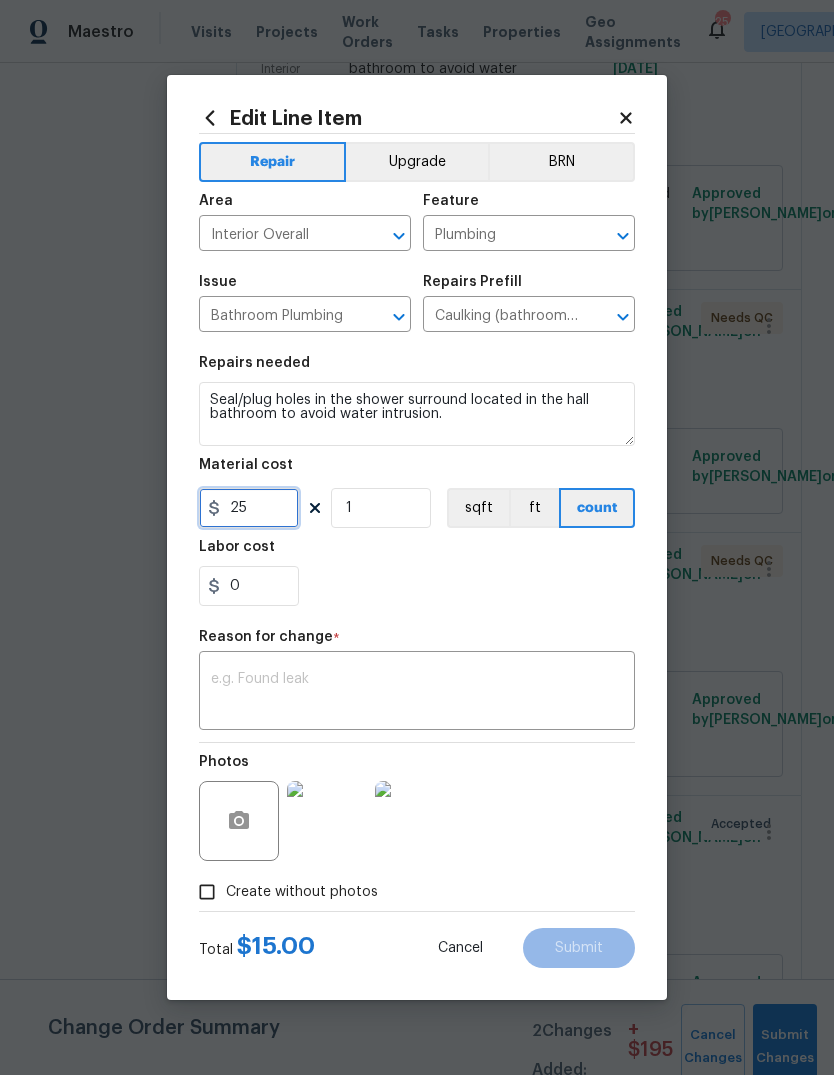 type on "25" 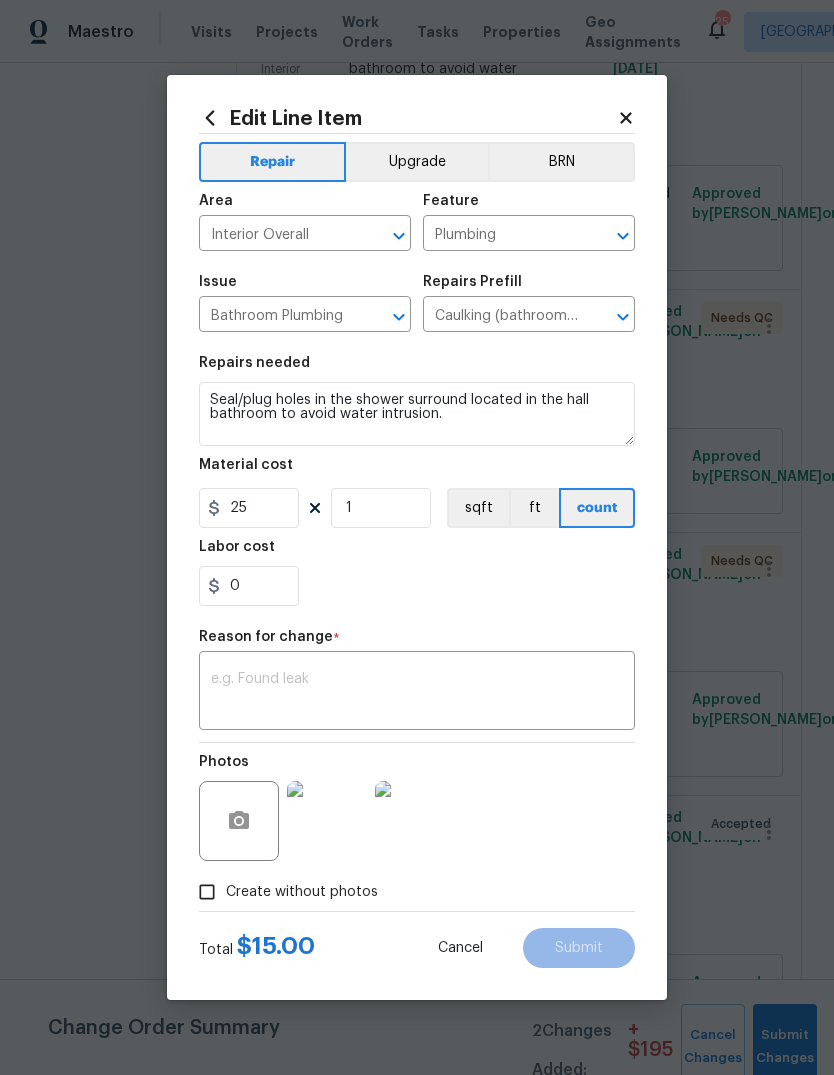 click at bounding box center (417, 693) 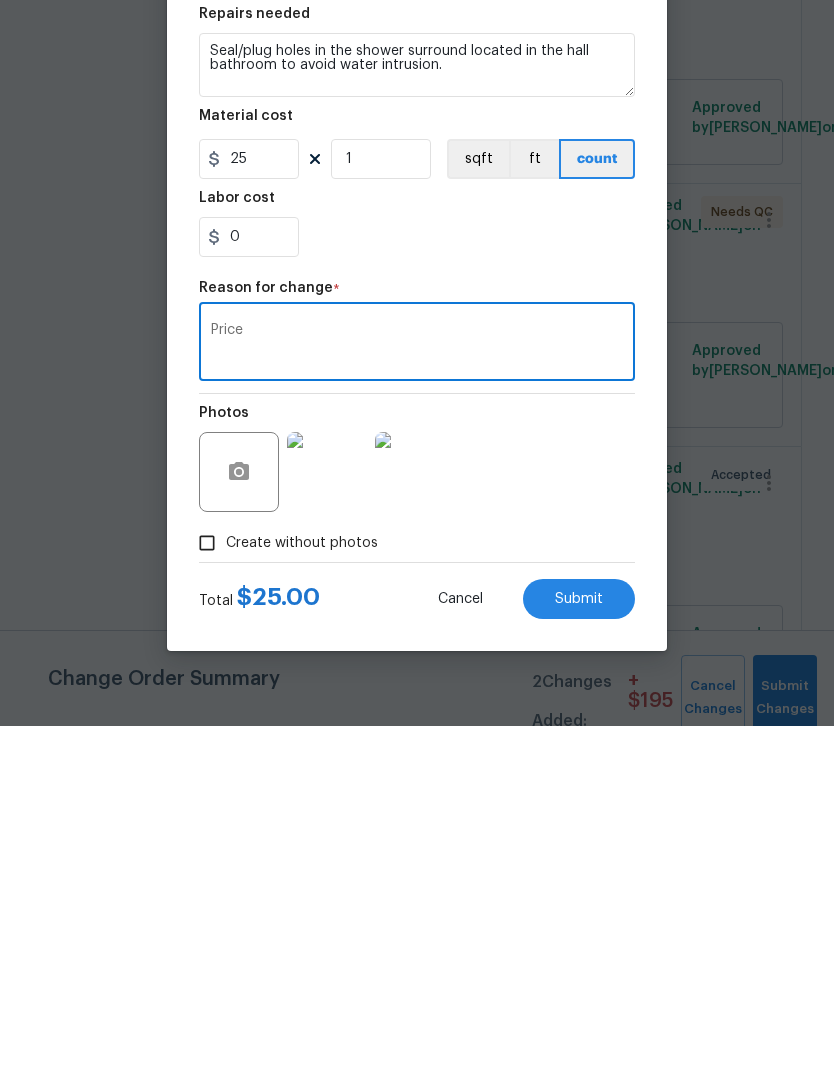 type on "Price" 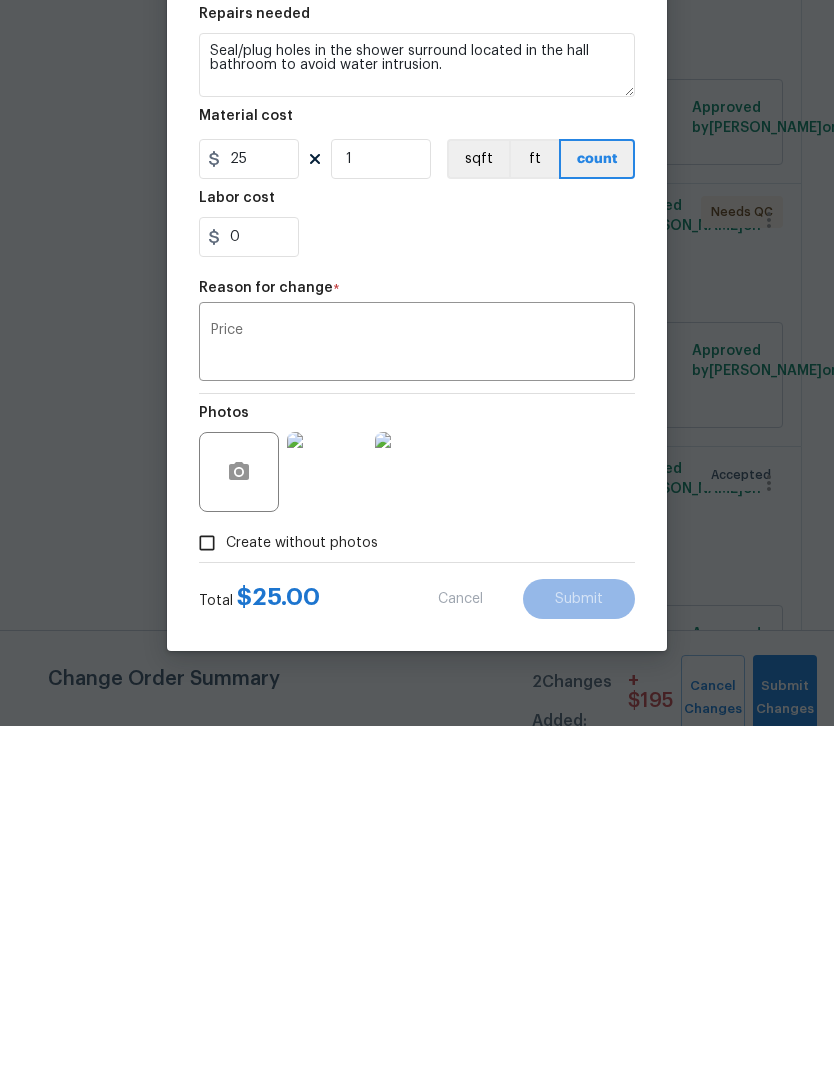 scroll, scrollTop: 75, scrollLeft: 0, axis: vertical 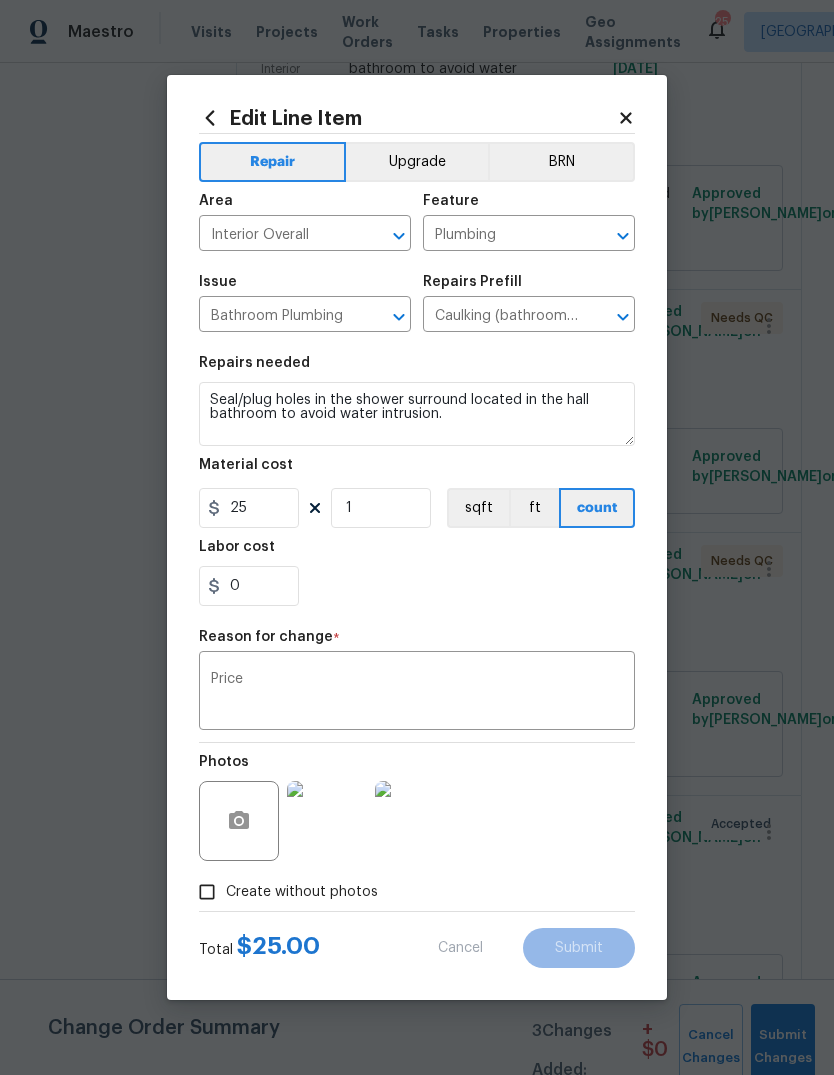 type on "15" 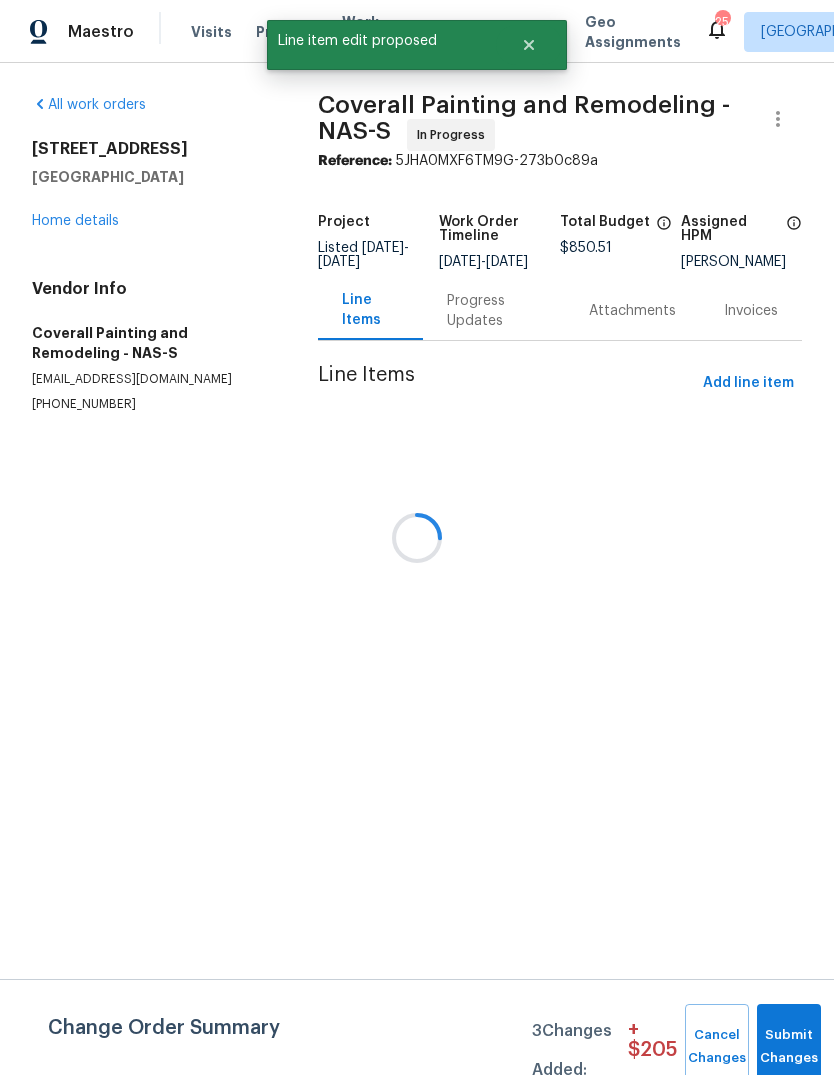 scroll, scrollTop: 0, scrollLeft: 0, axis: both 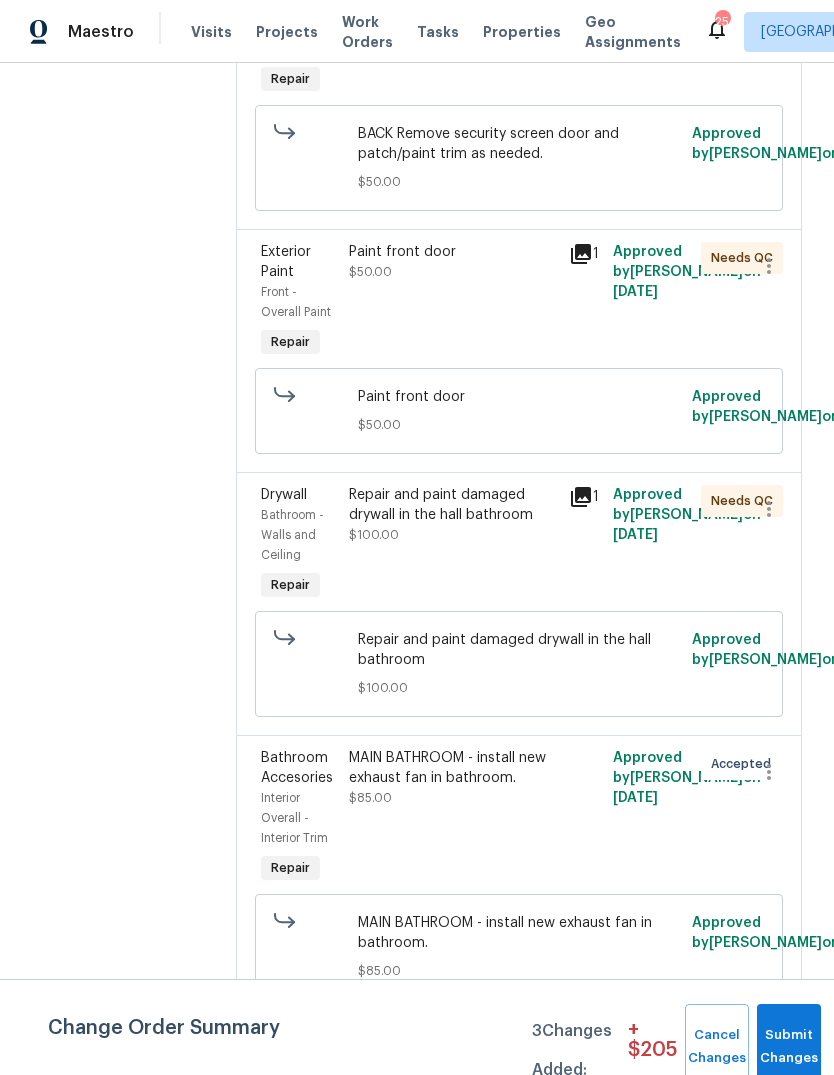 click on "Paint front door $50.00" at bounding box center [453, 302] 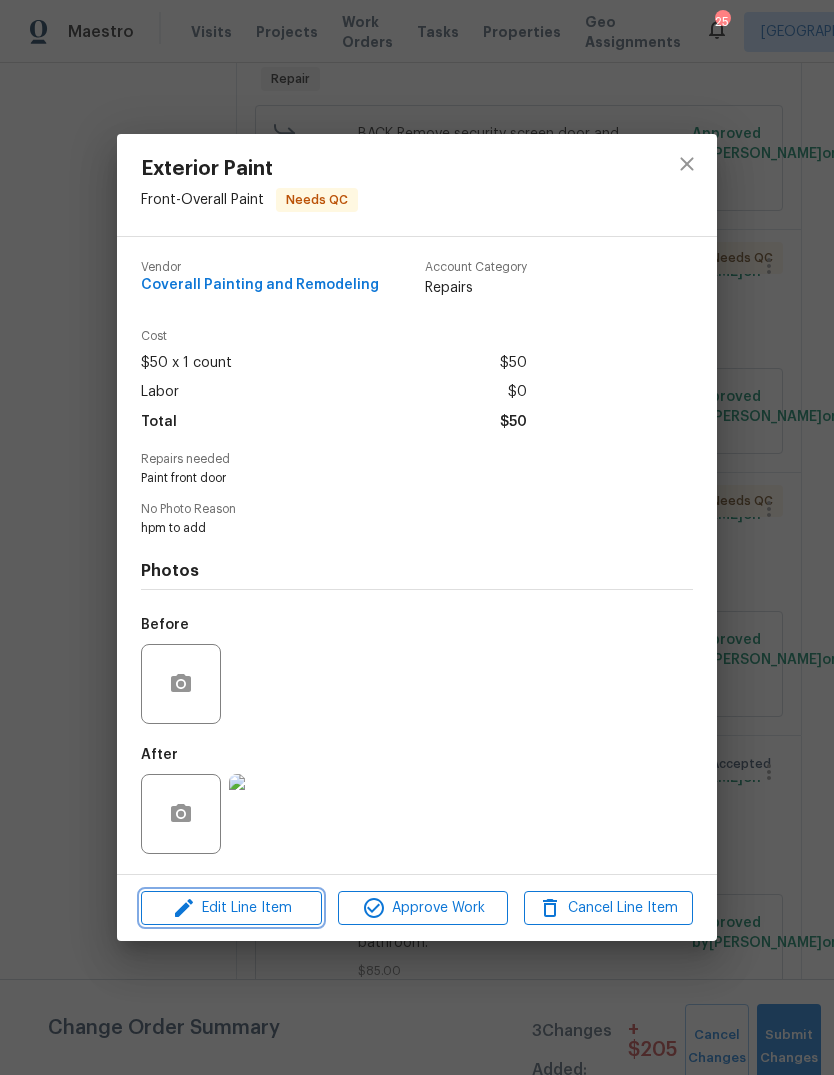 click on "Edit Line Item" at bounding box center [231, 908] 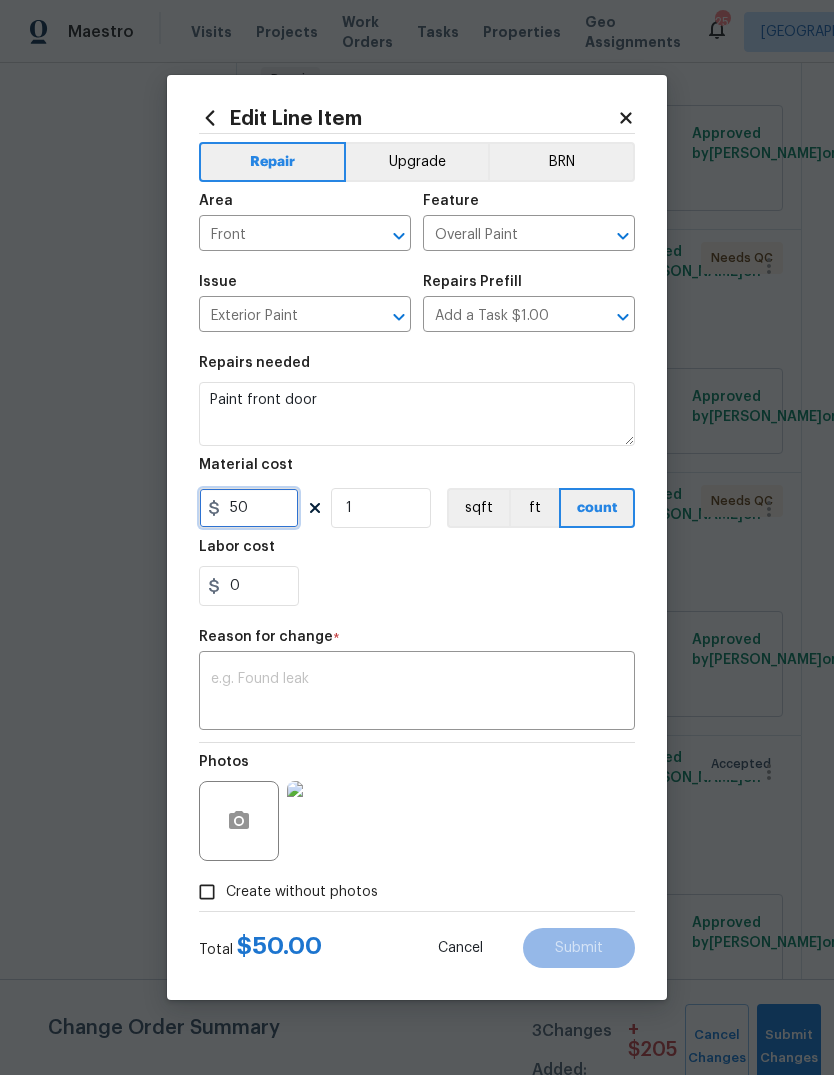 click on "50" at bounding box center (249, 508) 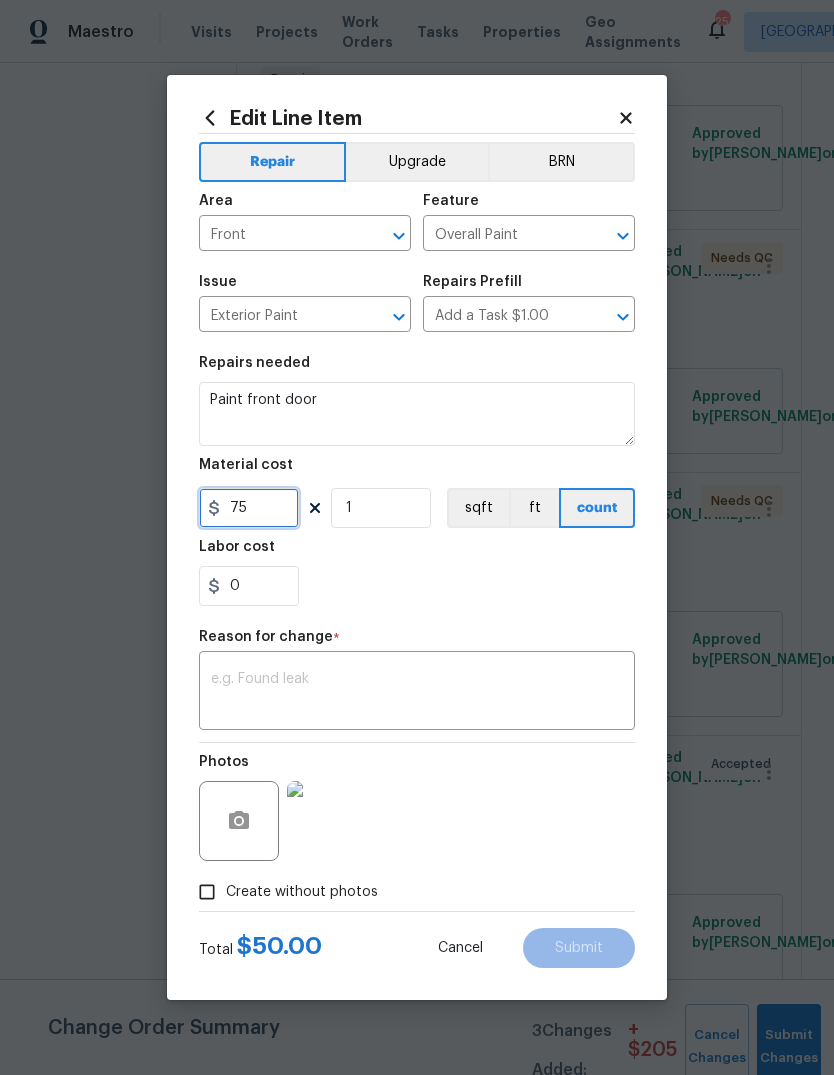 type on "75" 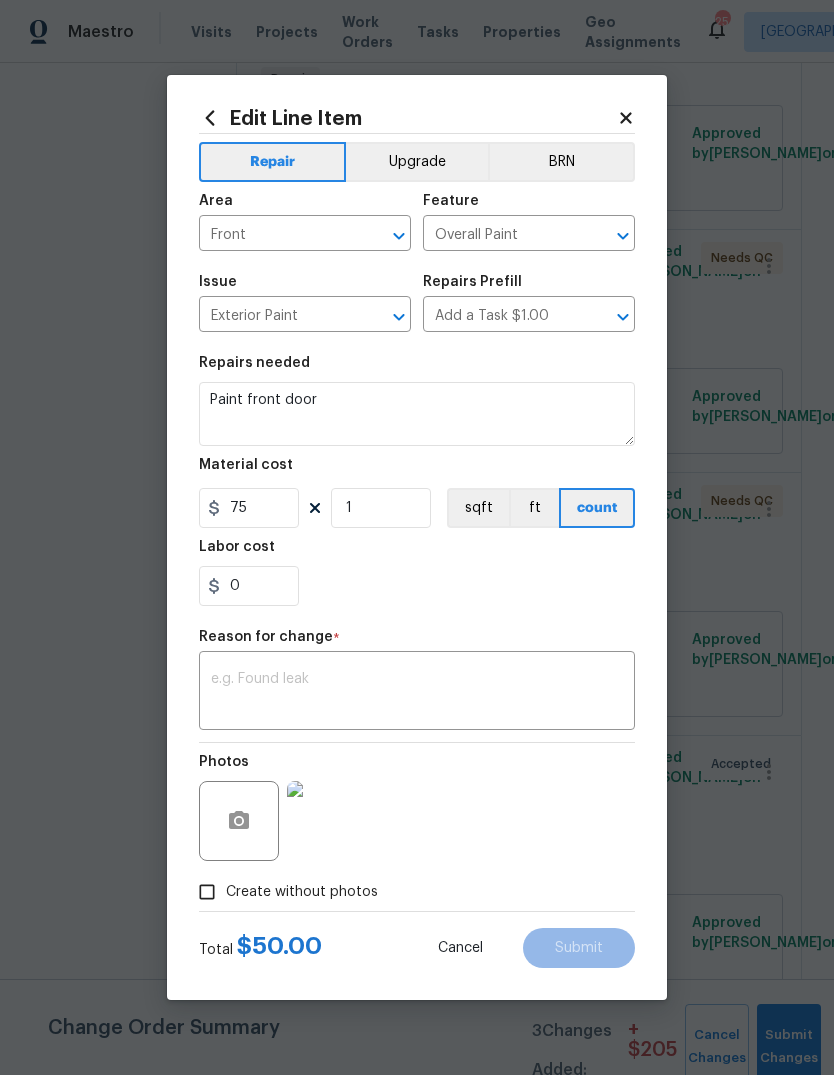 click on "0" at bounding box center (417, 586) 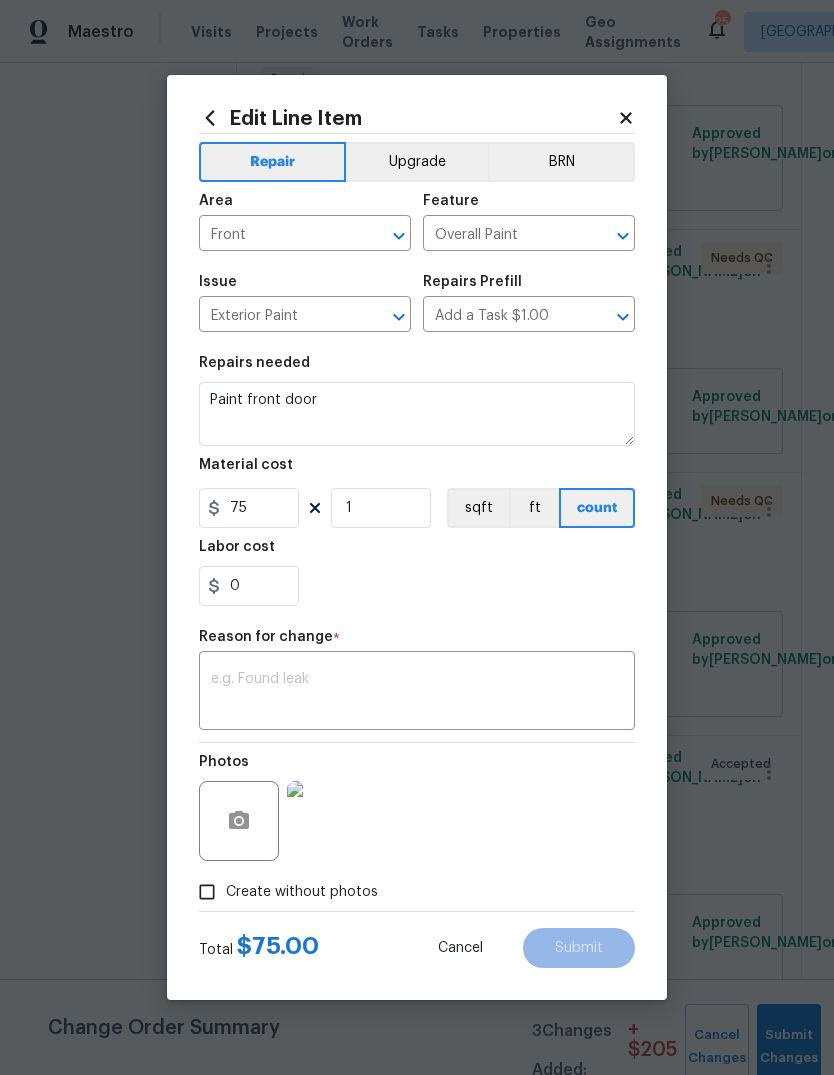 click at bounding box center [417, 693] 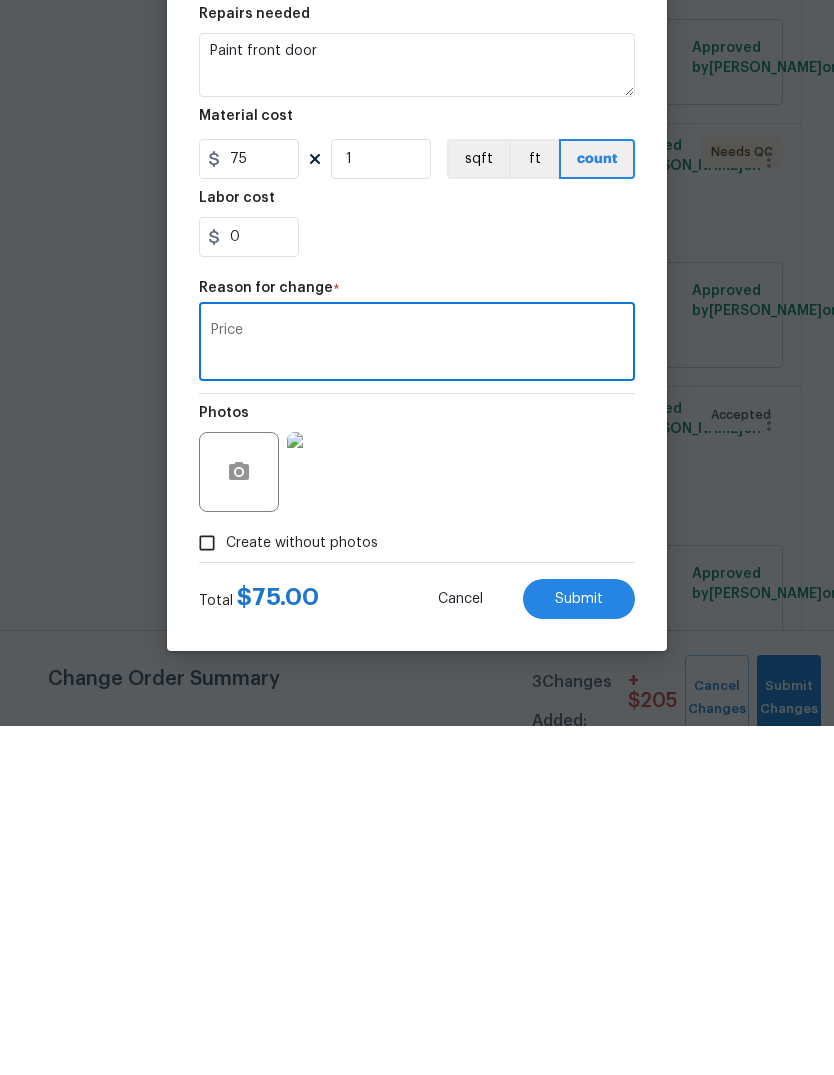 type on "Price" 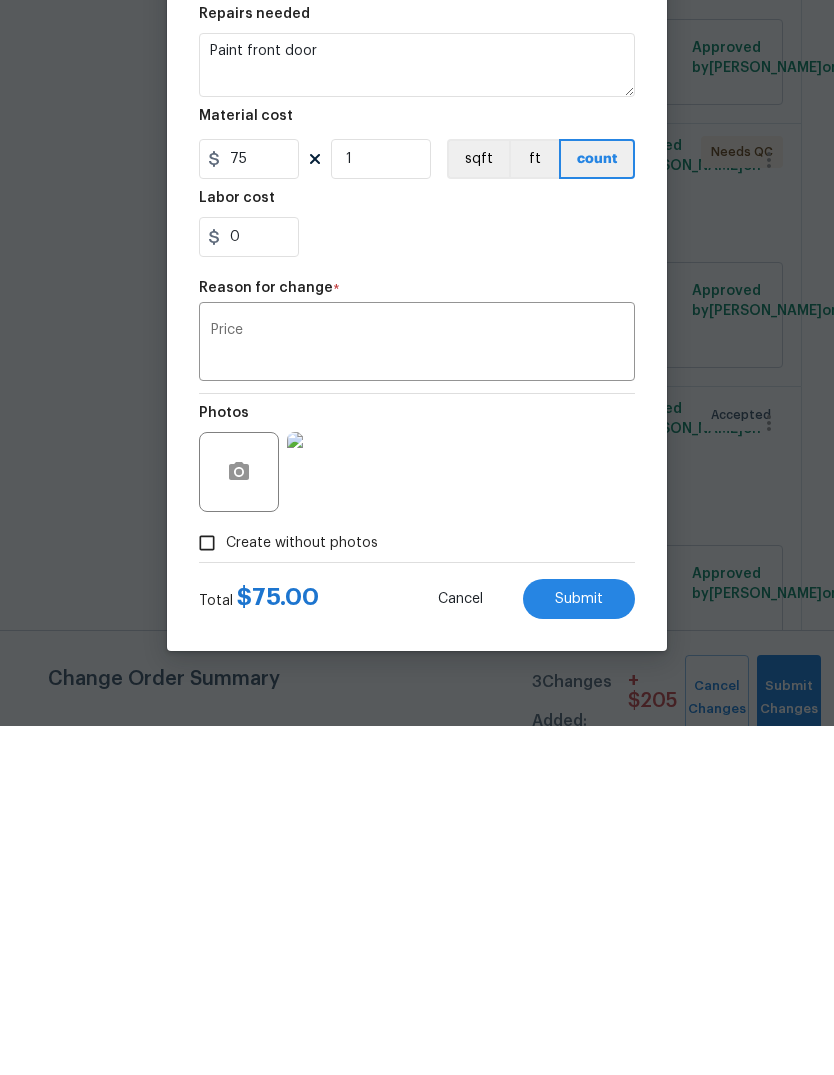 scroll, scrollTop: 75, scrollLeft: 0, axis: vertical 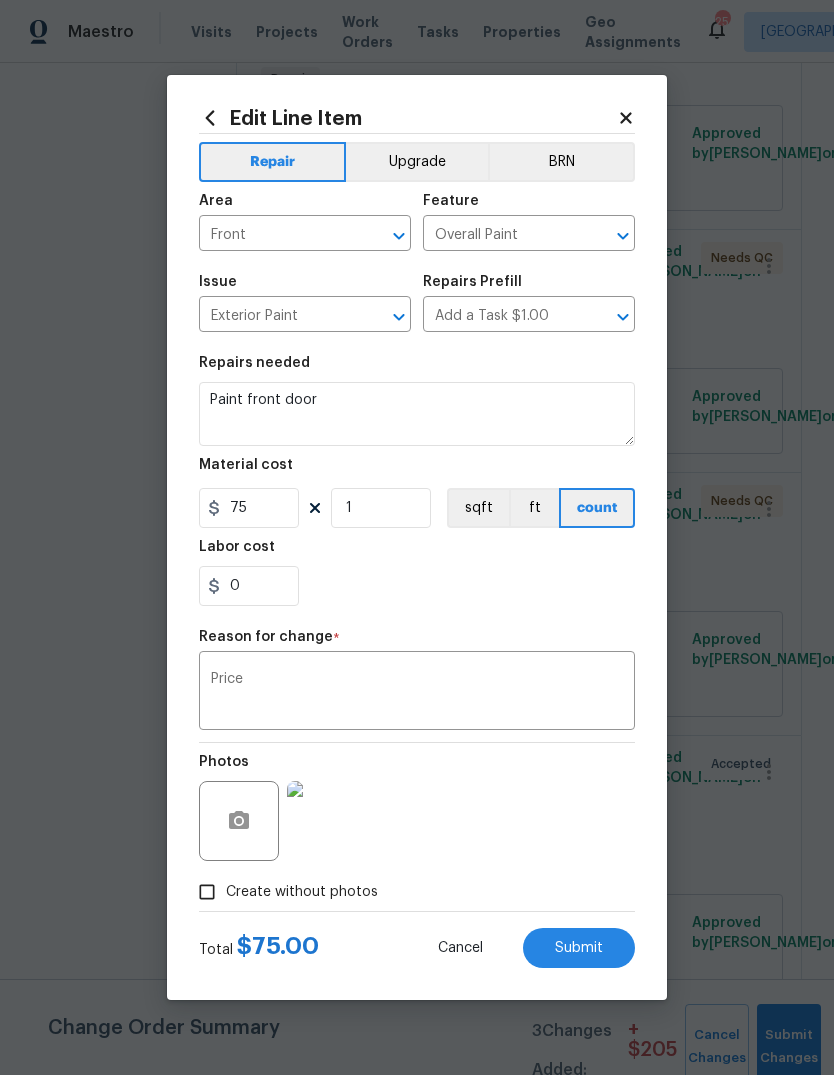 click on "Submit" at bounding box center (579, 948) 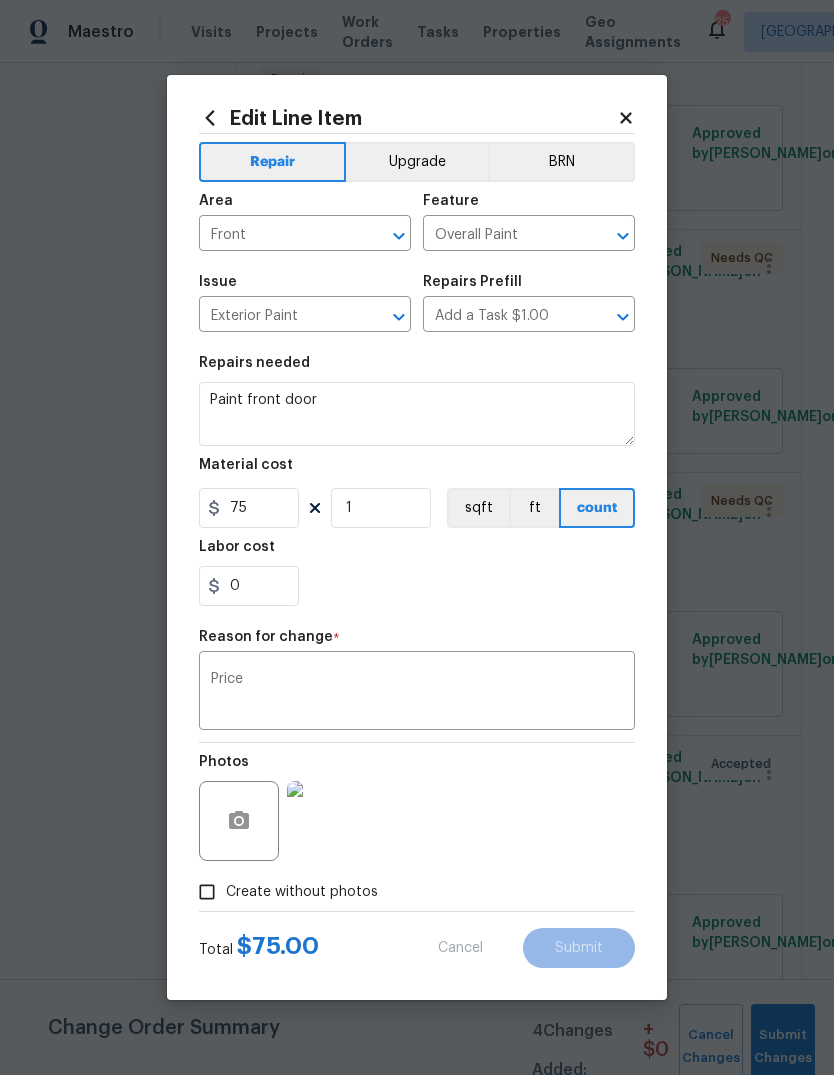 type on "50" 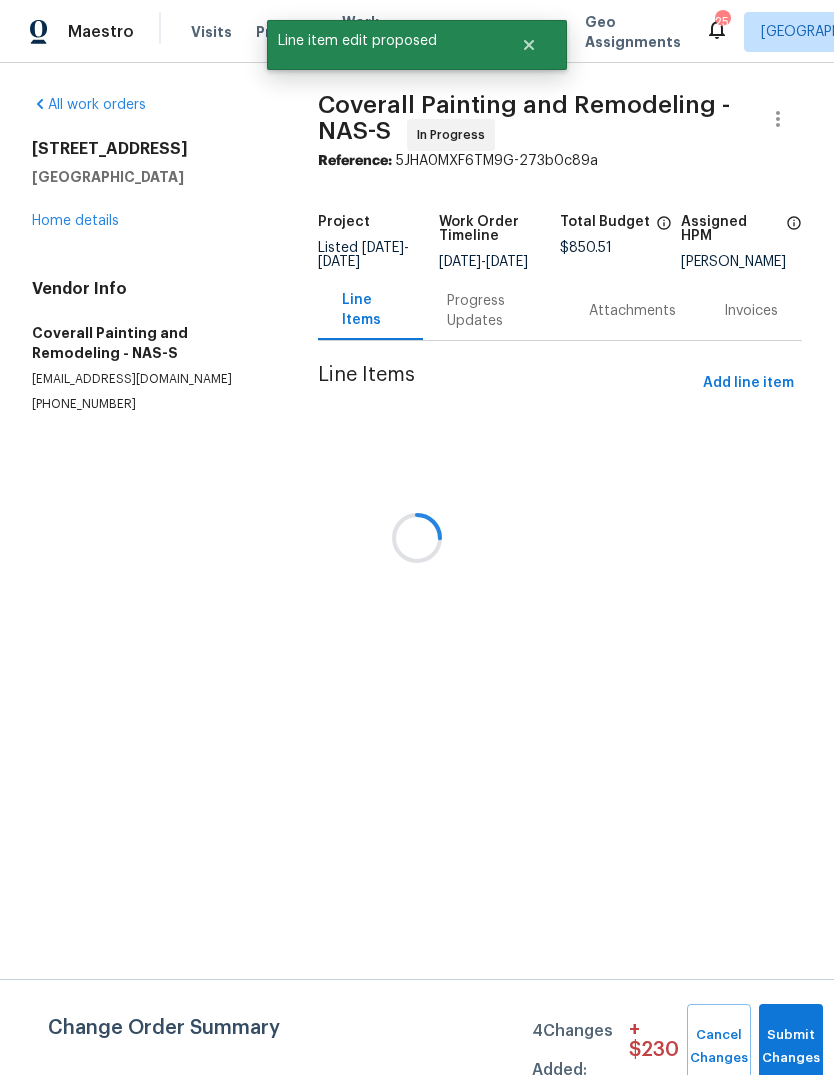 scroll, scrollTop: 0, scrollLeft: 0, axis: both 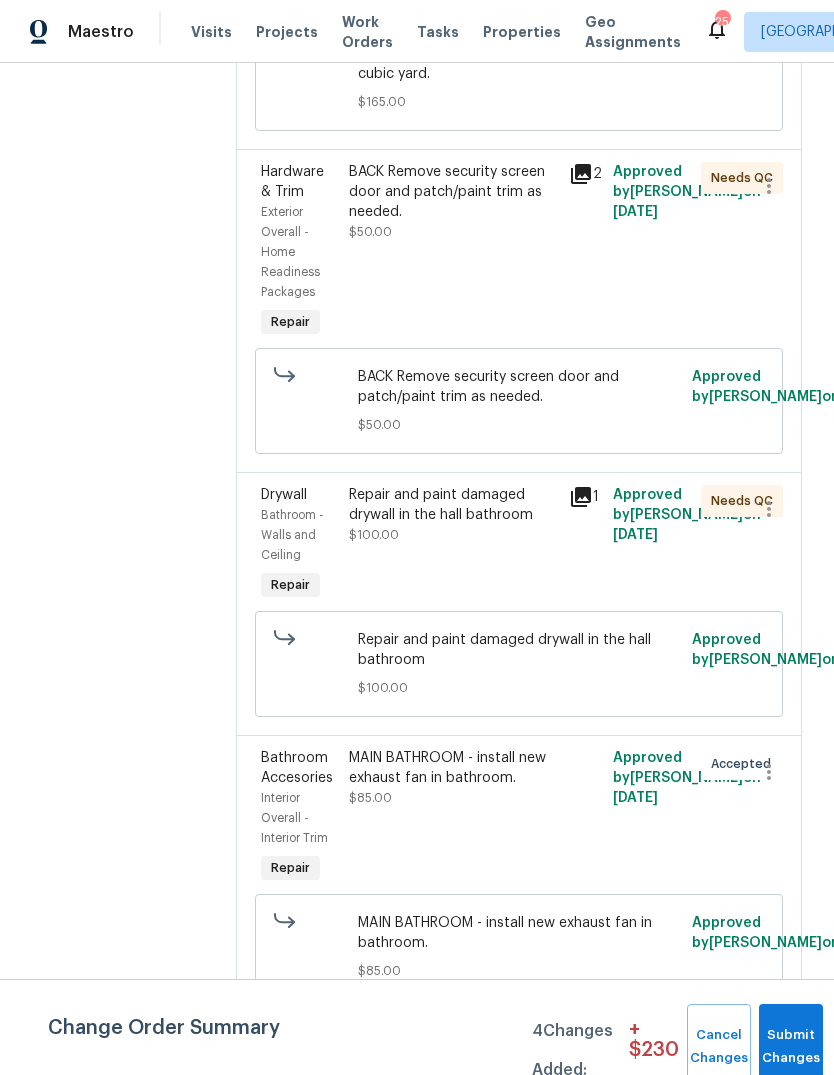 click on "BACK Remove security screen door and patch/paint trim as needed." at bounding box center (453, 192) 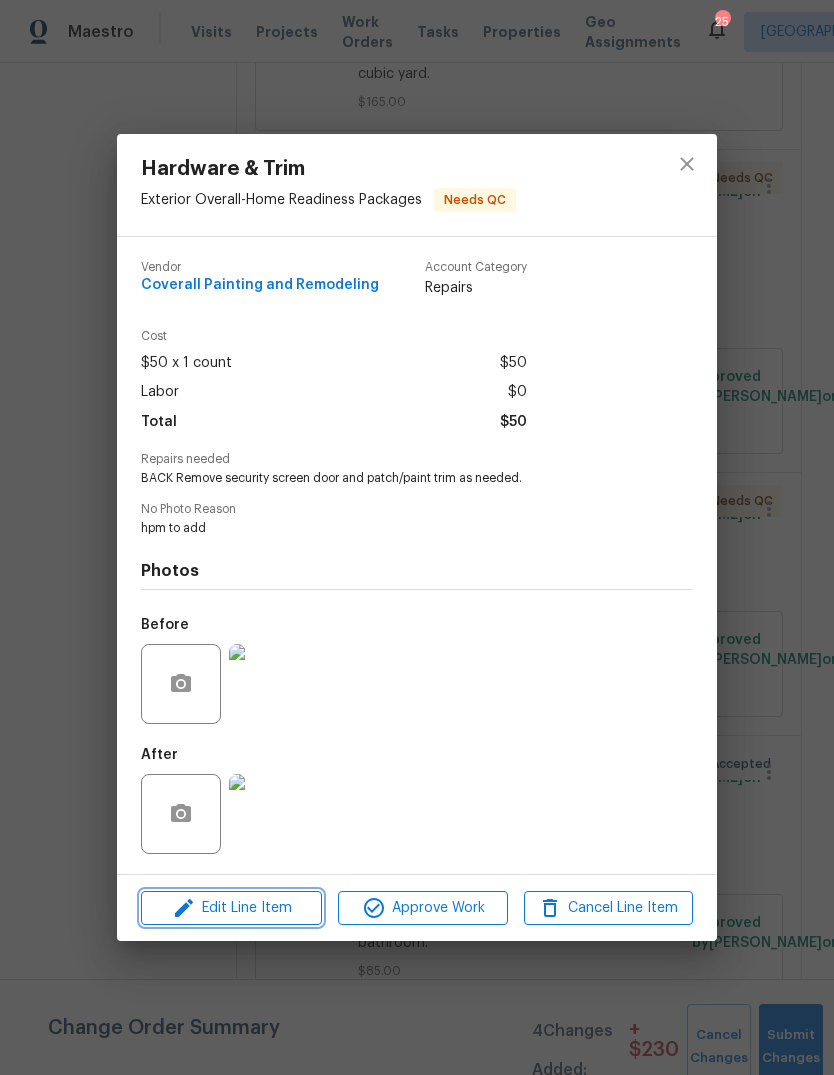 click on "Edit Line Item" at bounding box center (231, 908) 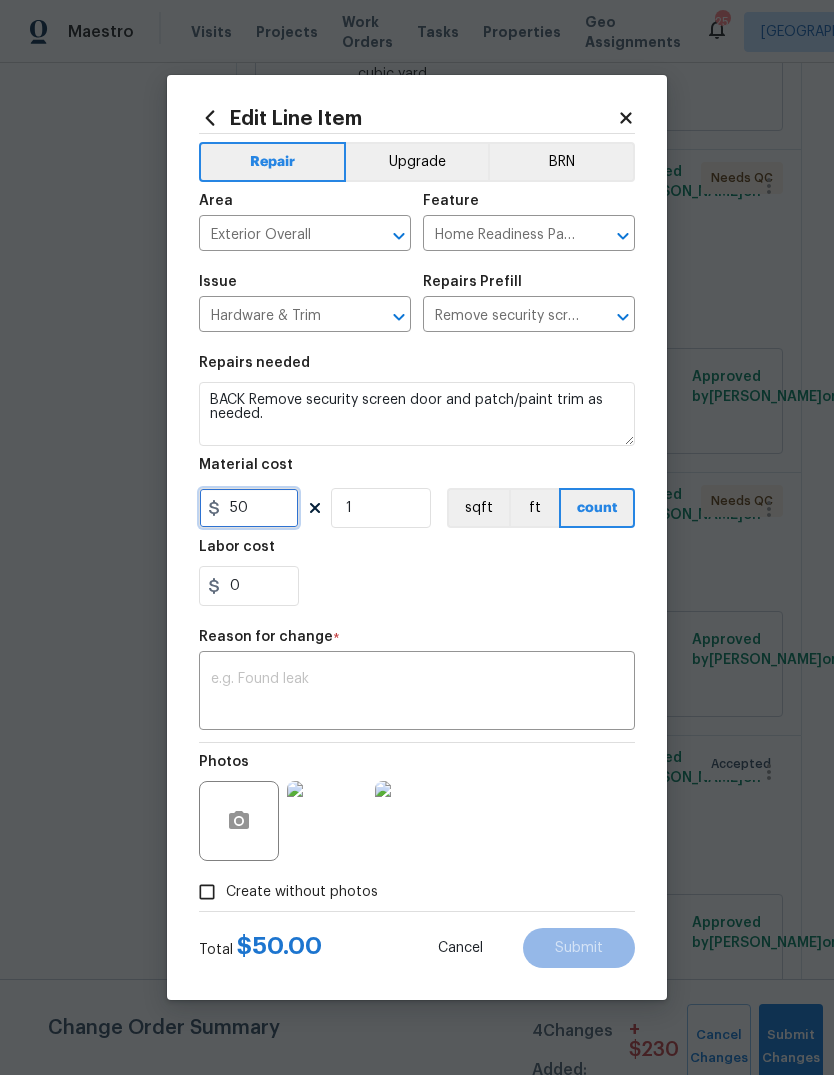 click on "50" at bounding box center (249, 508) 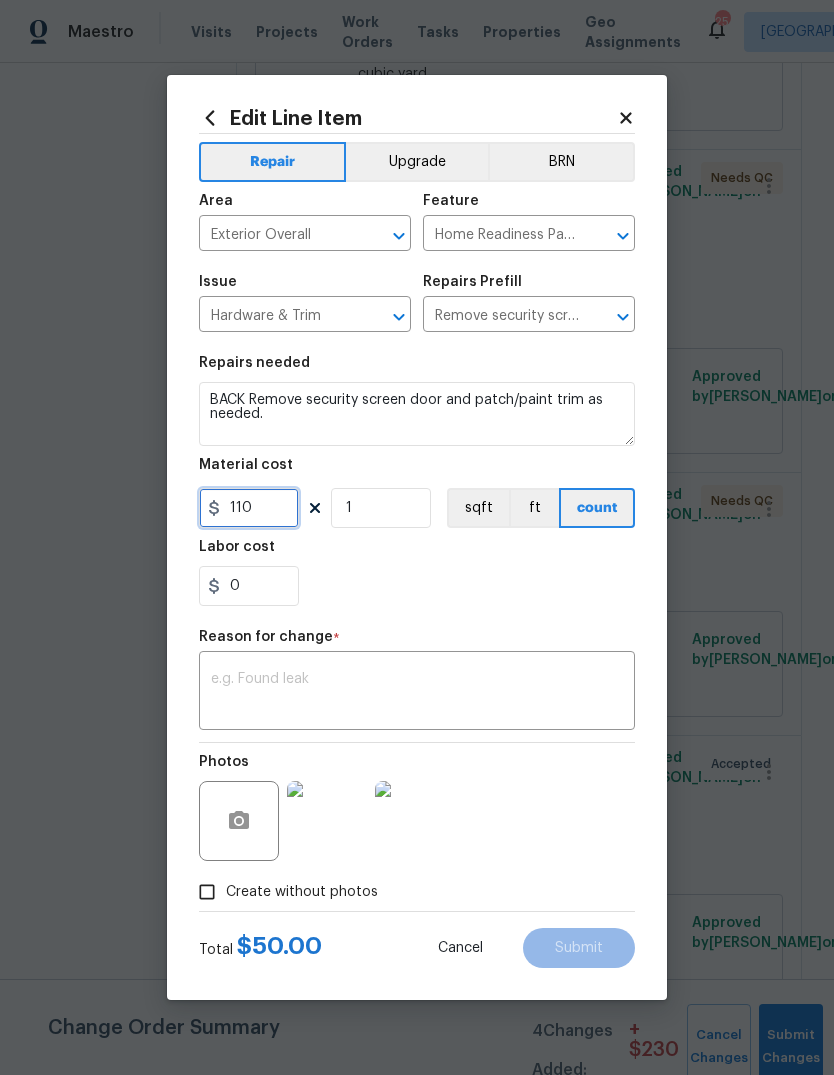 type on "110" 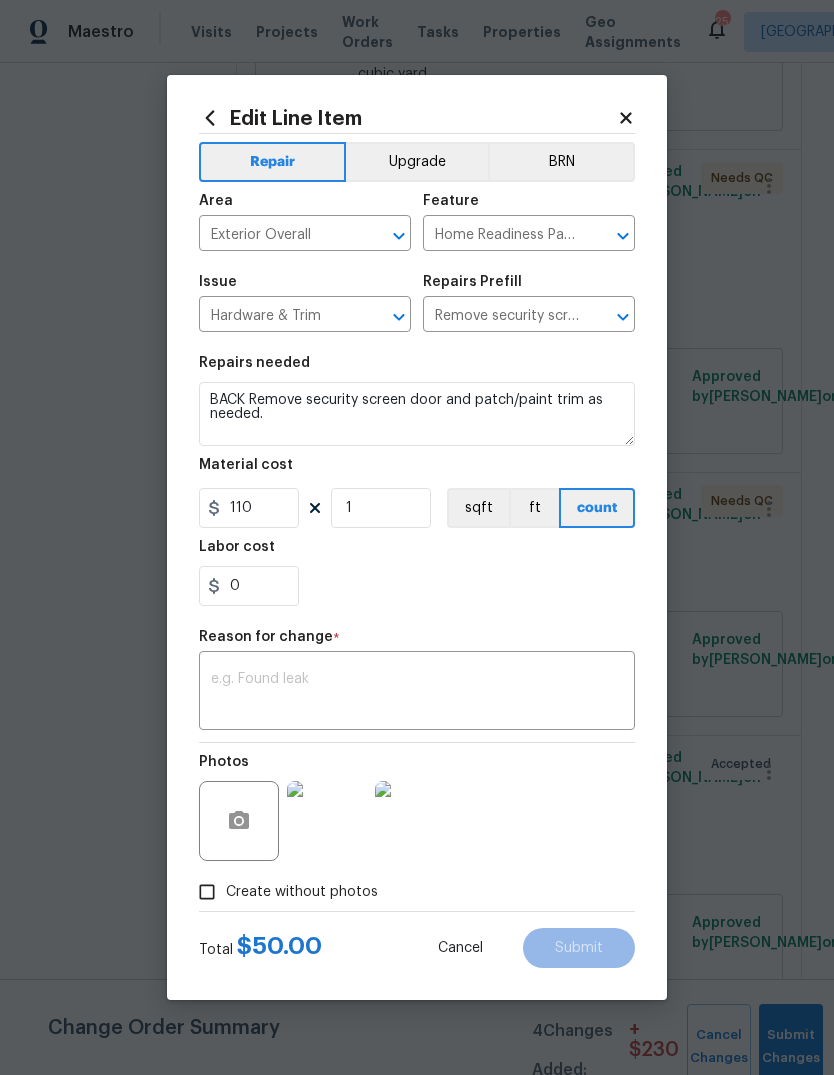 click on "Reason for change *" at bounding box center [417, 643] 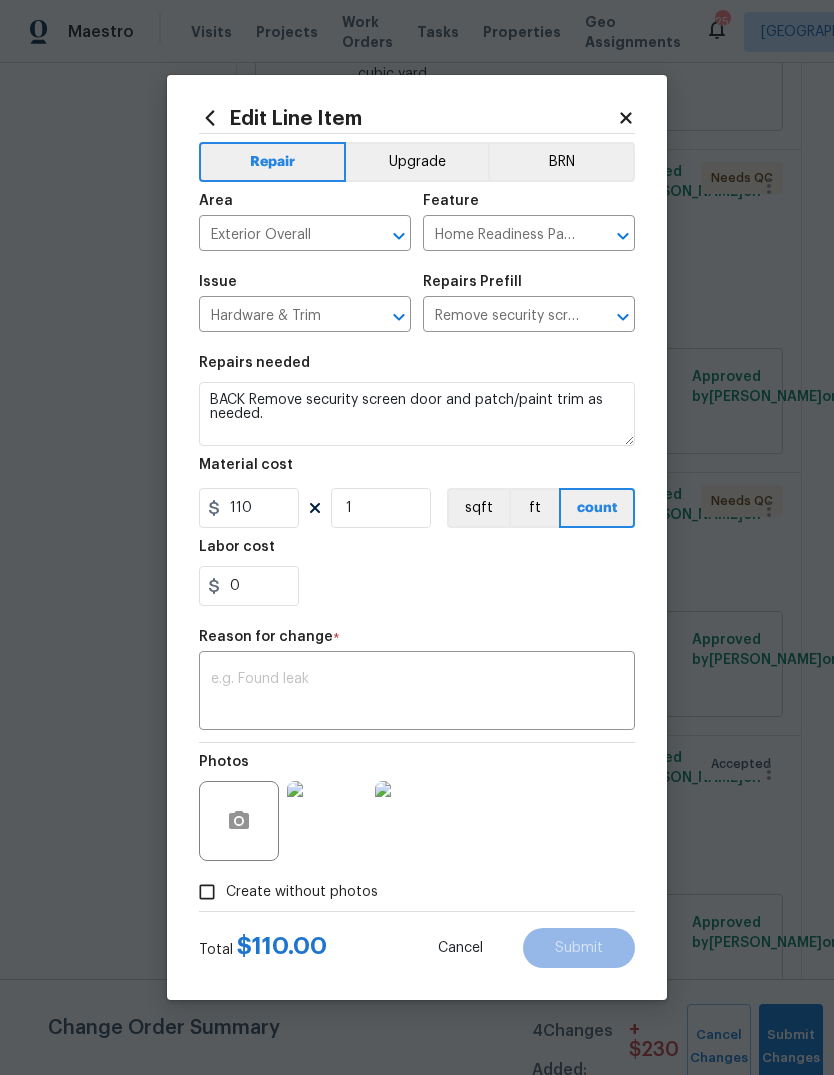 click at bounding box center [417, 693] 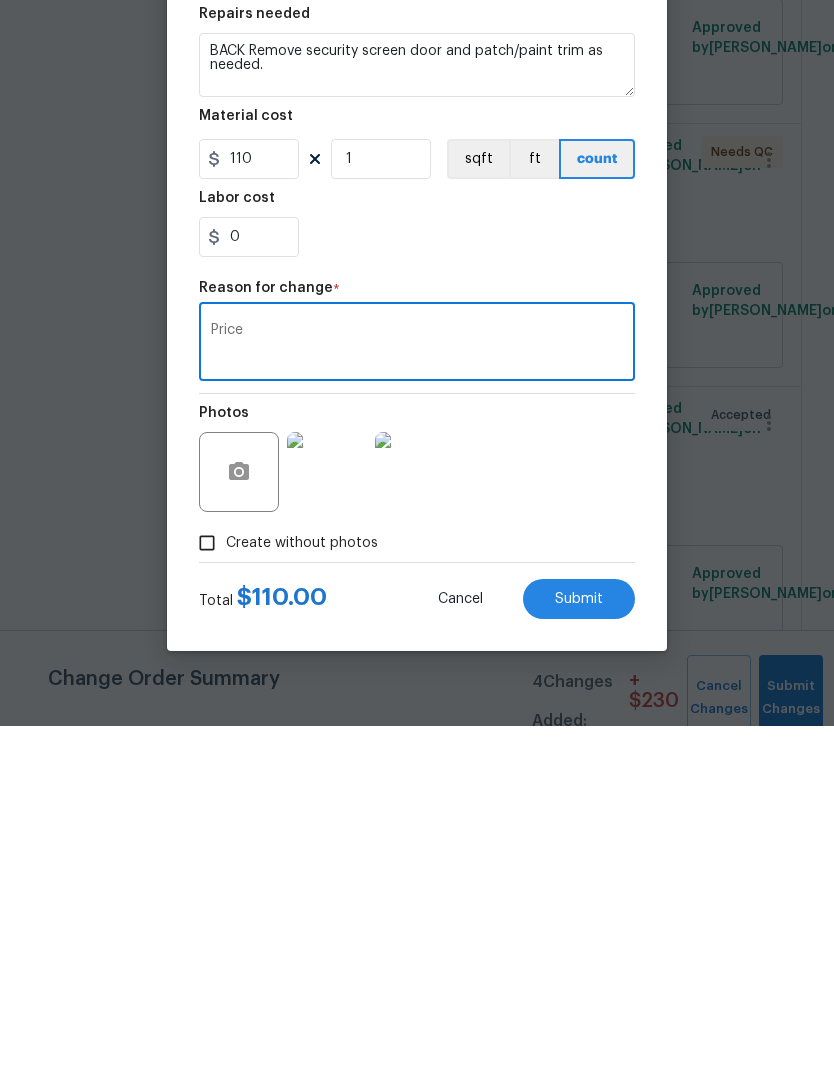type on "Price" 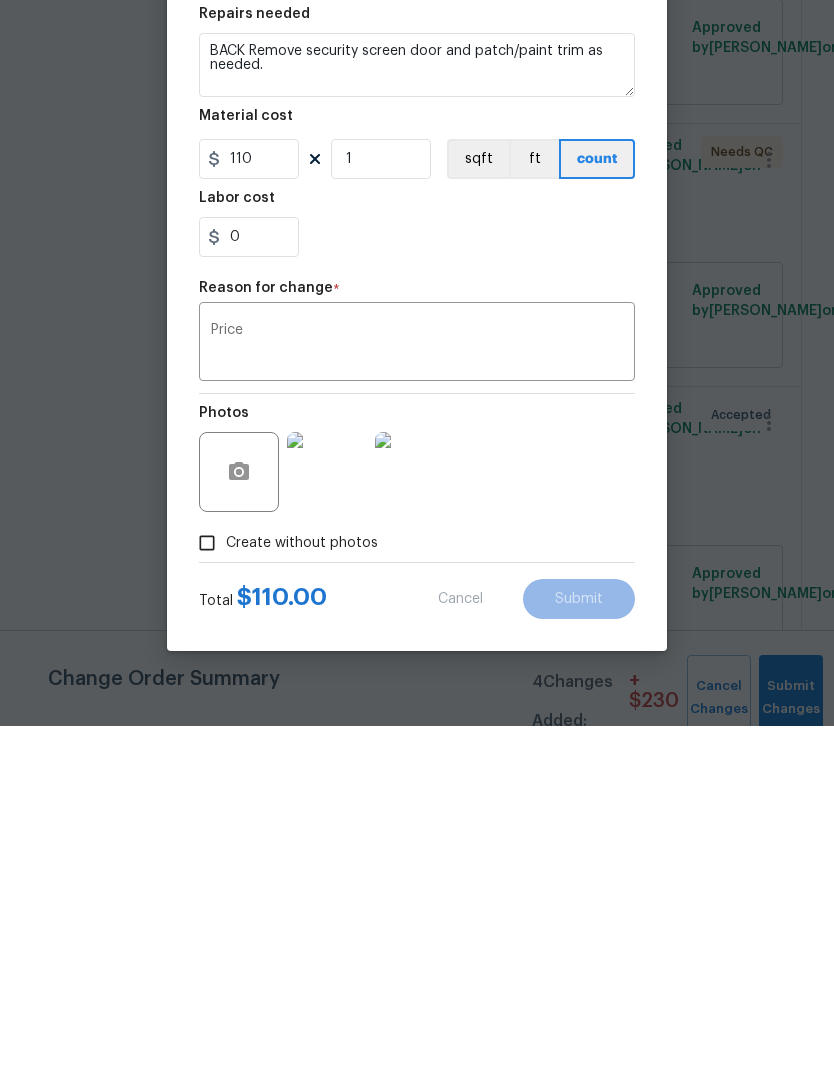 scroll, scrollTop: 75, scrollLeft: 0, axis: vertical 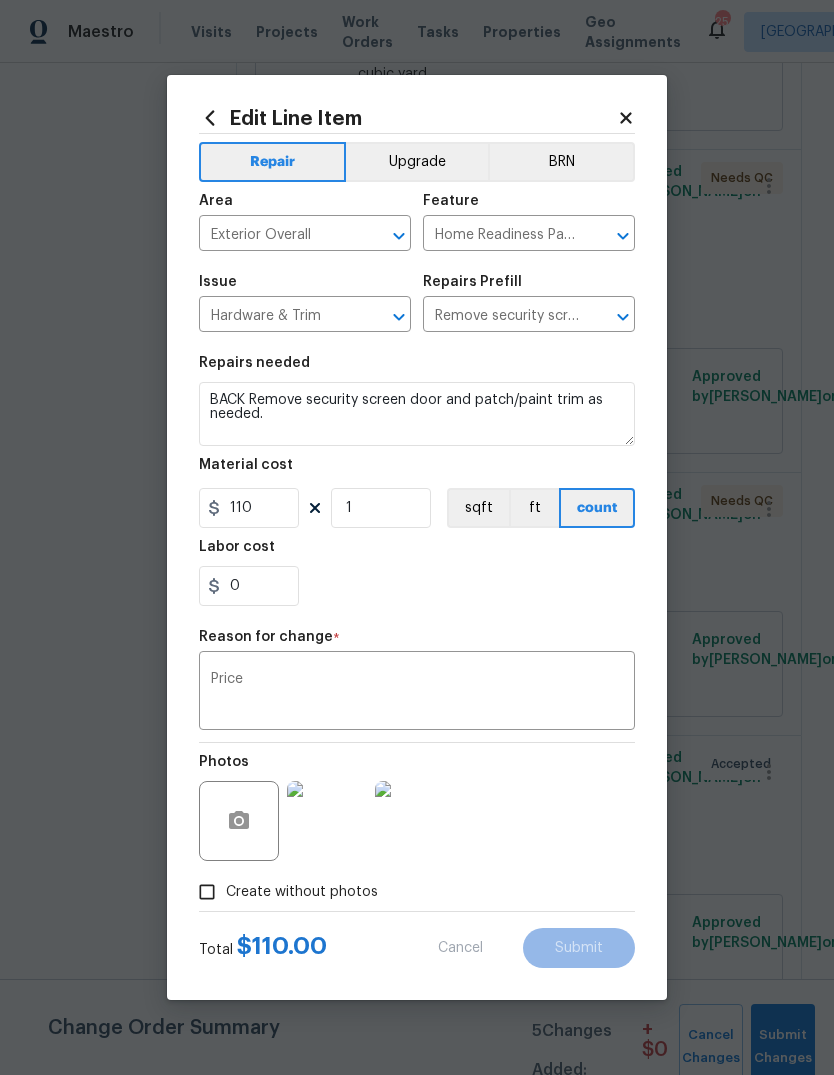 type on "50" 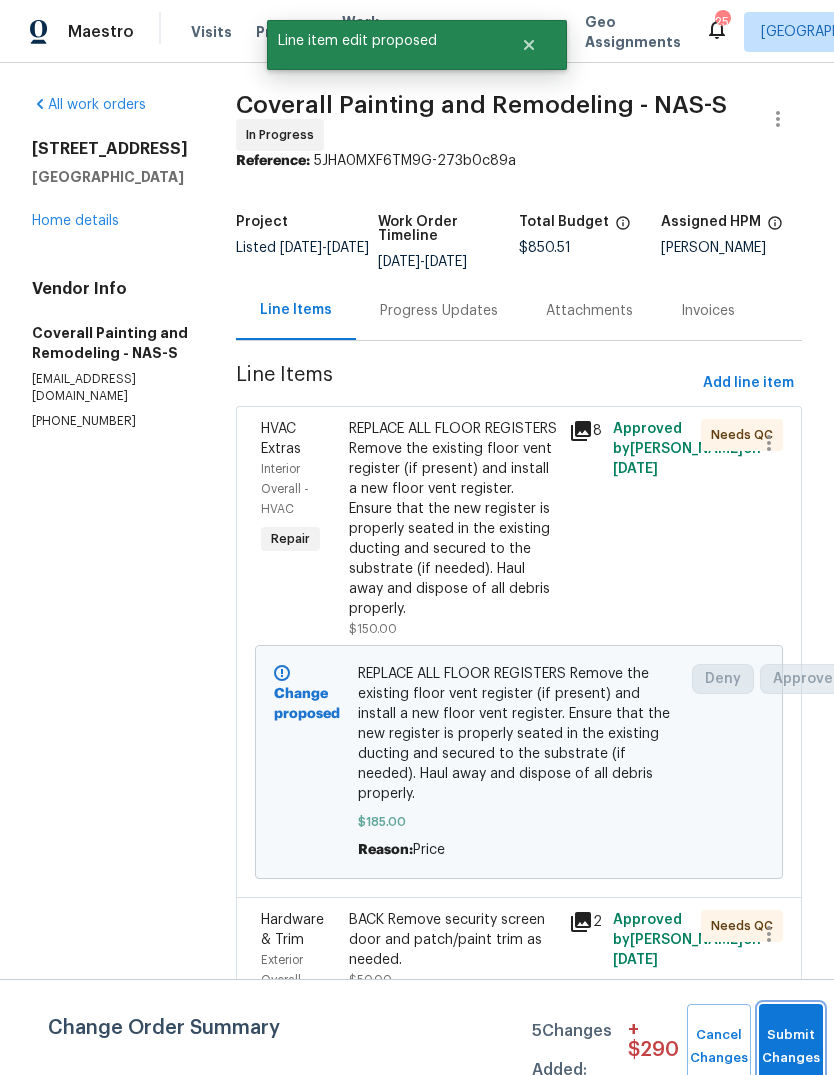 click on "Submit Changes" at bounding box center [791, 1047] 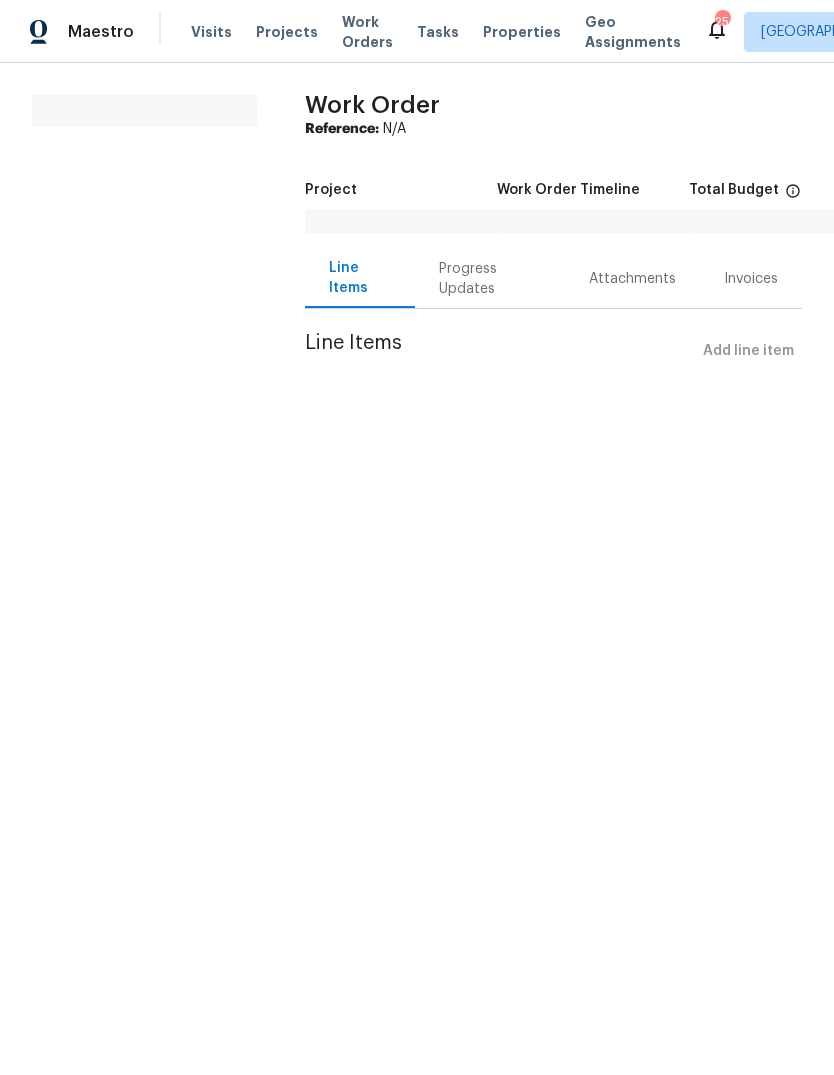 scroll, scrollTop: 0, scrollLeft: 0, axis: both 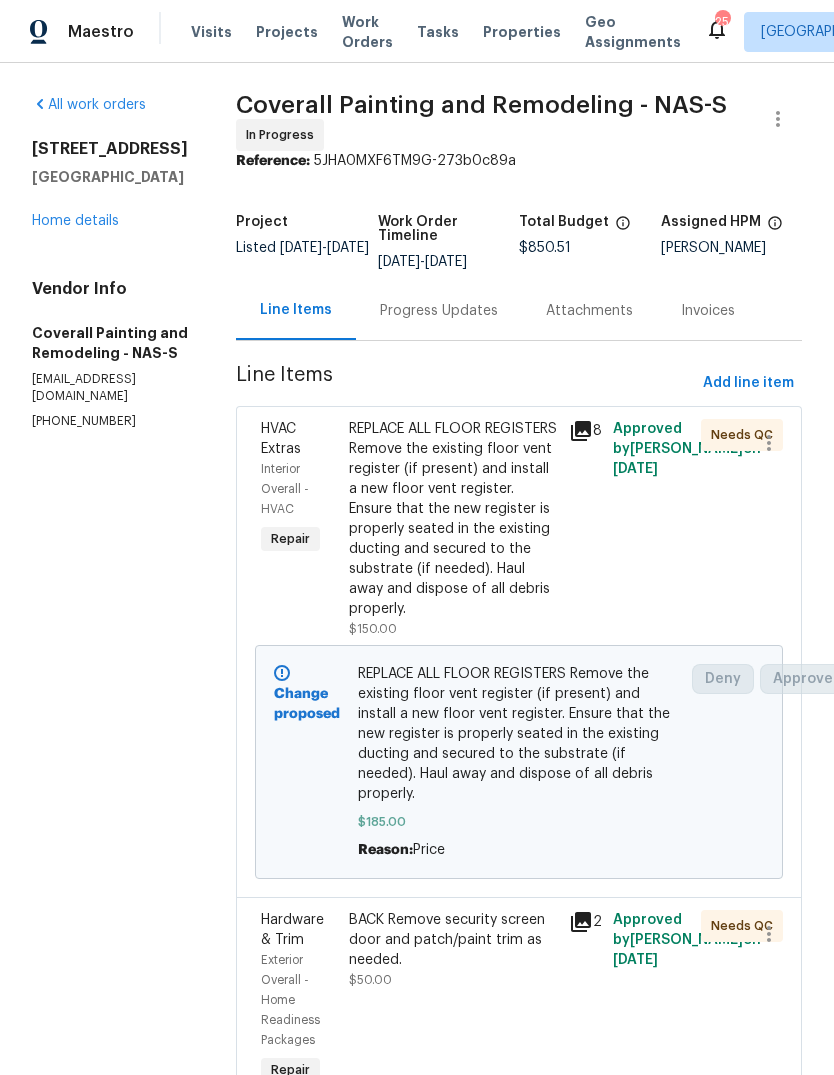click on "Home details" at bounding box center (75, 221) 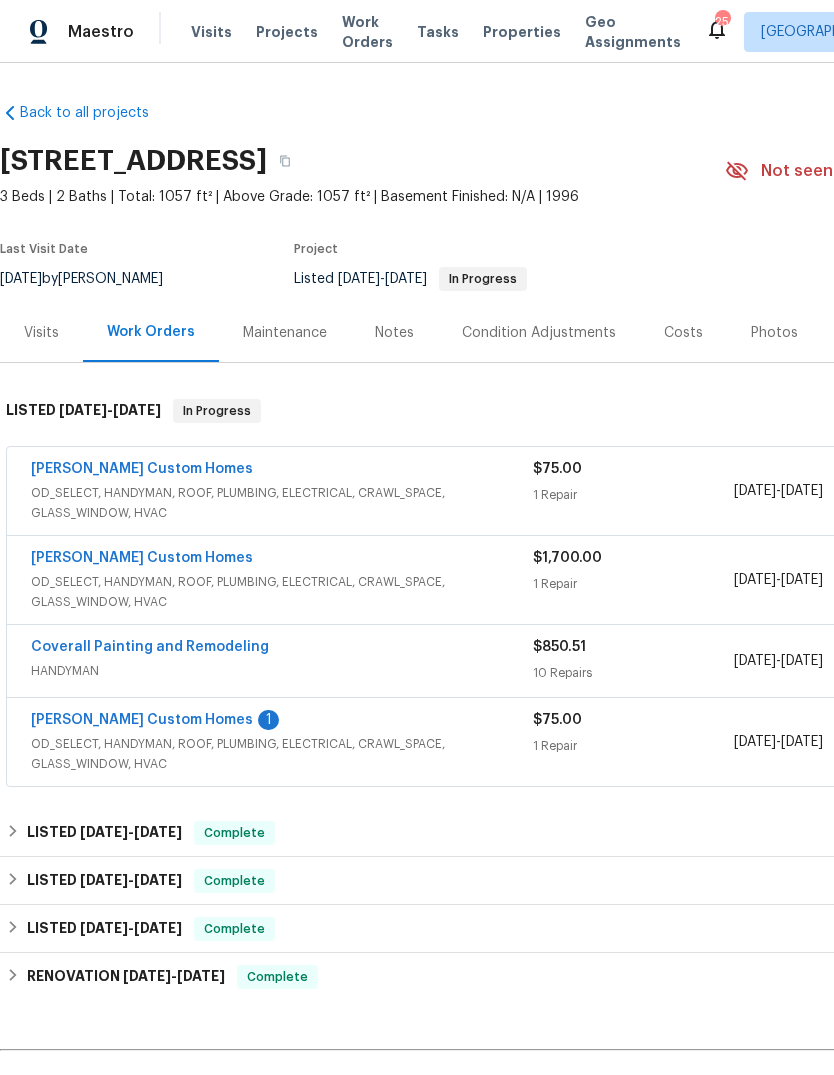 click on "[PERSON_NAME] Custom Homes" at bounding box center (142, 720) 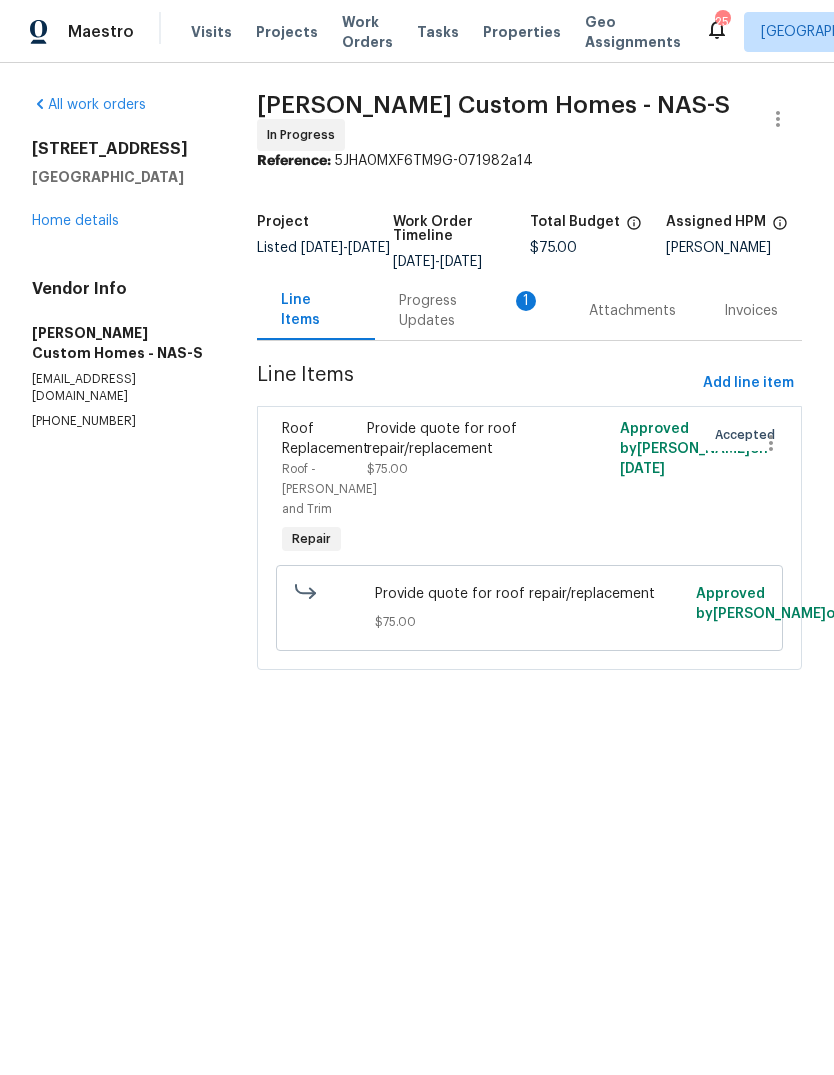click on "Progress Updates 1" at bounding box center (470, 311) 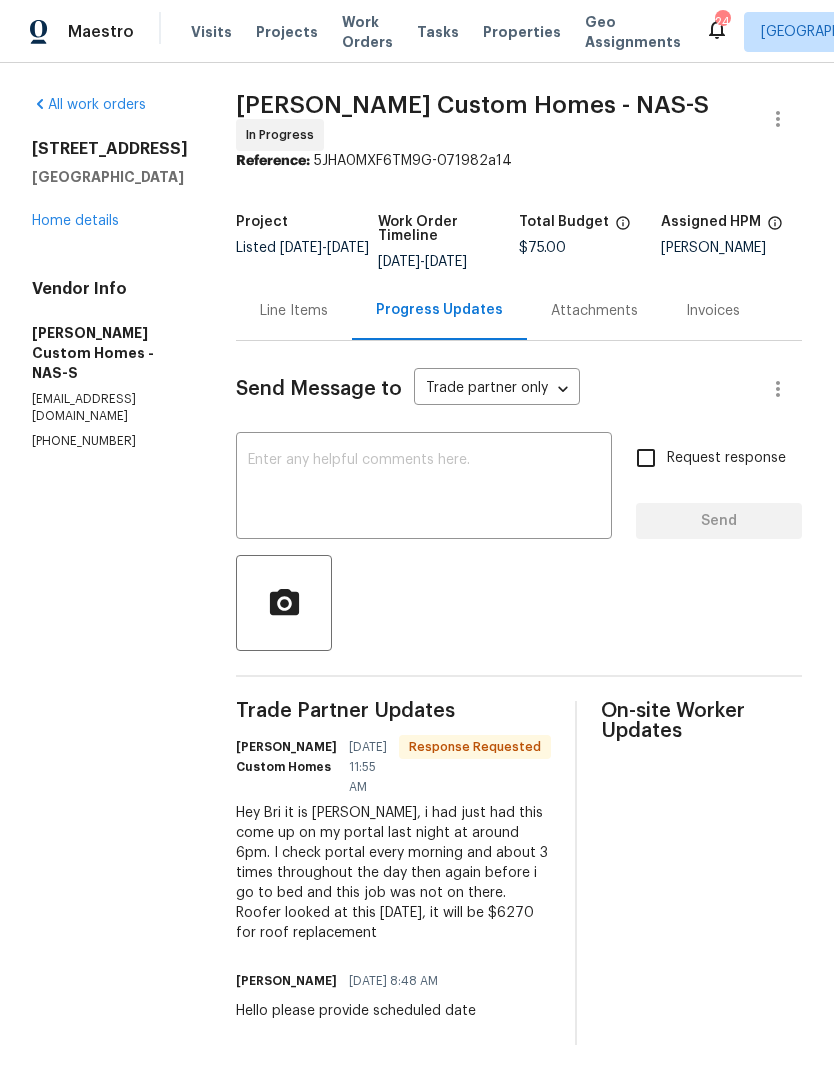 scroll, scrollTop: 73, scrollLeft: 0, axis: vertical 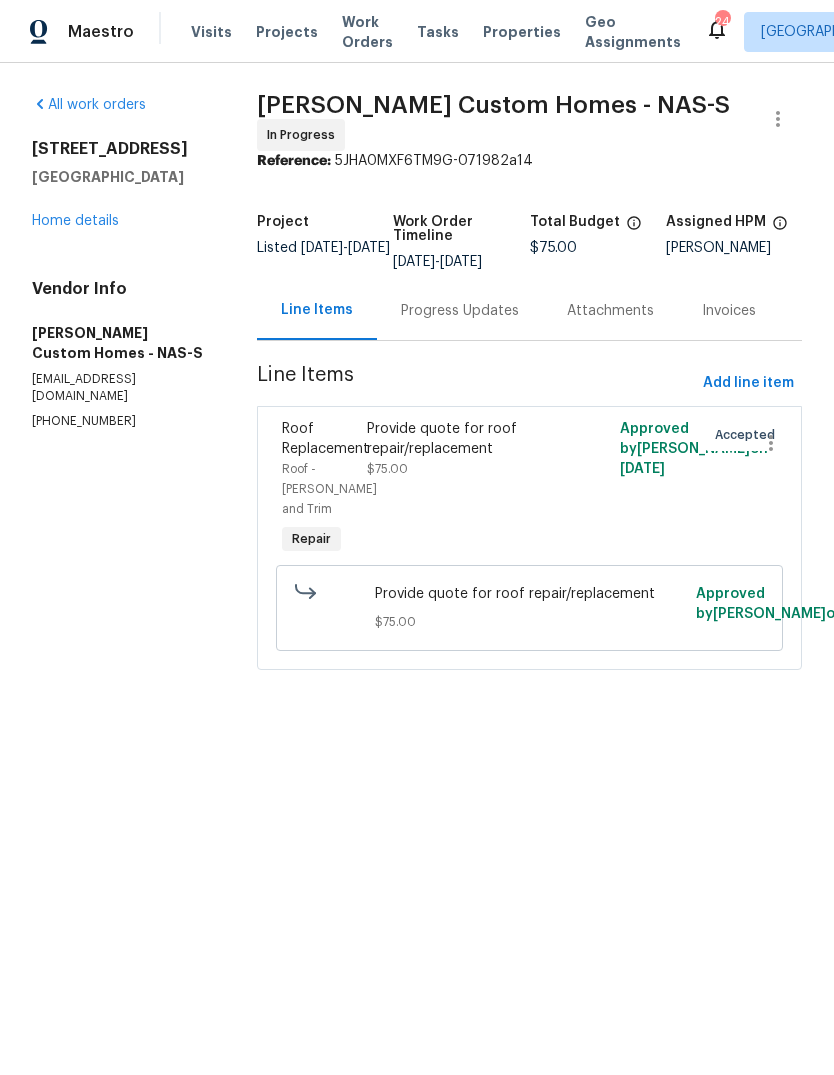 click on "Provide quote for roof repair/replacement" at bounding box center (466, 439) 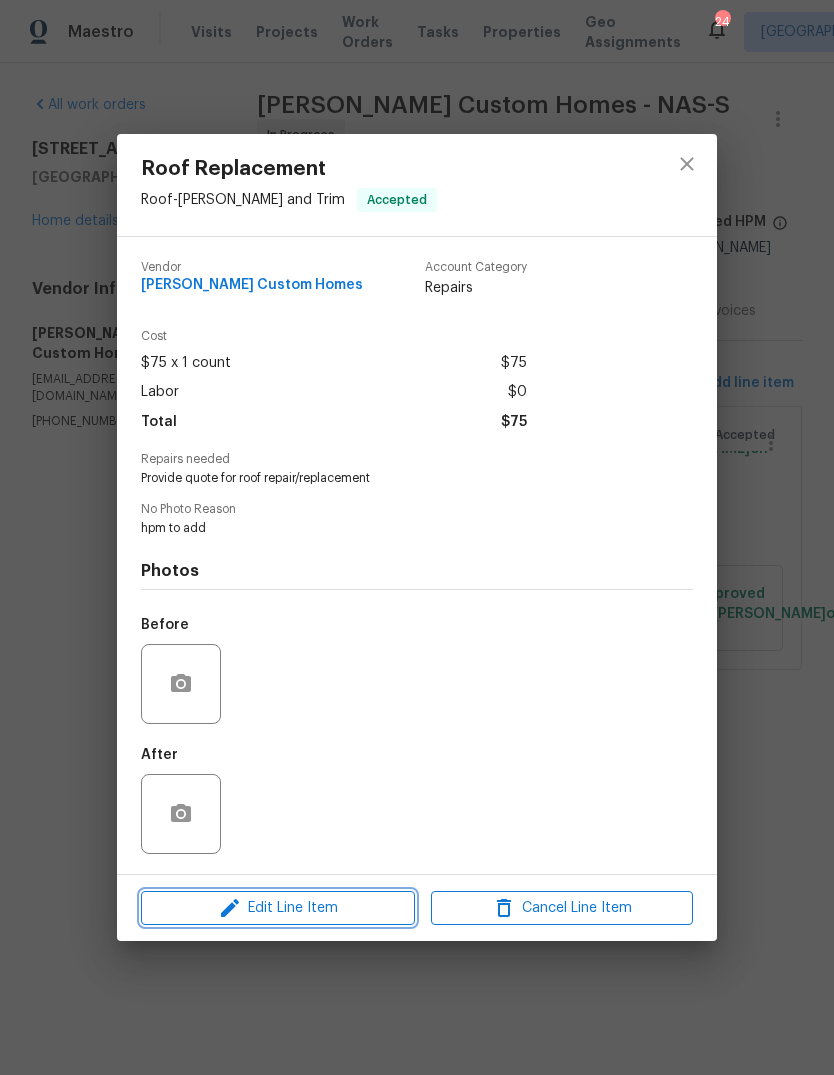 click on "Edit Line Item" at bounding box center (278, 908) 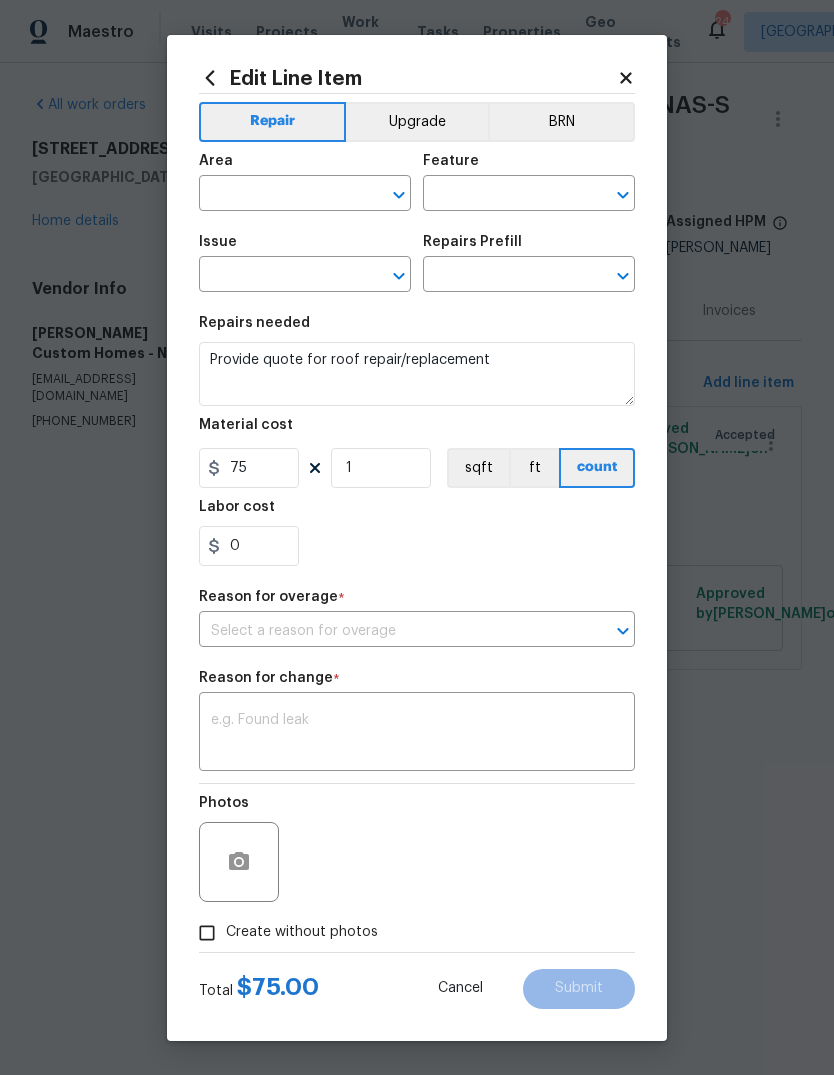 type on "Roof" 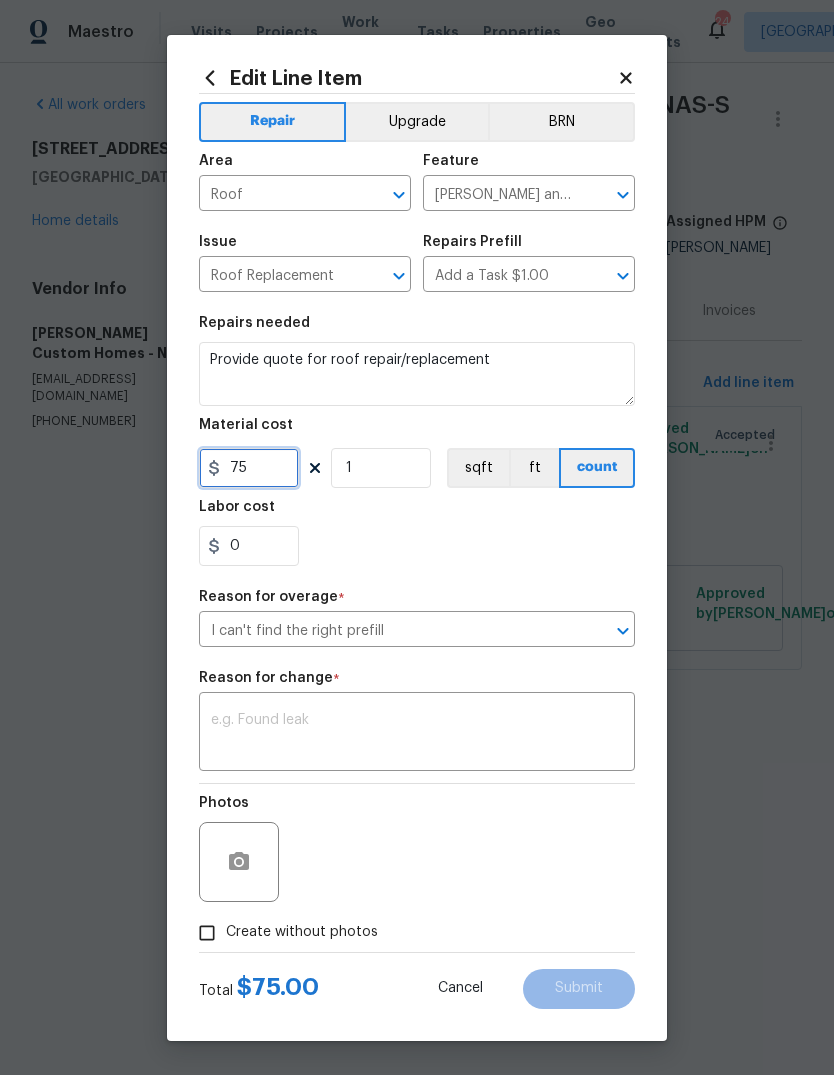 click on "75" at bounding box center (249, 468) 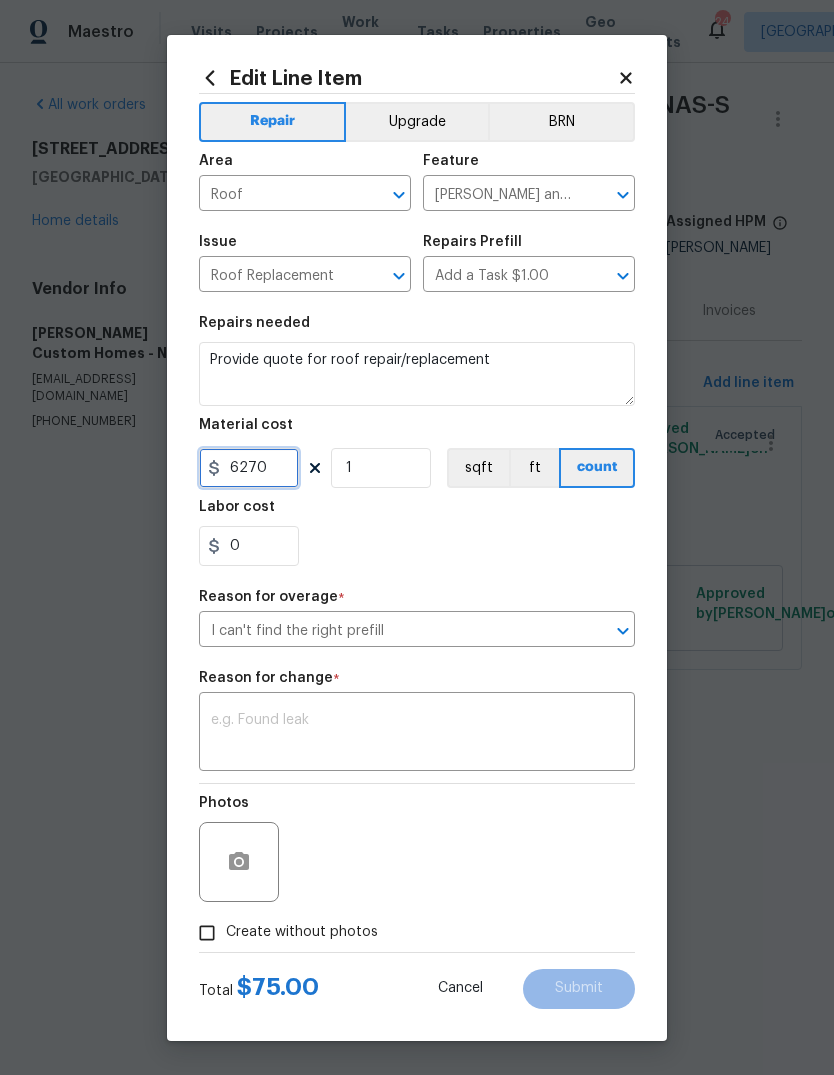 type on "6270" 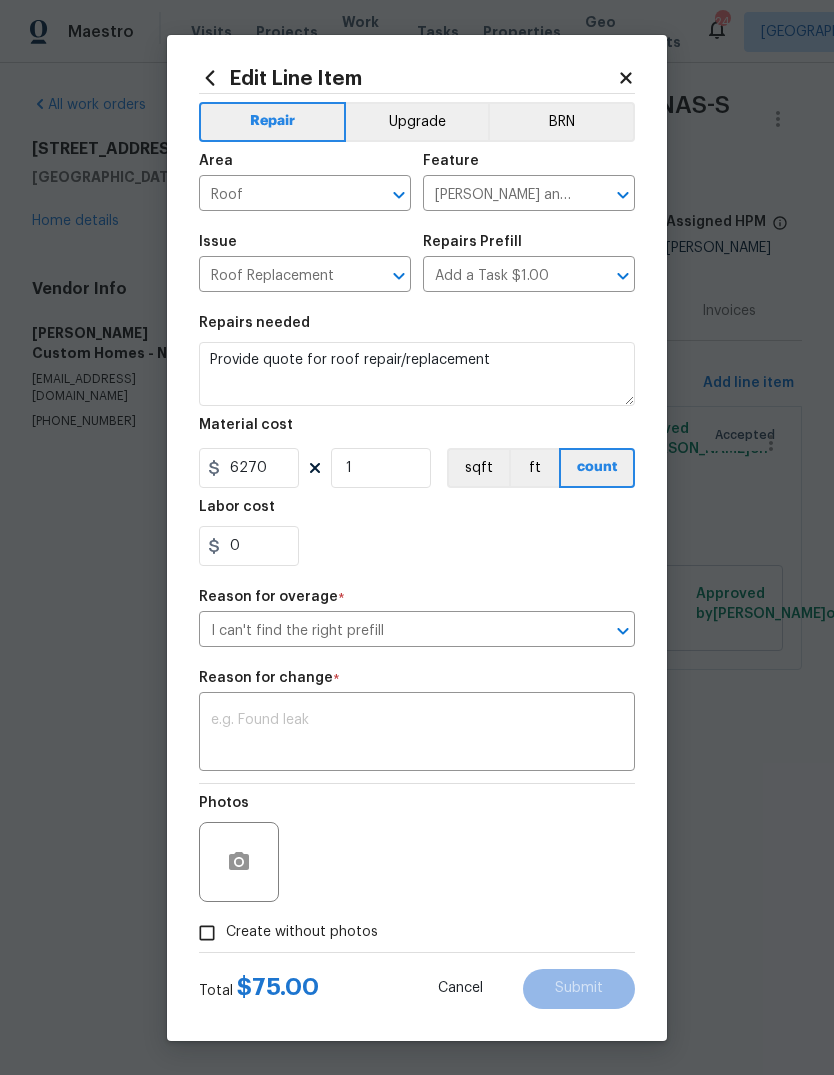 click on "0" at bounding box center [417, 546] 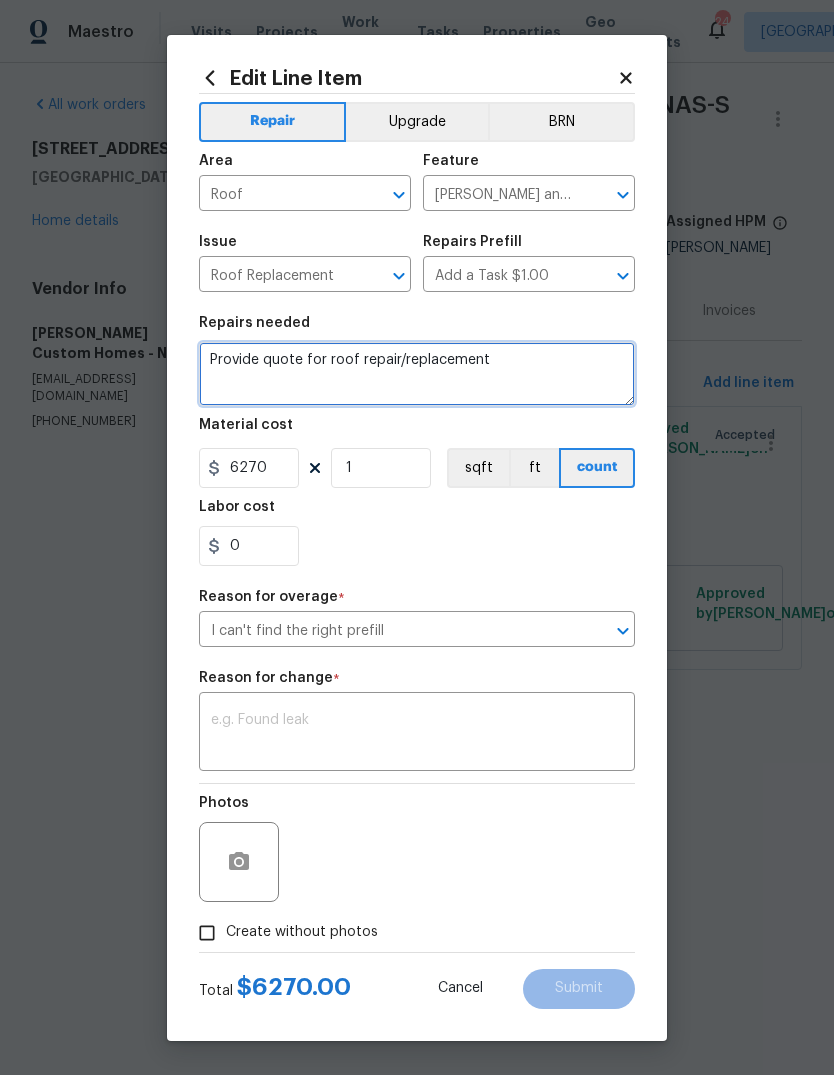 click on "Provide quote for roof repair/replacement" at bounding box center [417, 374] 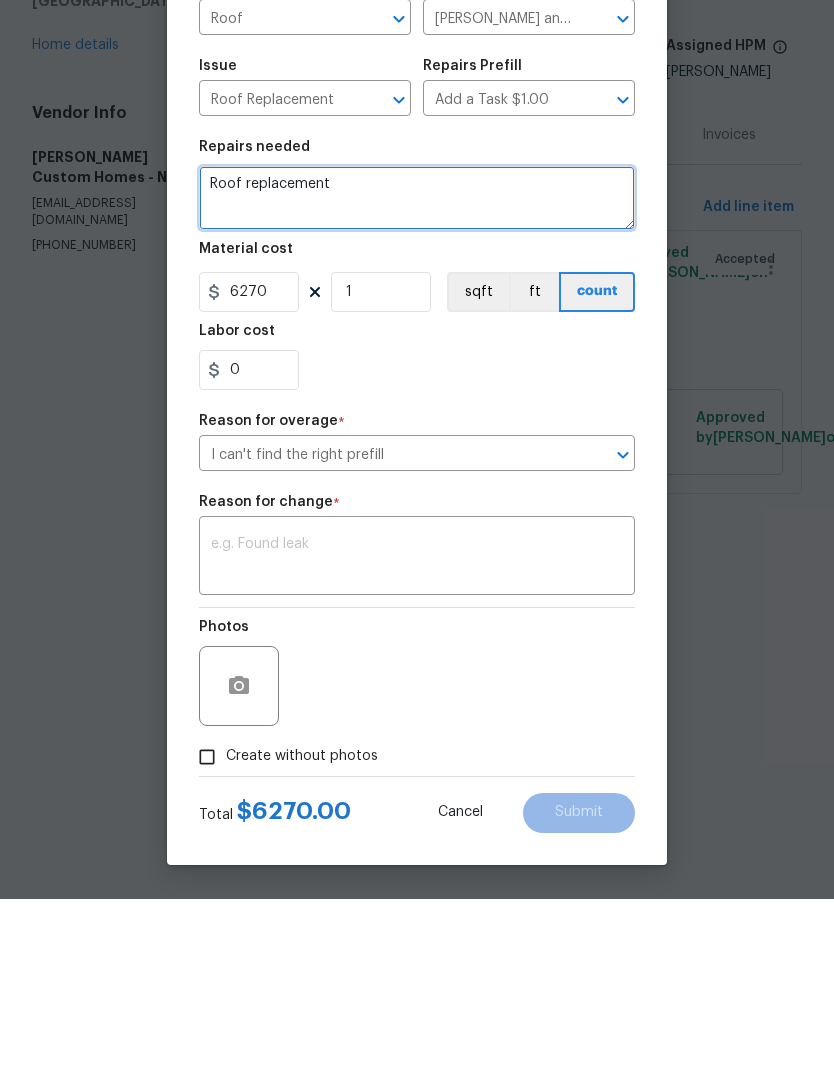 type on "Roof replacement" 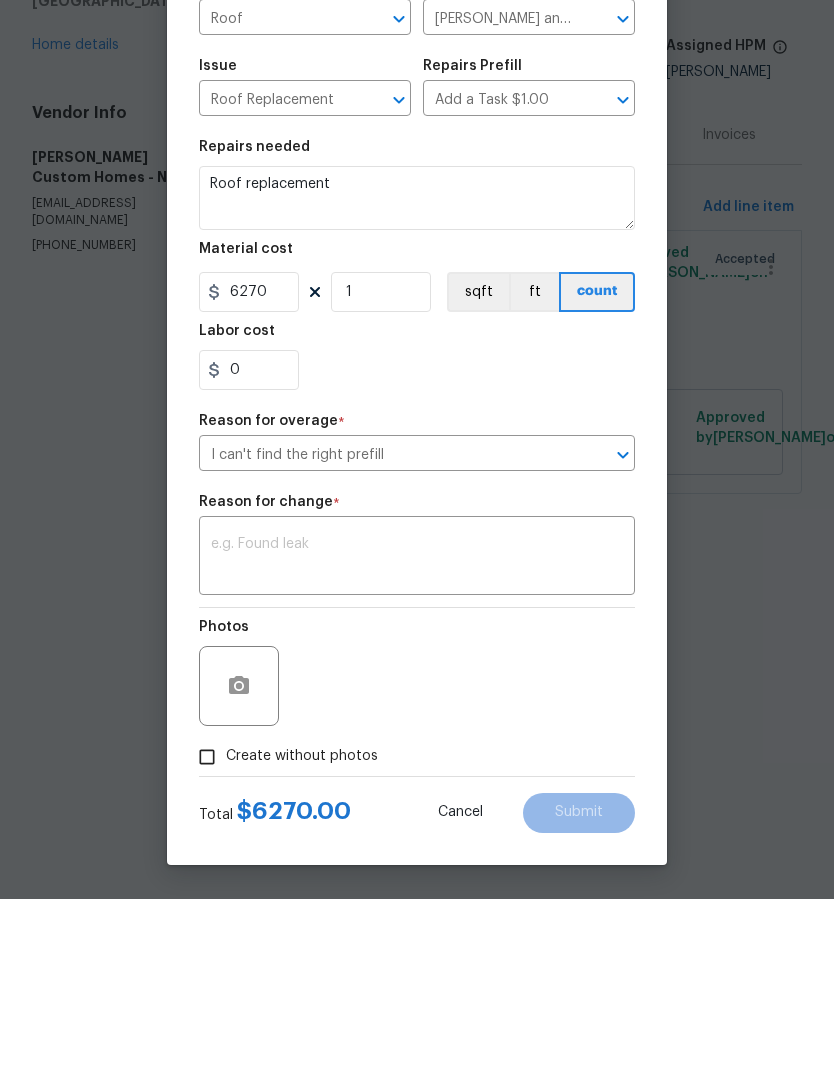 click at bounding box center (417, 734) 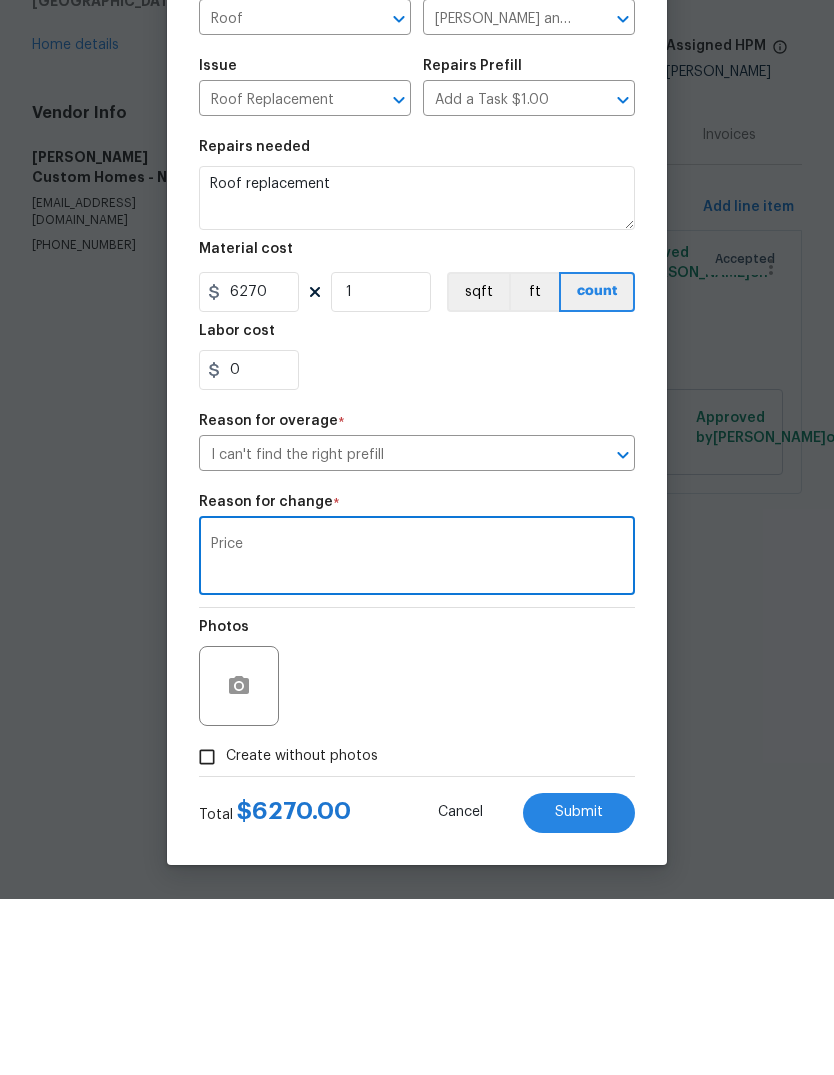 type on "Price" 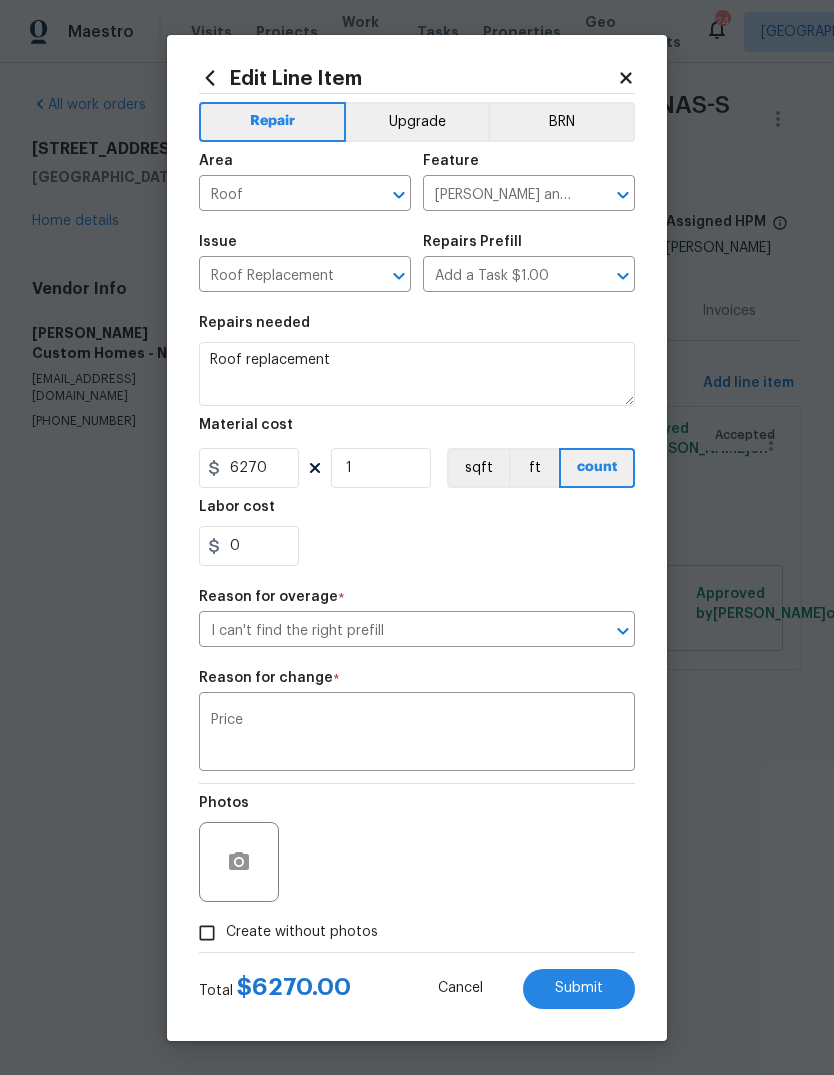 click on "Submit" at bounding box center (579, 989) 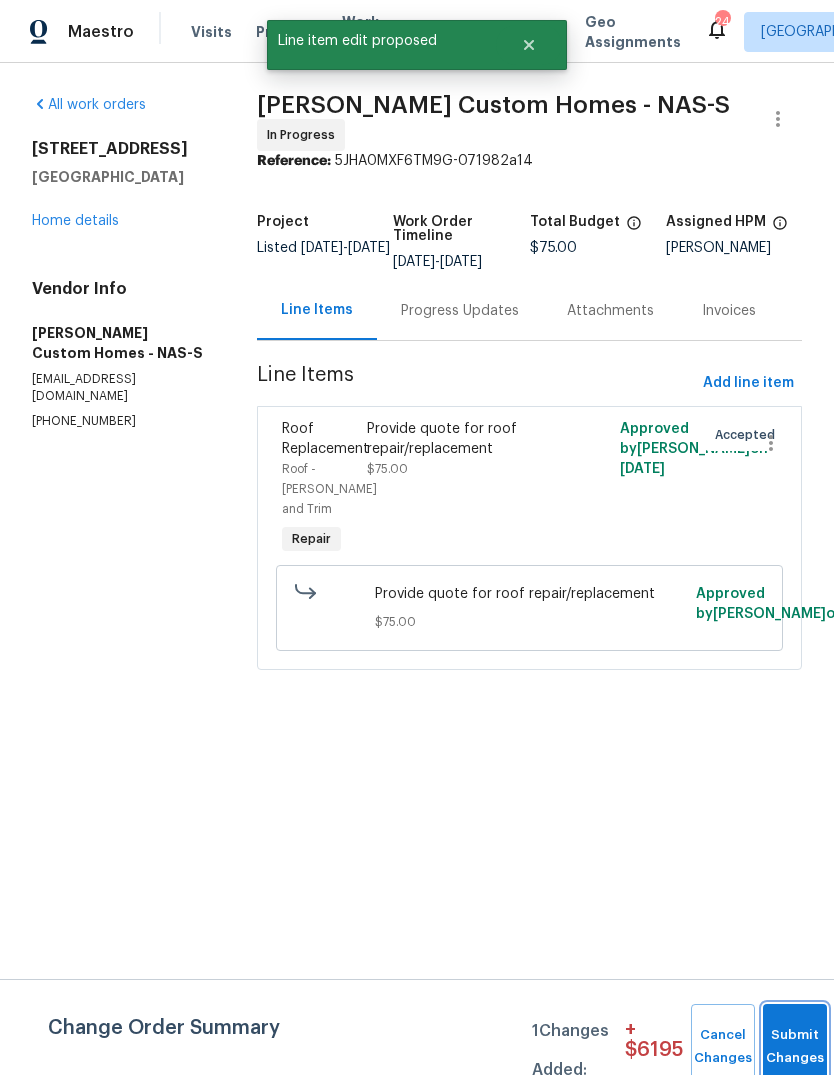 click on "Submit Changes" at bounding box center (795, 1047) 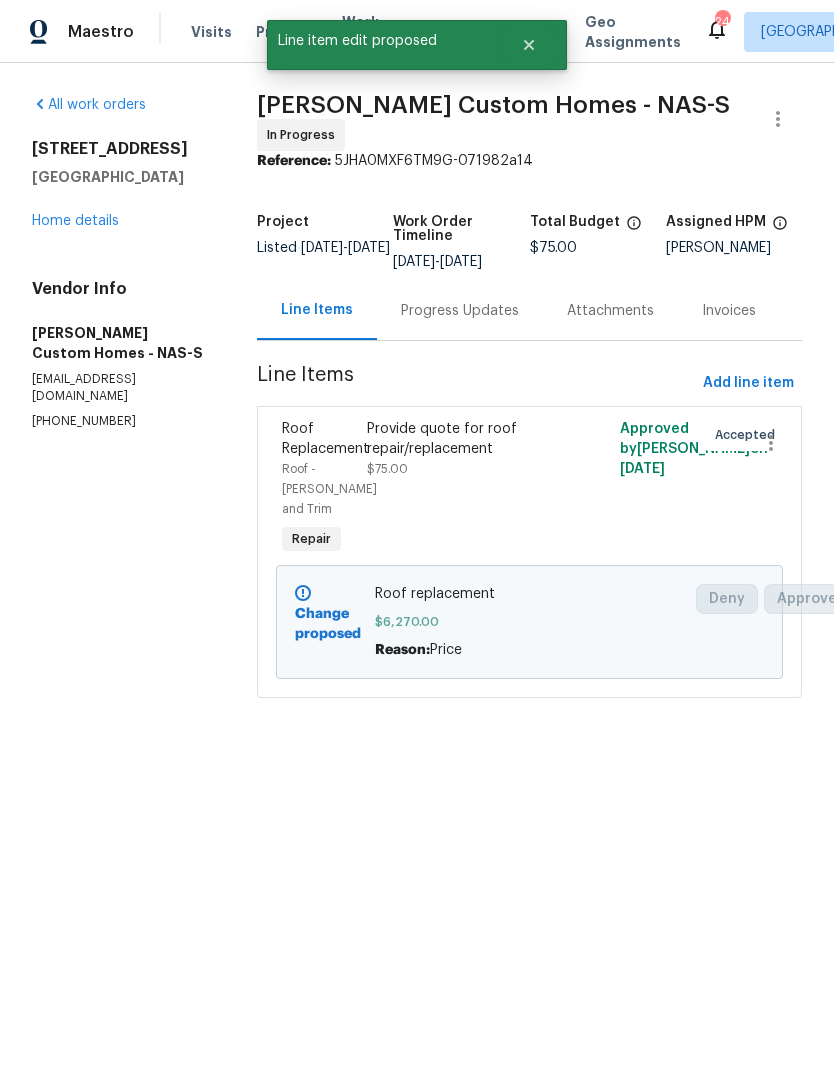 click on "Progress Updates" at bounding box center [460, 311] 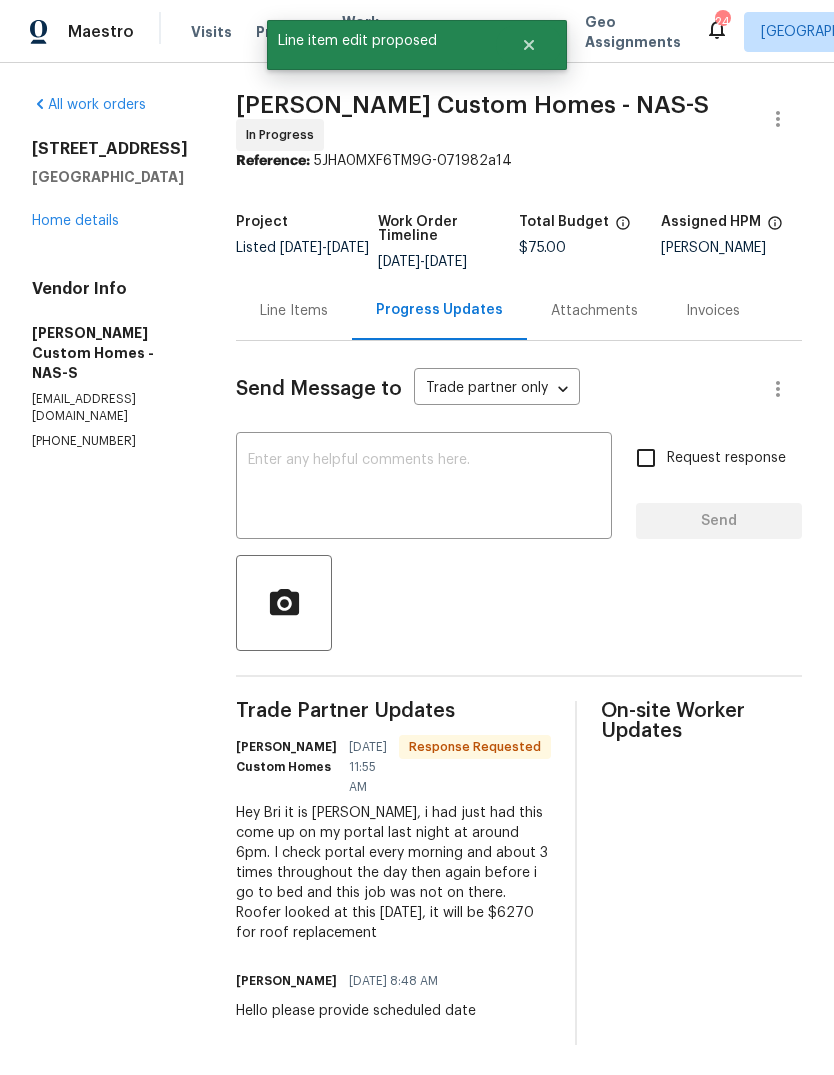 click at bounding box center (424, 488) 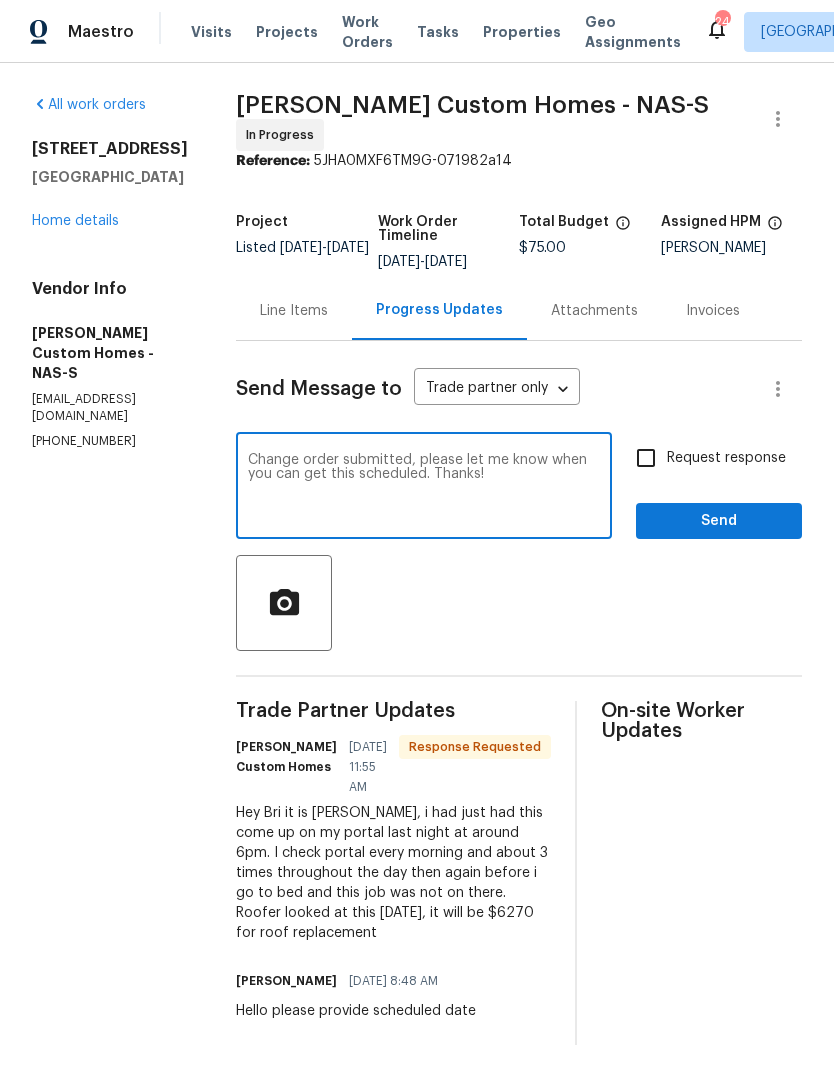 type on "Change order submitted, please let me know when you can get this scheduled. Thanks!" 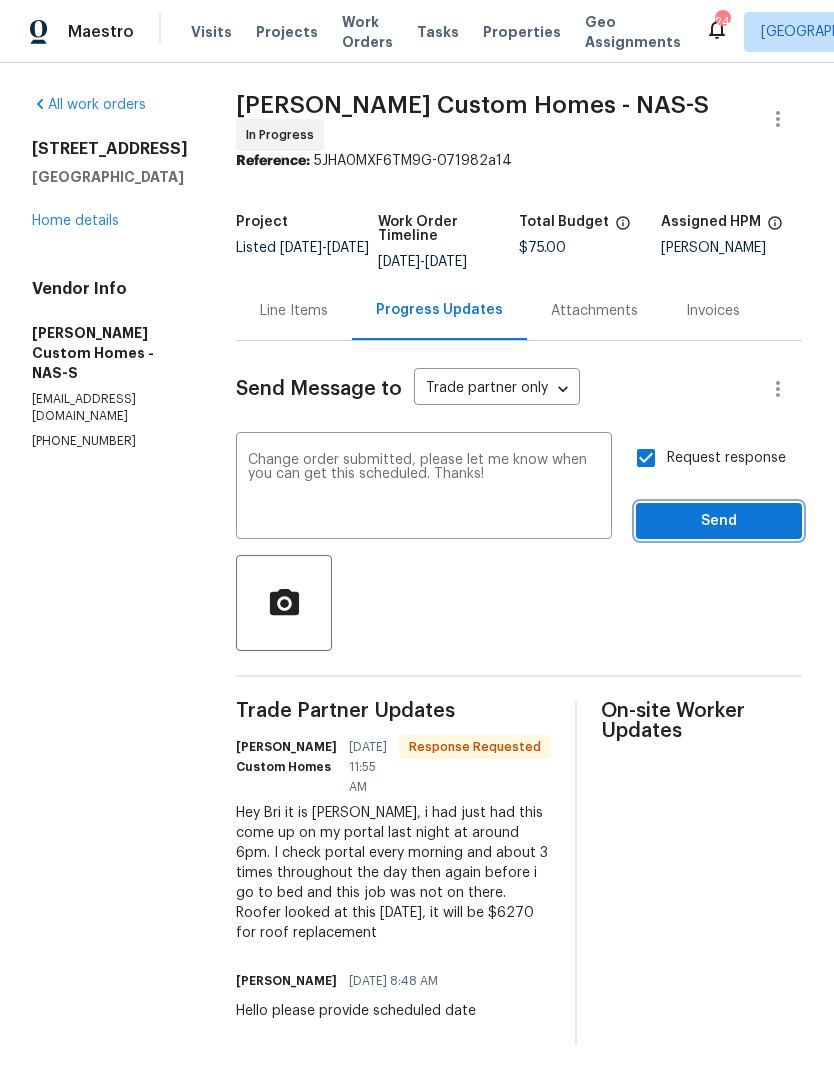 click on "Send" at bounding box center [719, 521] 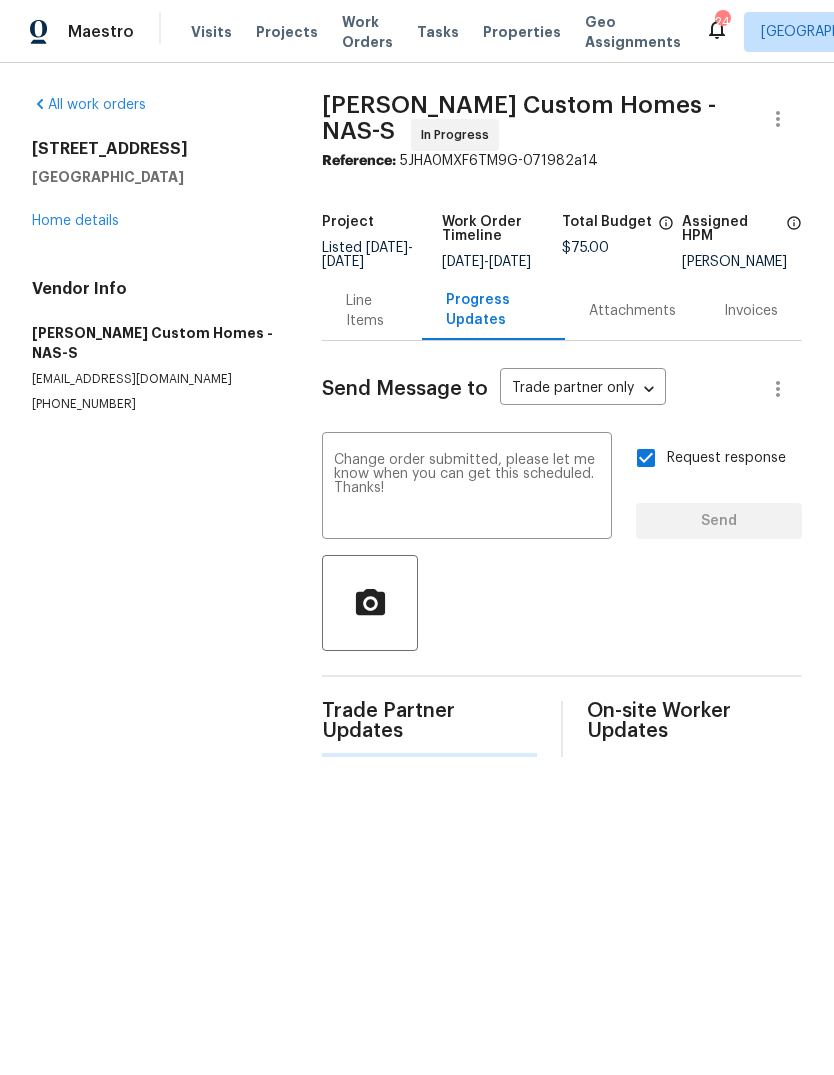 type 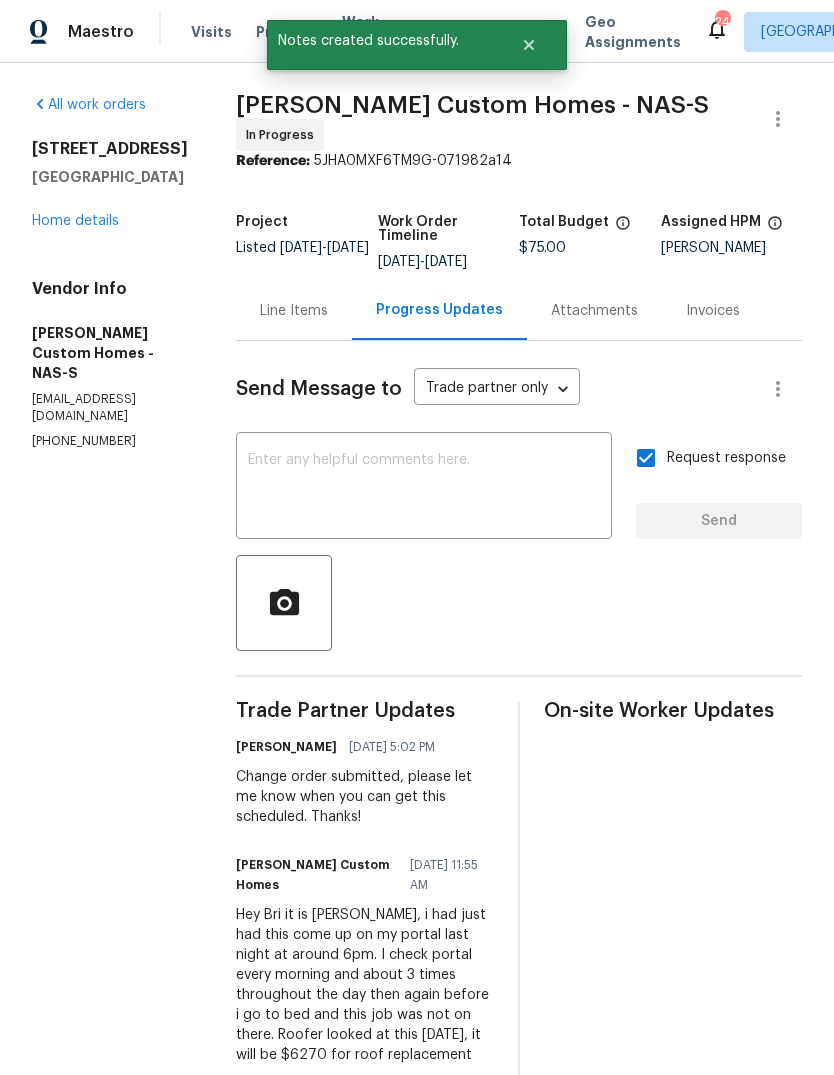 click on "Home details" at bounding box center [75, 221] 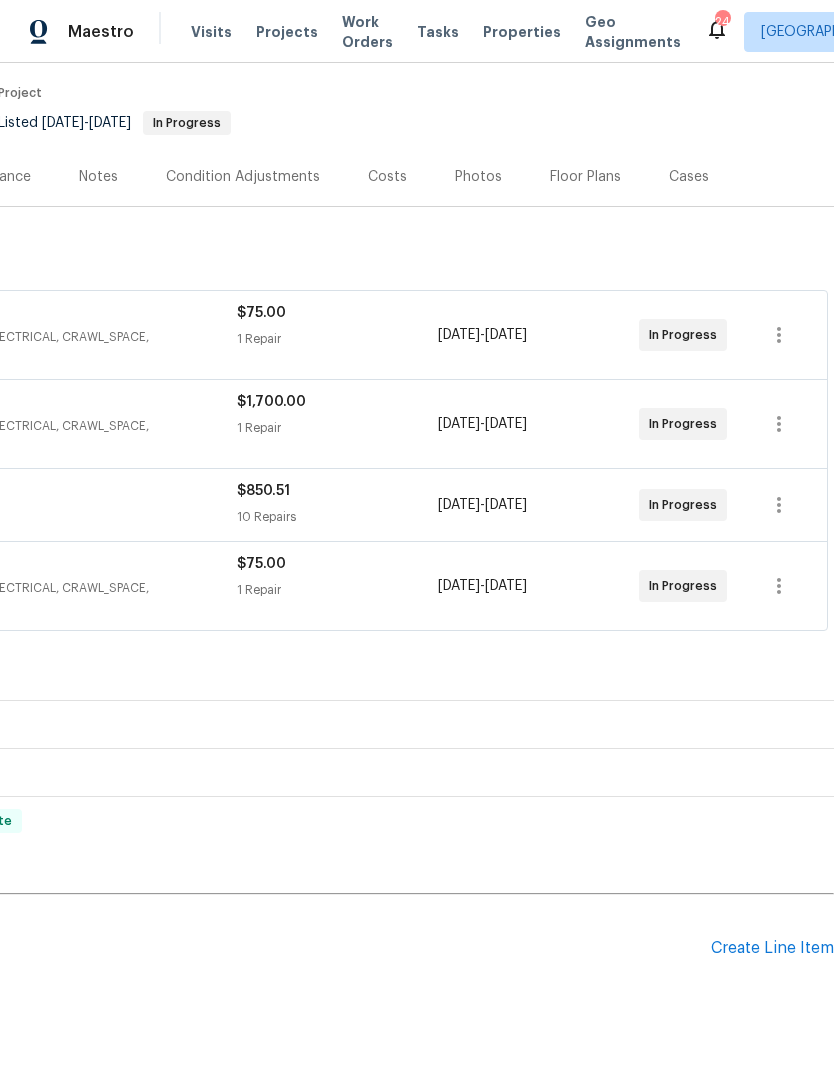 scroll, scrollTop: 156, scrollLeft: 296, axis: both 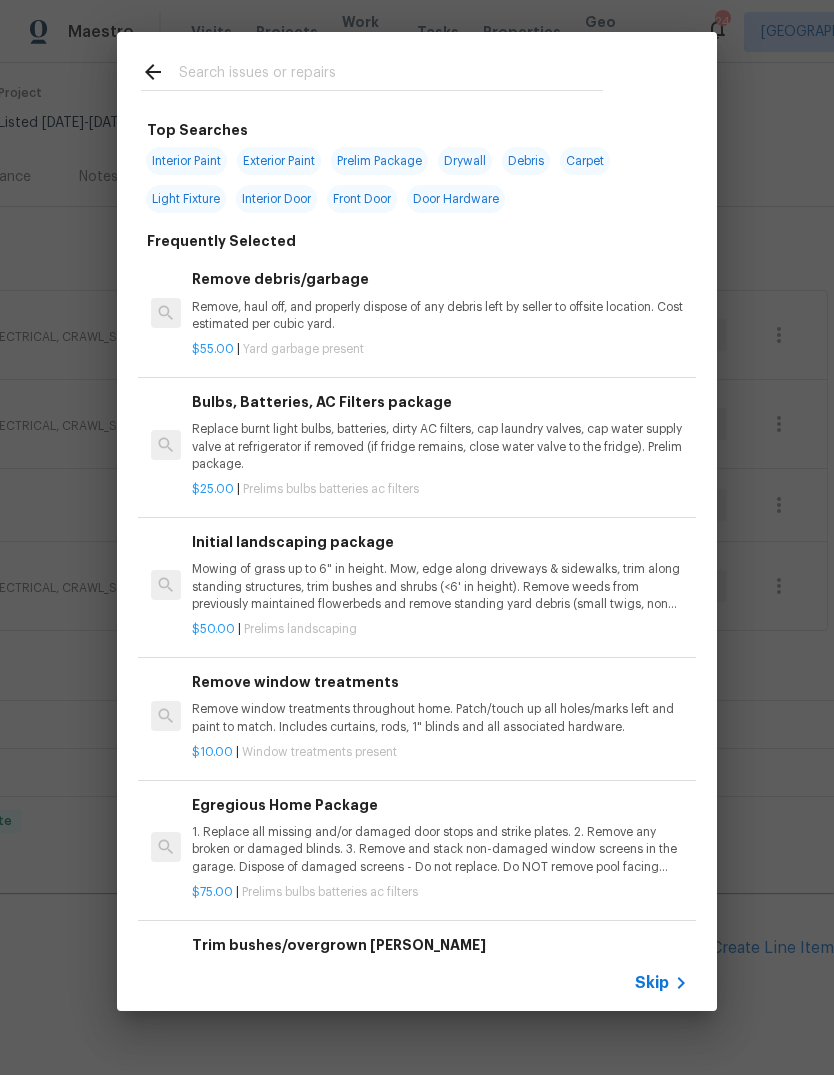 click at bounding box center (391, 75) 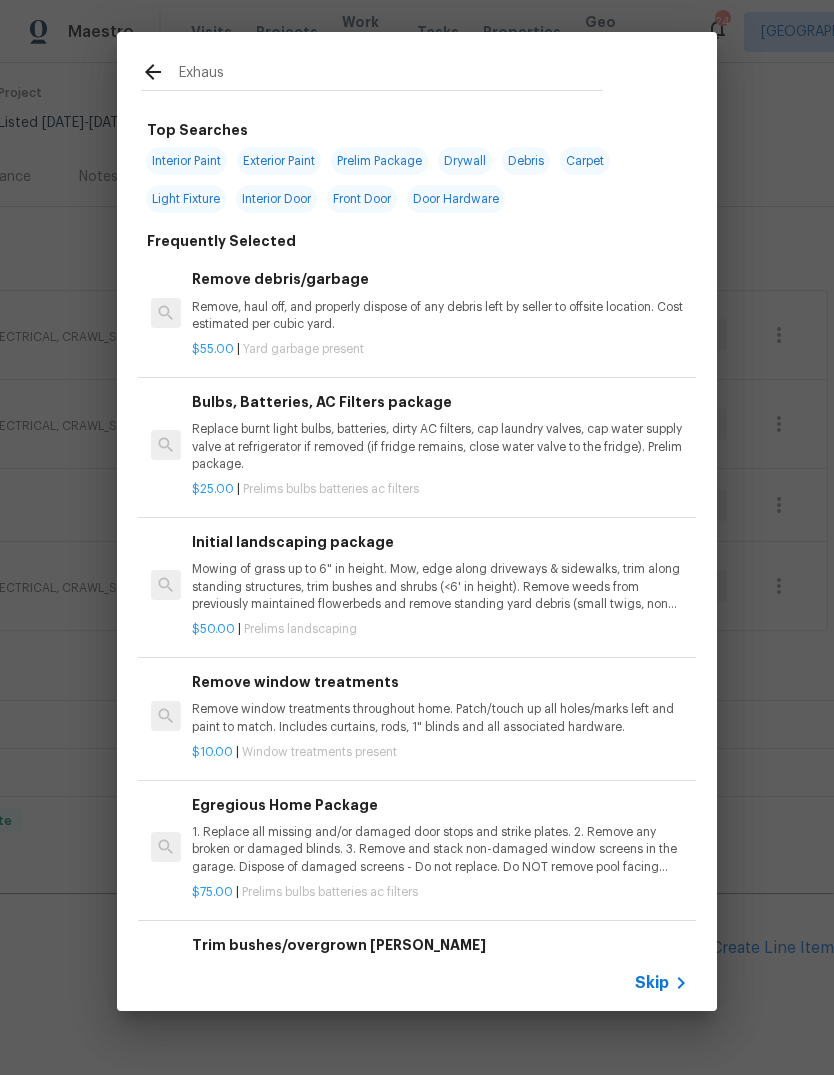 type on "Exhaust" 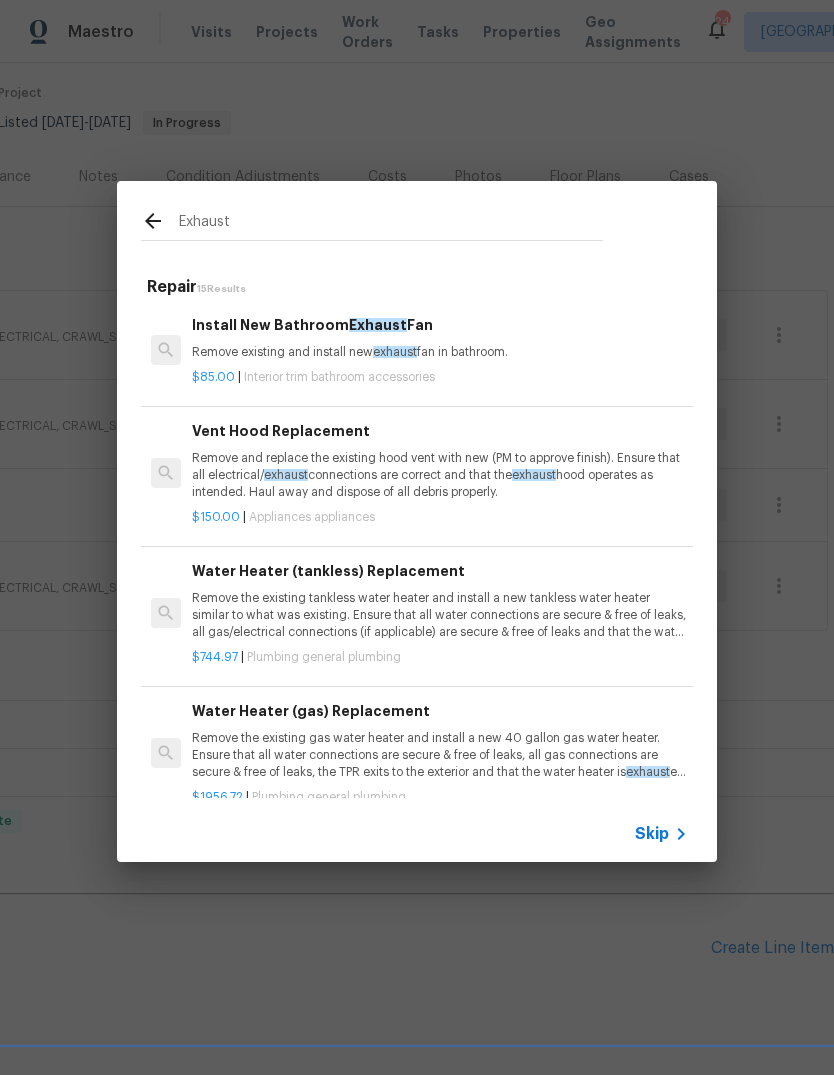 click on "Install New Bathroom  Exhaust  Fan" at bounding box center [440, 325] 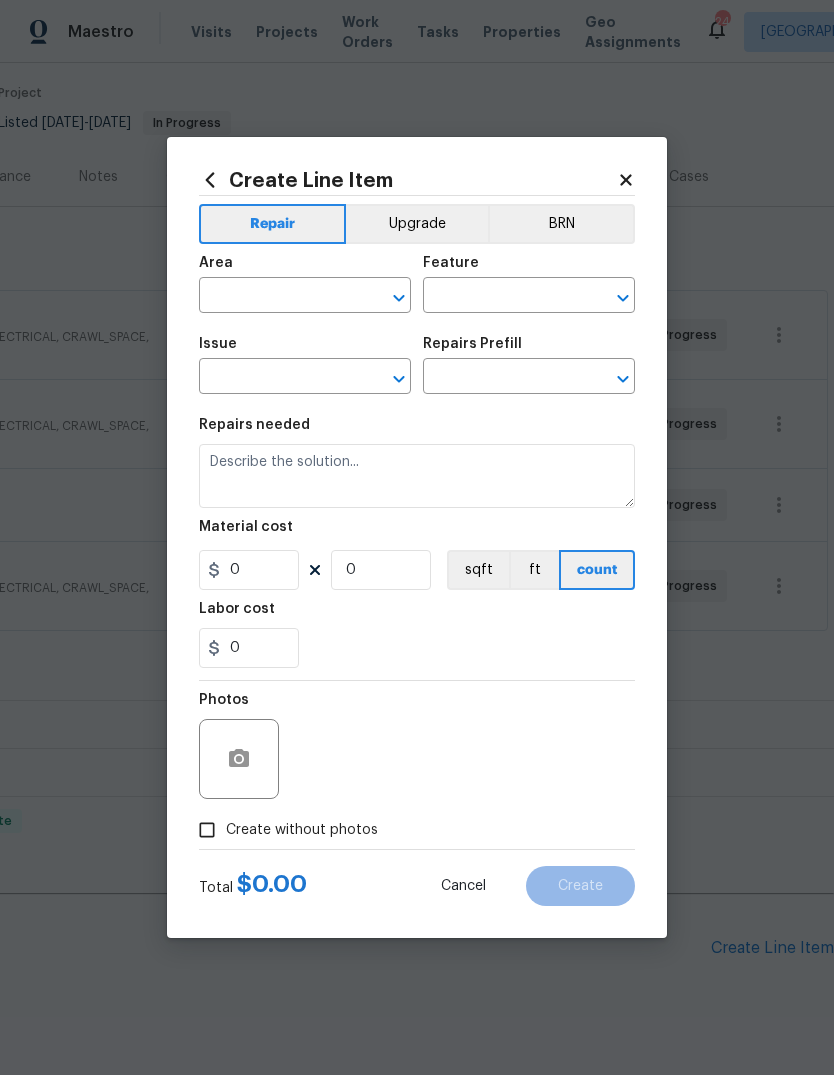 type on "Interior Trim" 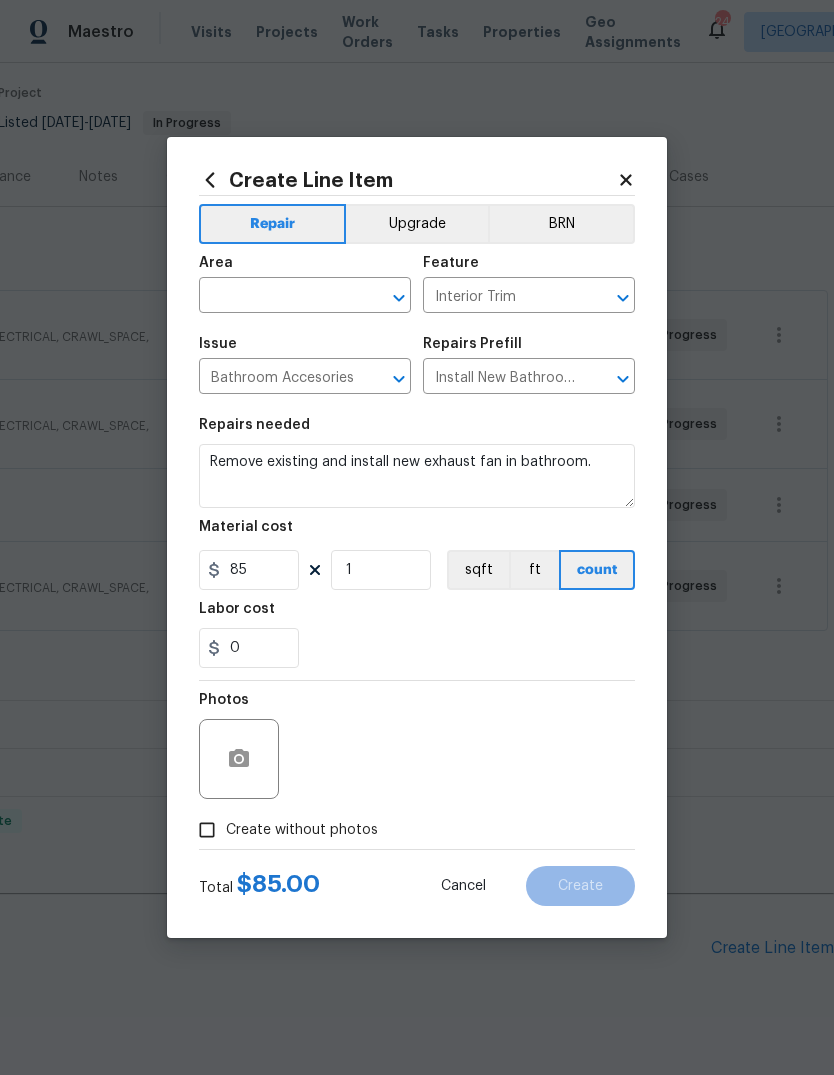 click at bounding box center (277, 297) 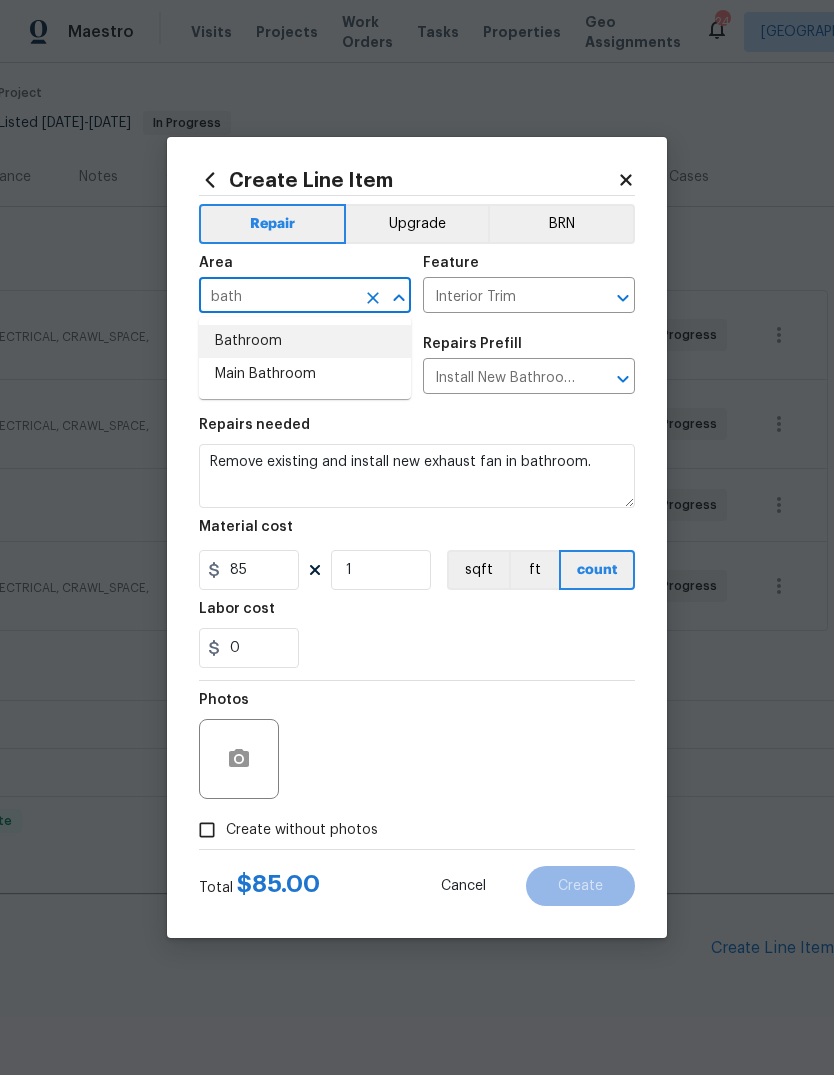 click on "Bathroom" at bounding box center [305, 341] 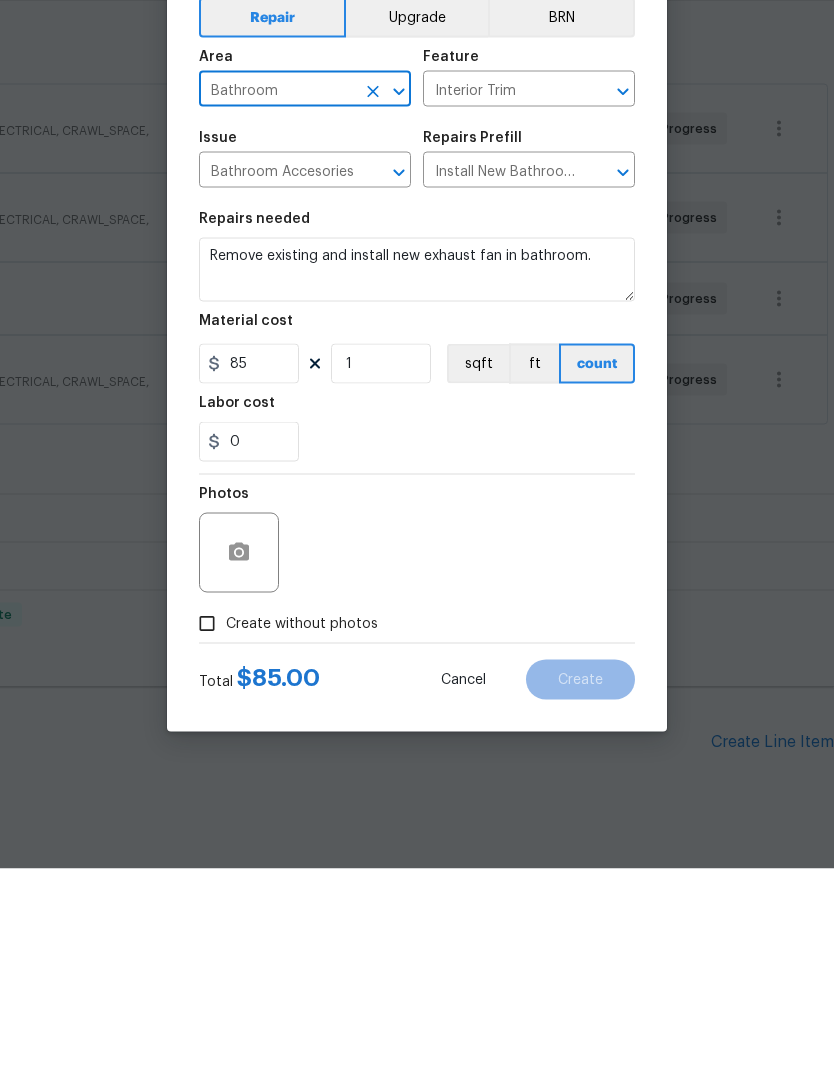 click on "Create without photos" at bounding box center [302, 830] 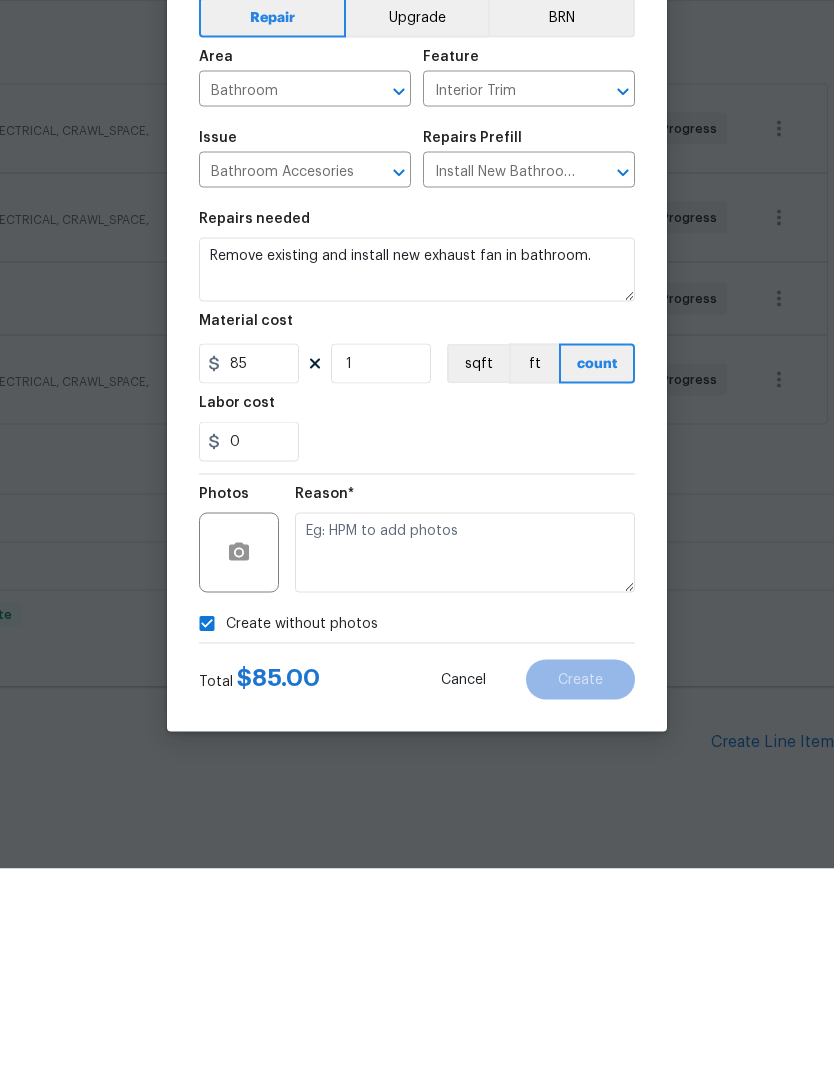 scroll, scrollTop: 75, scrollLeft: 0, axis: vertical 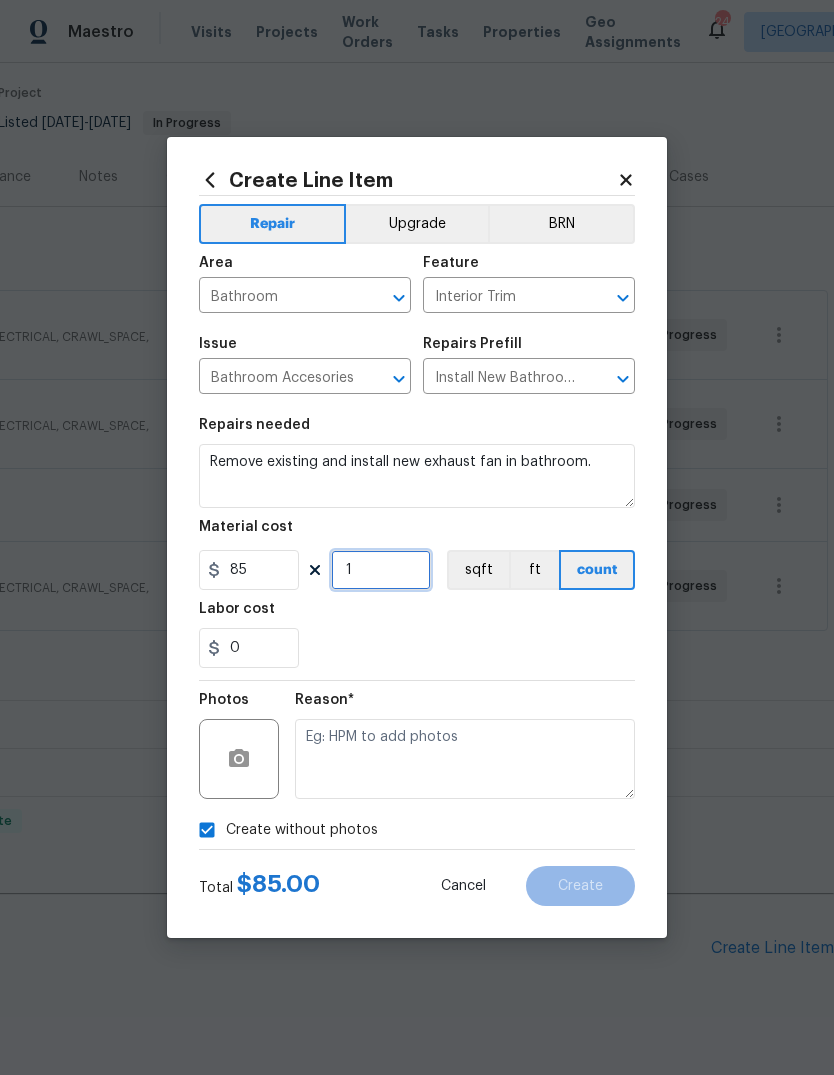 click on "1" at bounding box center [381, 570] 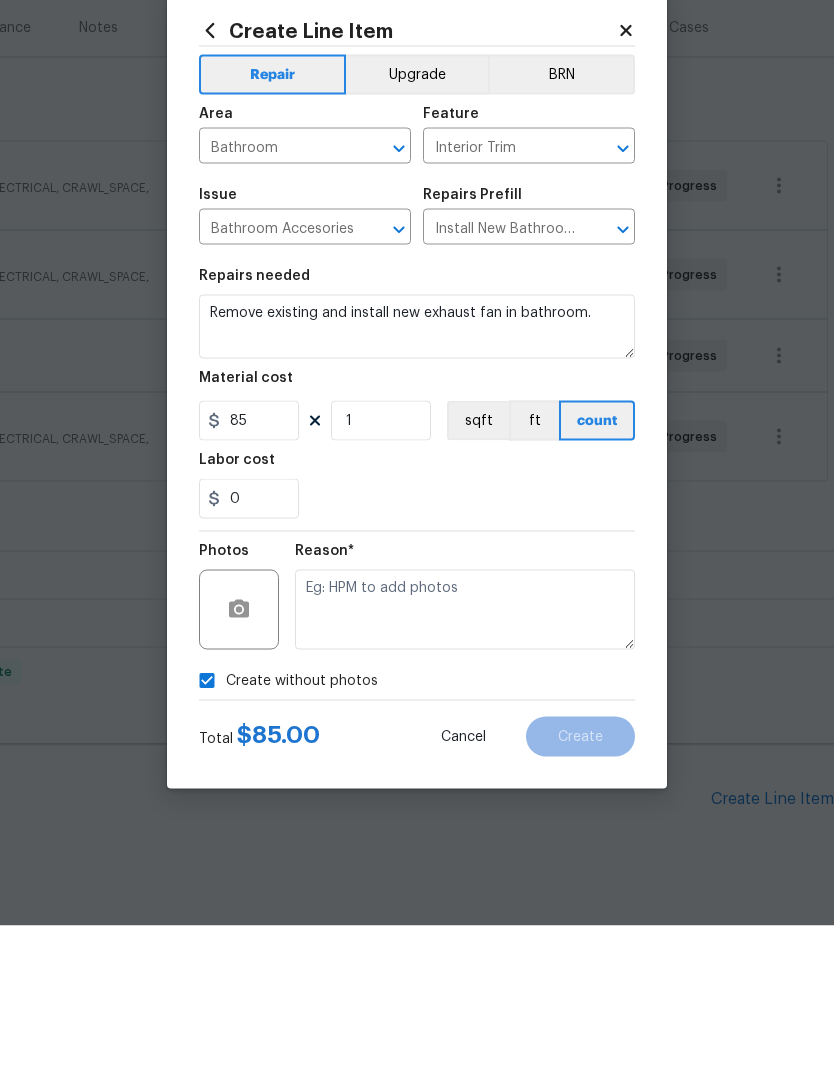 click at bounding box center (465, 759) 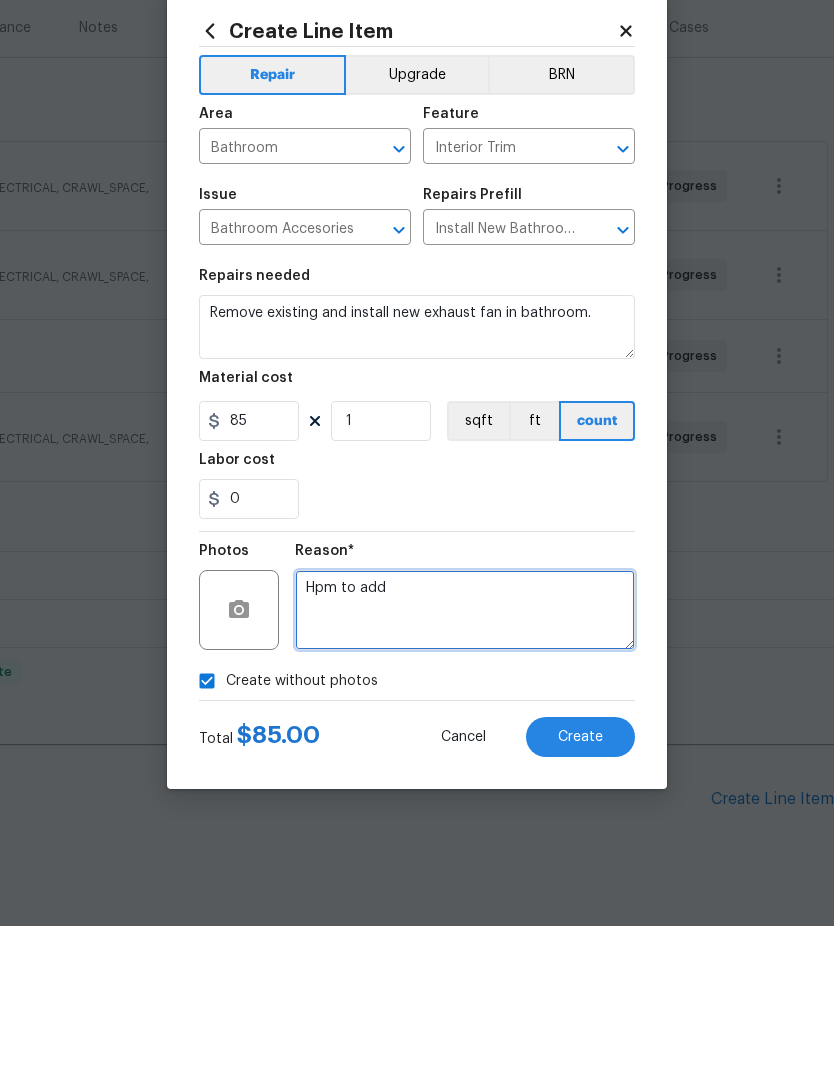type on "Hpm to add" 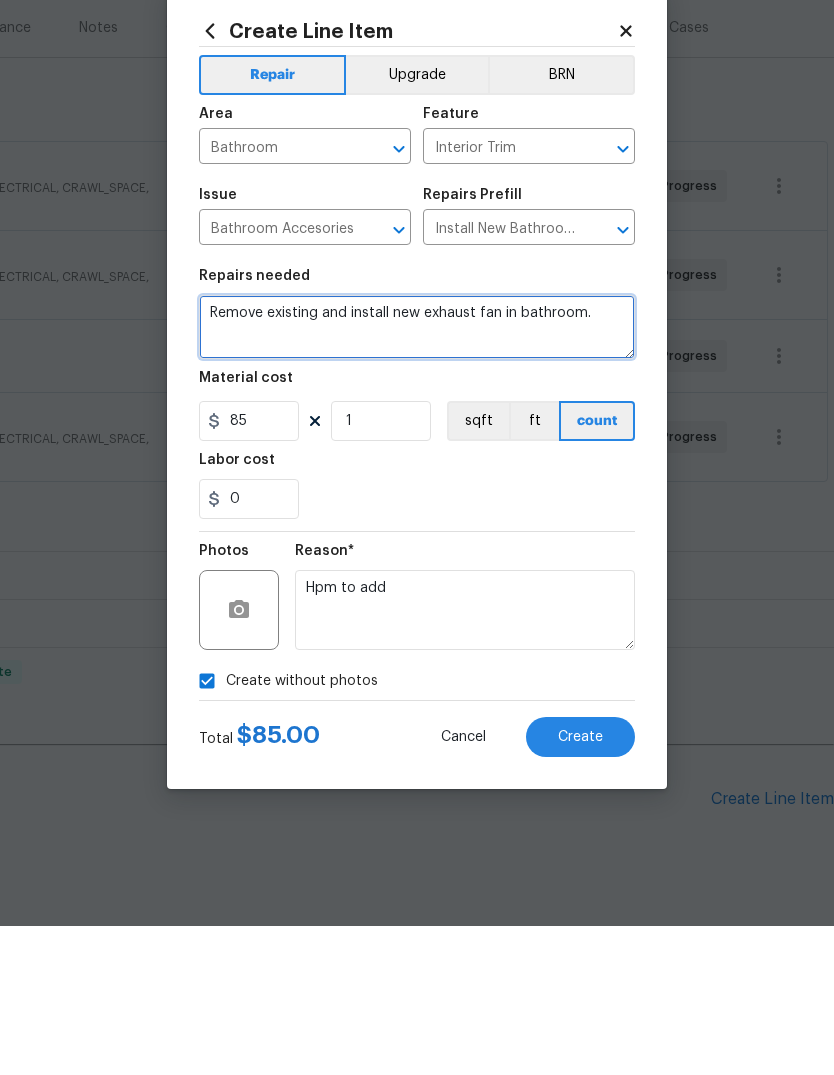 click on "Remove existing and install new exhaust fan in bathroom." at bounding box center (417, 476) 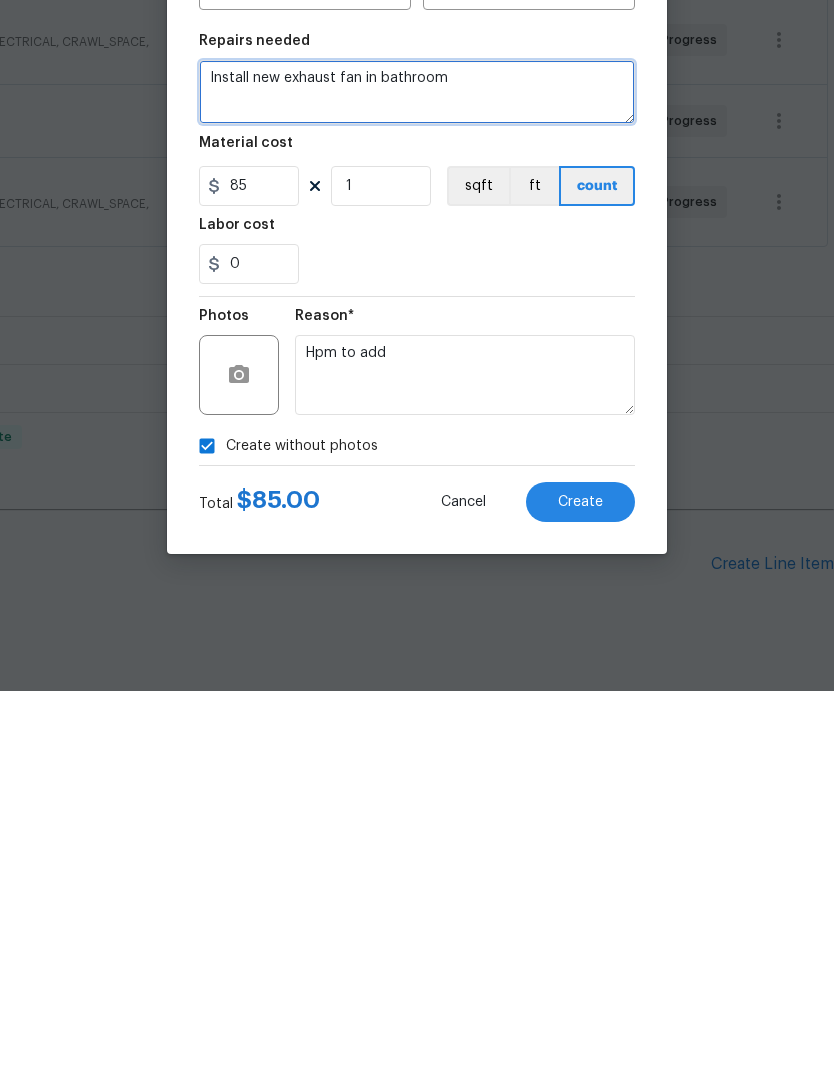 type on "Install new exhaust fan in bathroom" 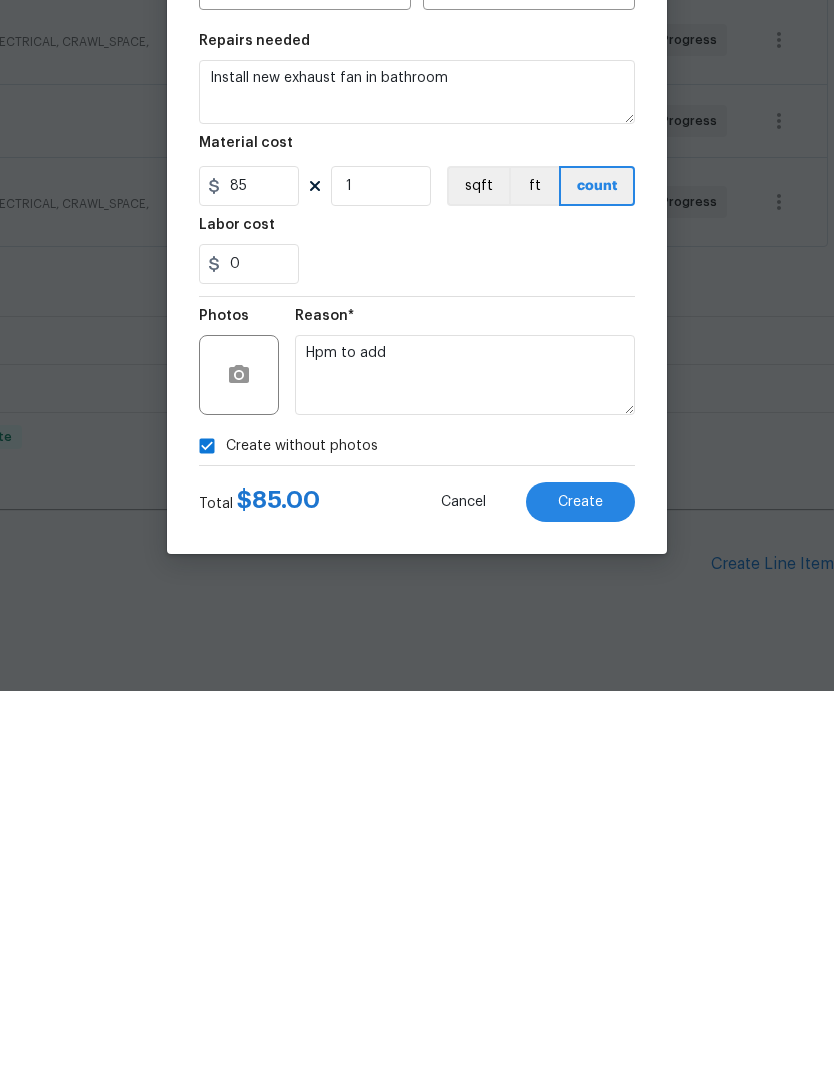 click on "Create" at bounding box center (580, 886) 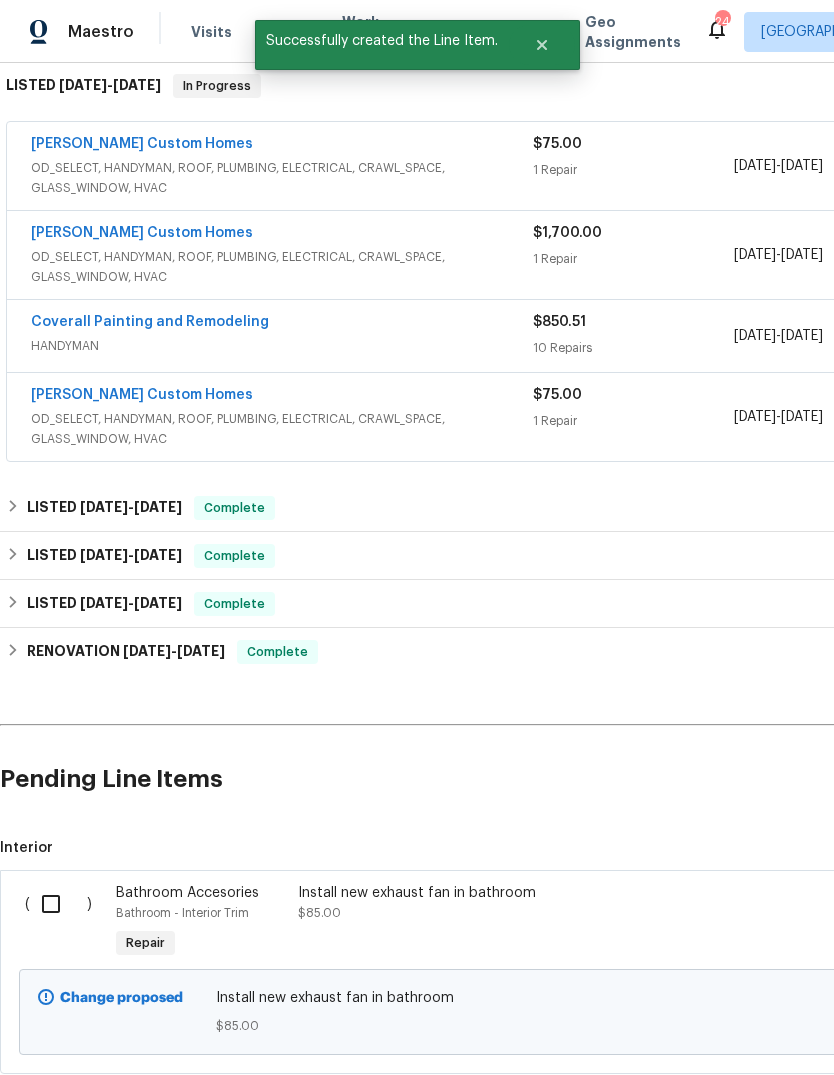 scroll, scrollTop: 330, scrollLeft: 0, axis: vertical 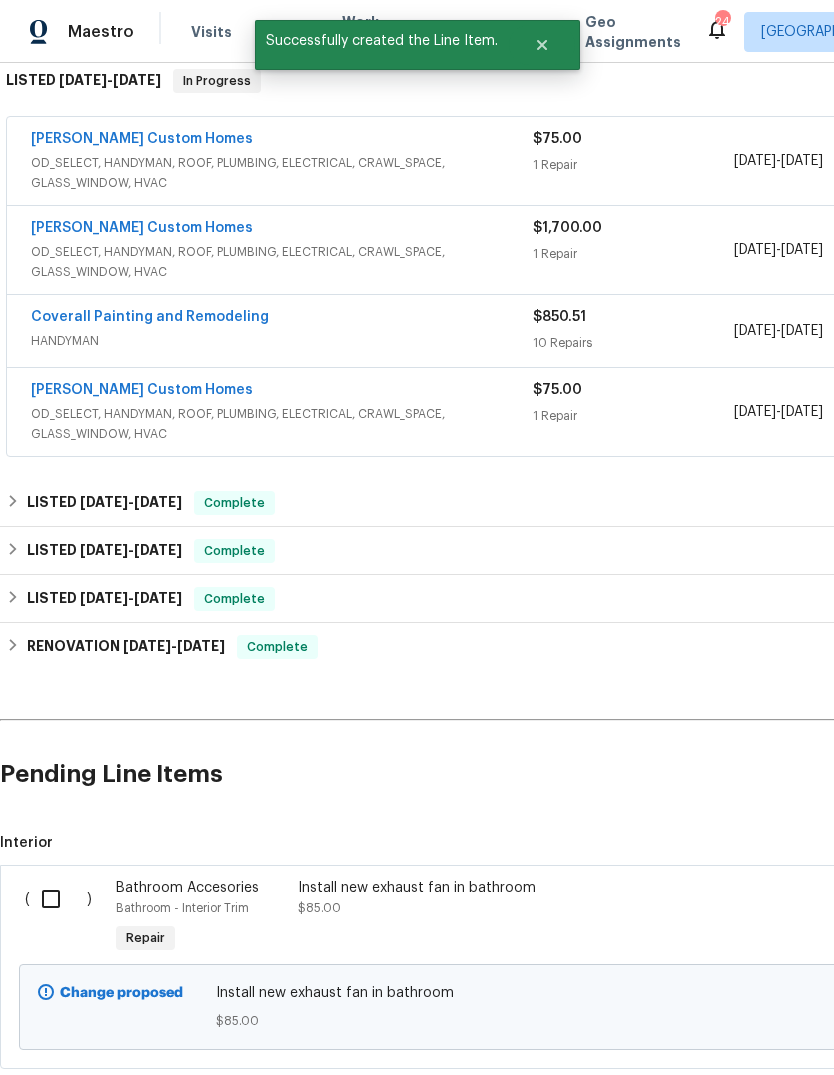 click at bounding box center [58, 899] 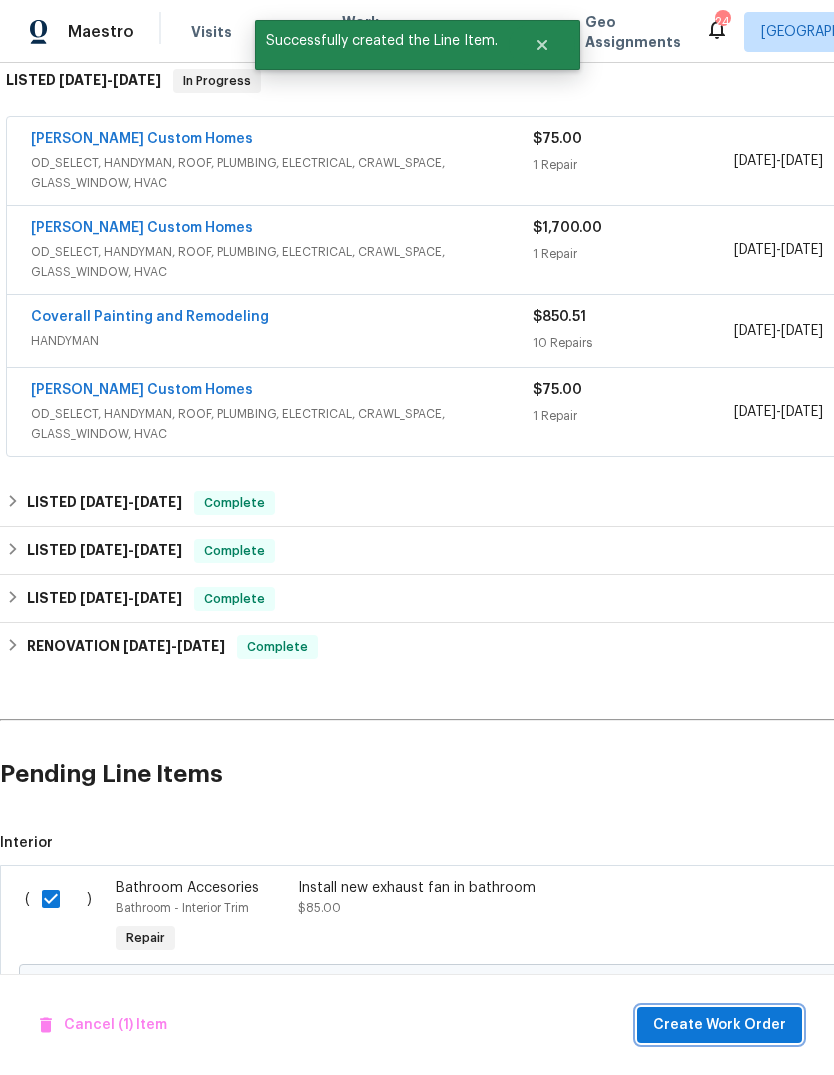click on "Create Work Order" at bounding box center (719, 1025) 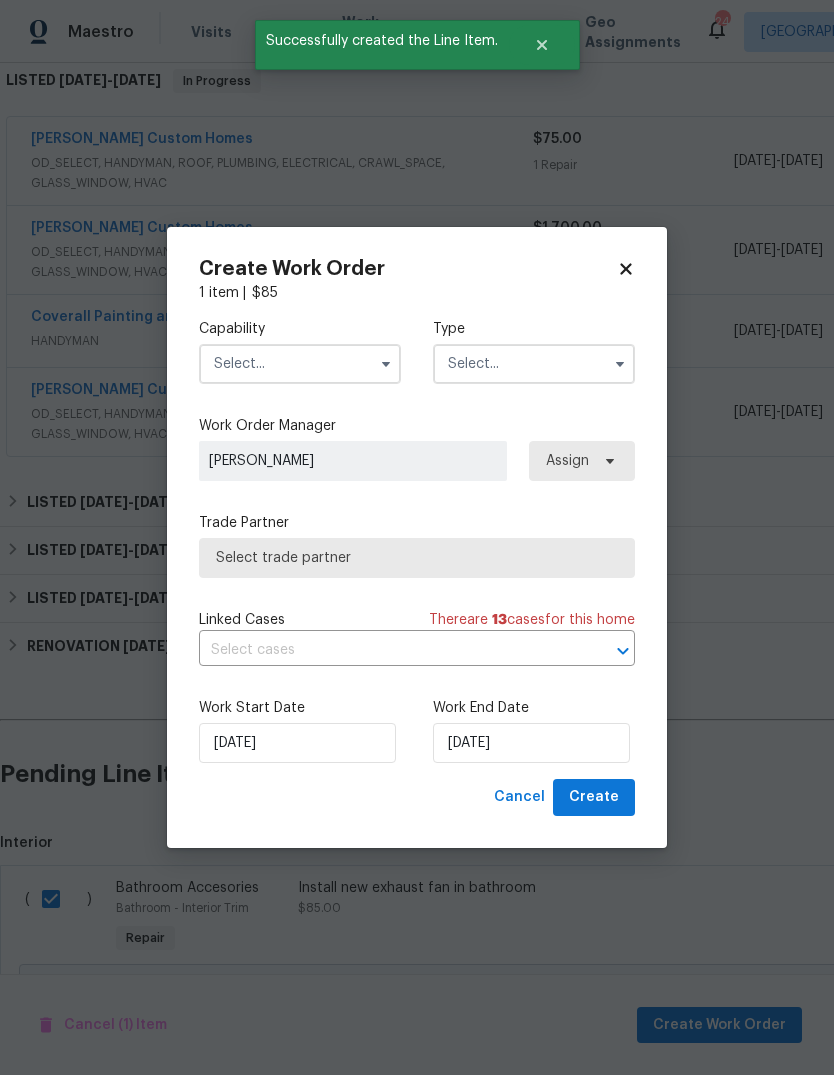 click at bounding box center (300, 364) 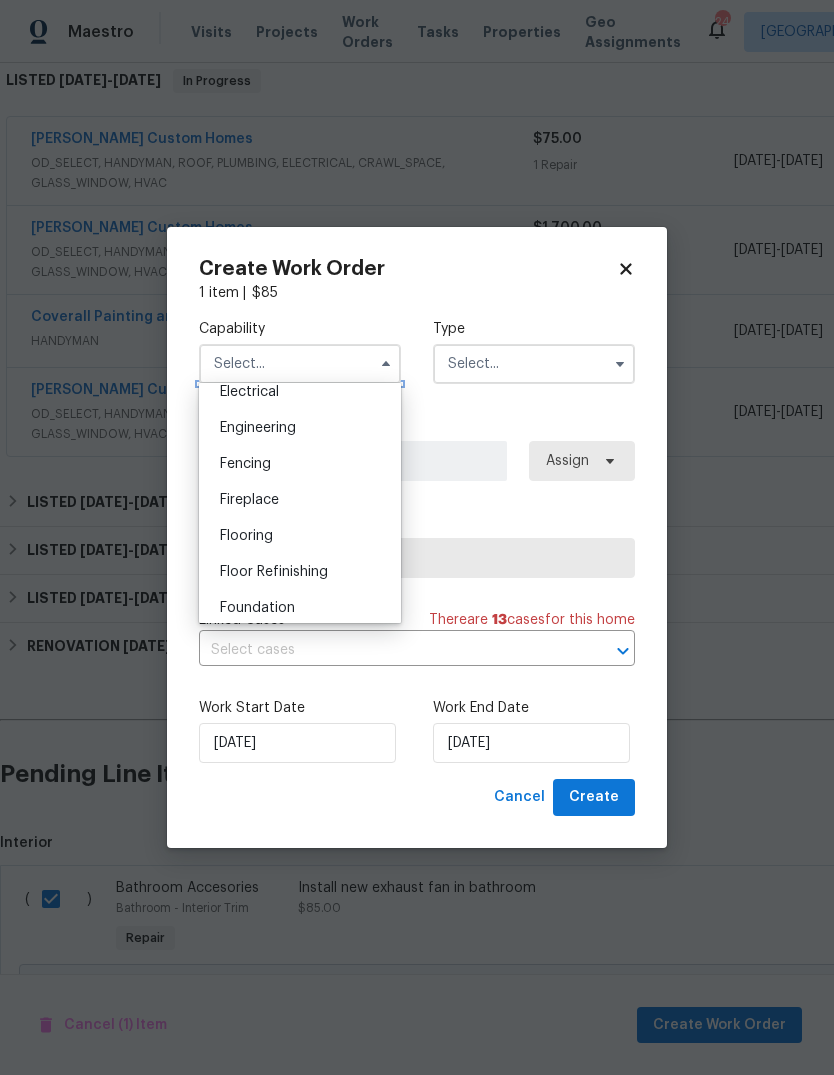 scroll, scrollTop: 619, scrollLeft: 0, axis: vertical 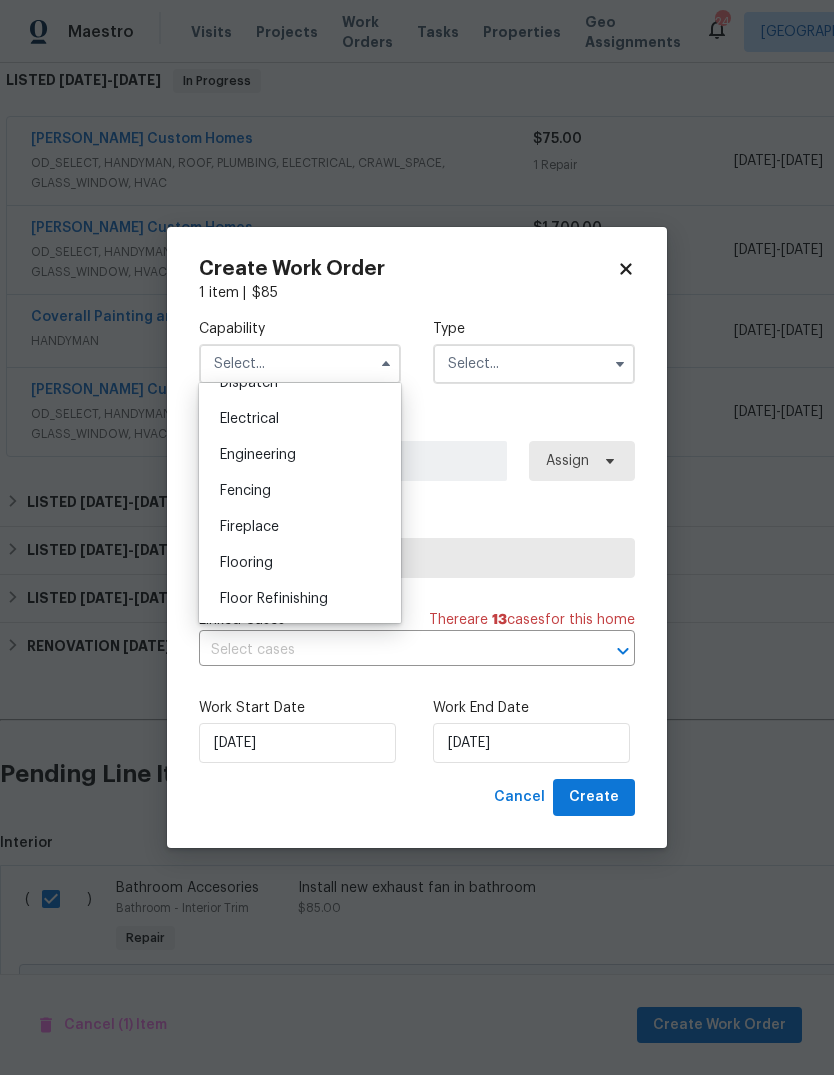 click on "Electrical" at bounding box center (300, 419) 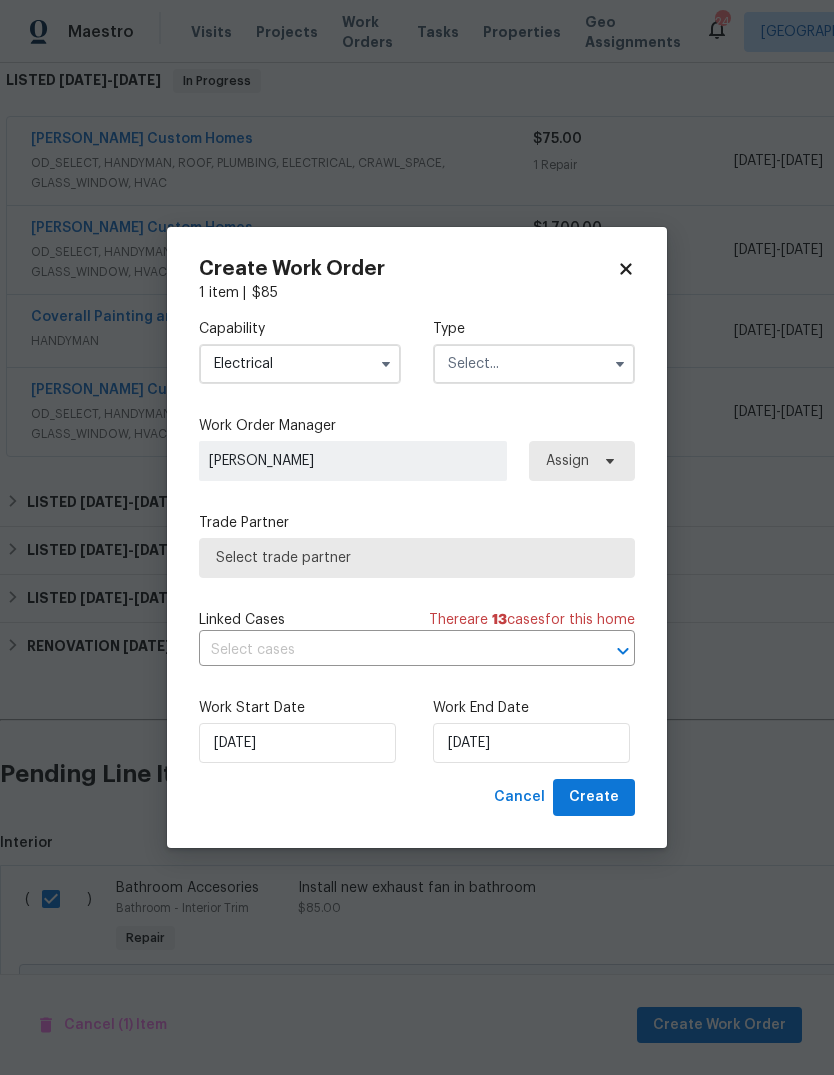 type on "Electrical" 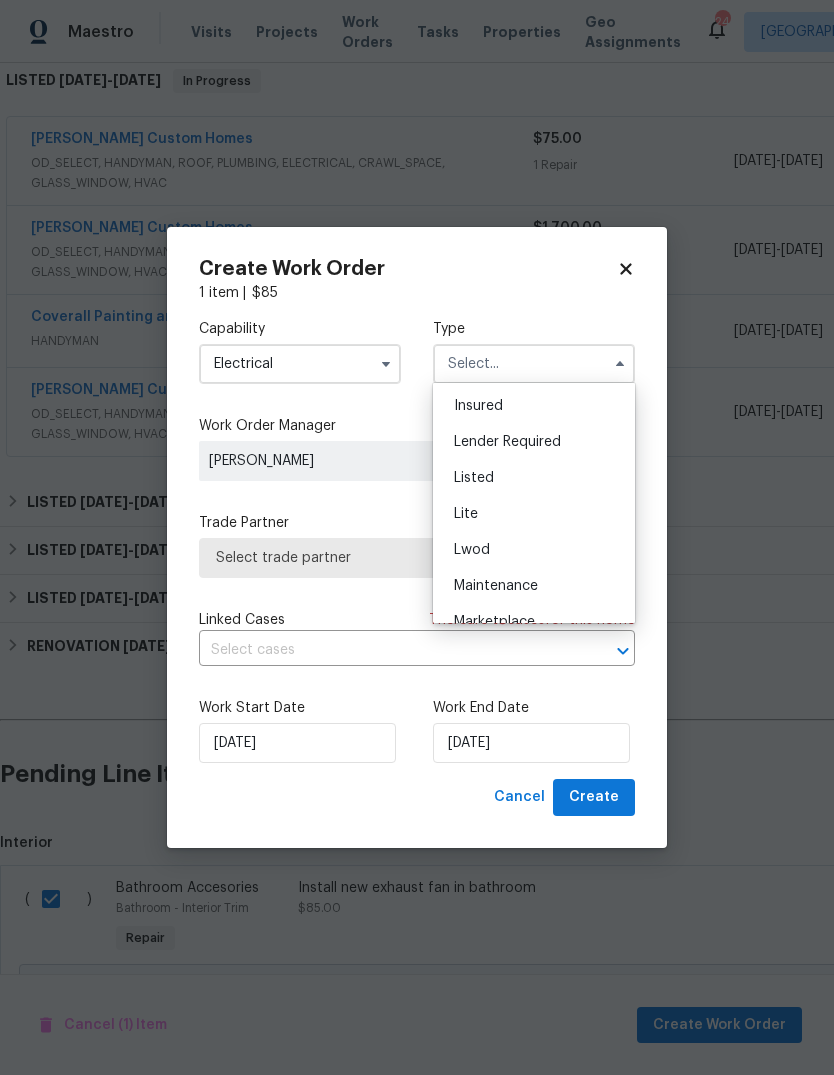 scroll, scrollTop: 145, scrollLeft: 0, axis: vertical 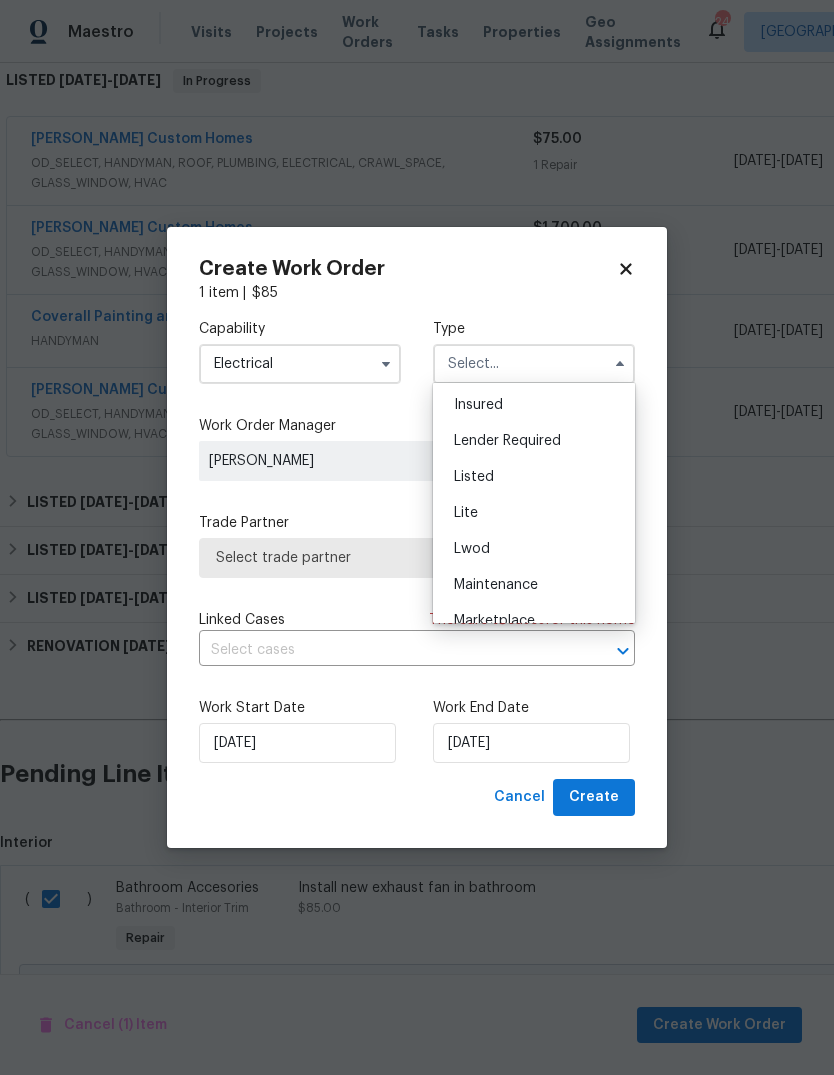 click on "Listed" at bounding box center (534, 477) 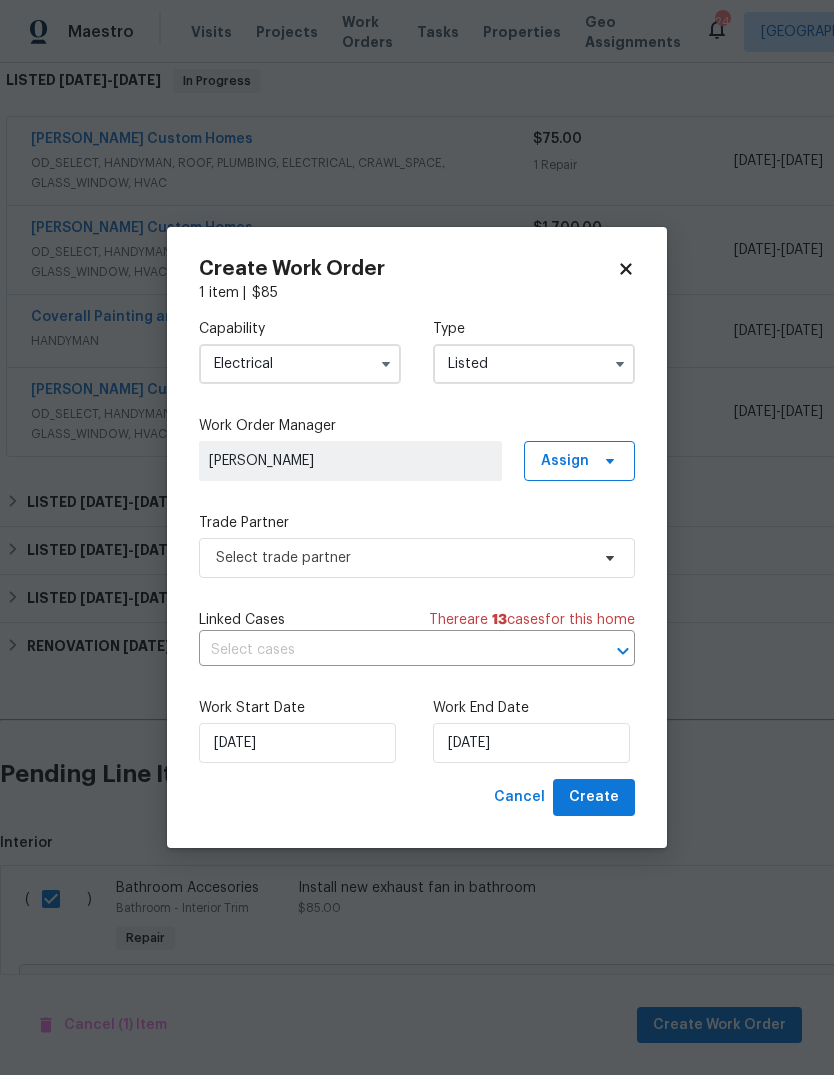 type on "Listed" 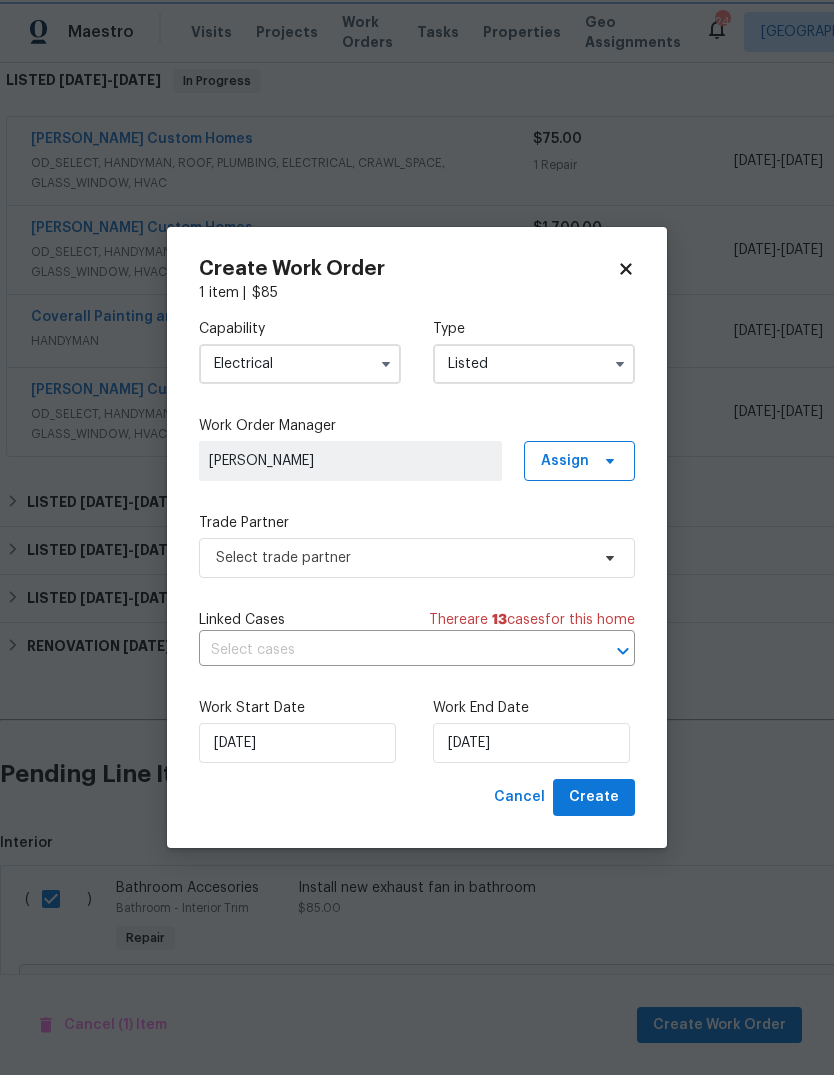scroll, scrollTop: 0, scrollLeft: 0, axis: both 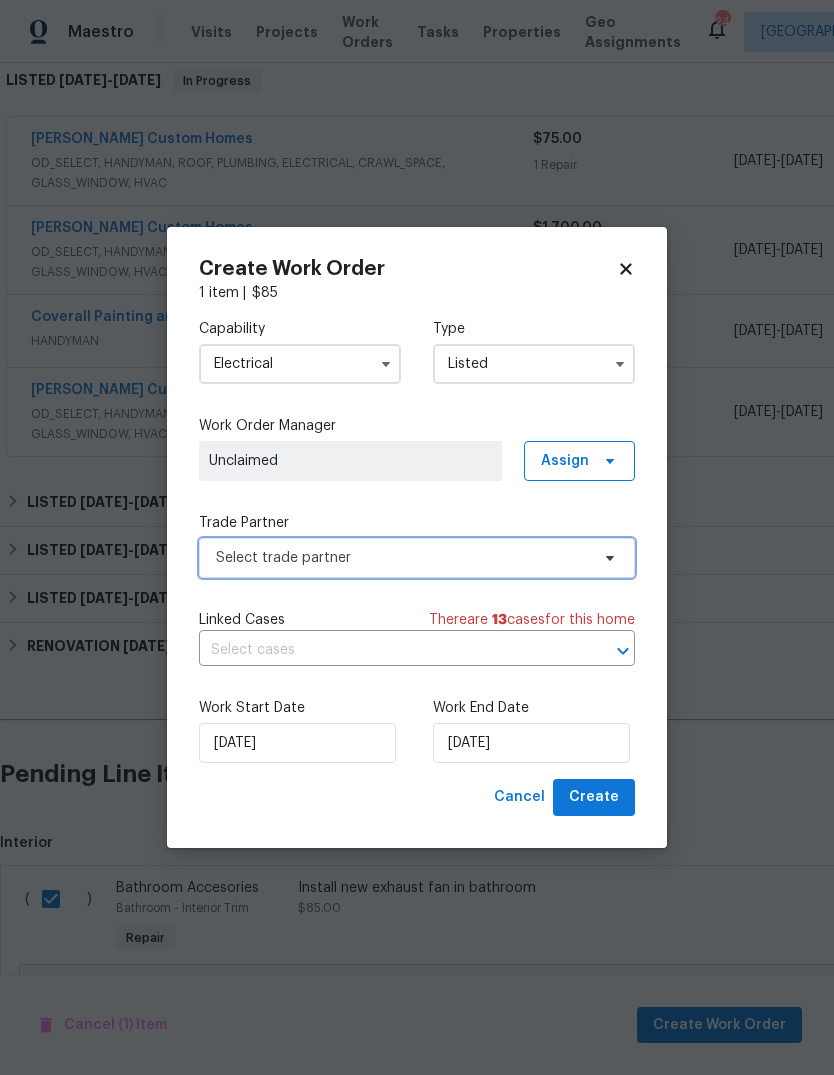 click at bounding box center (607, 558) 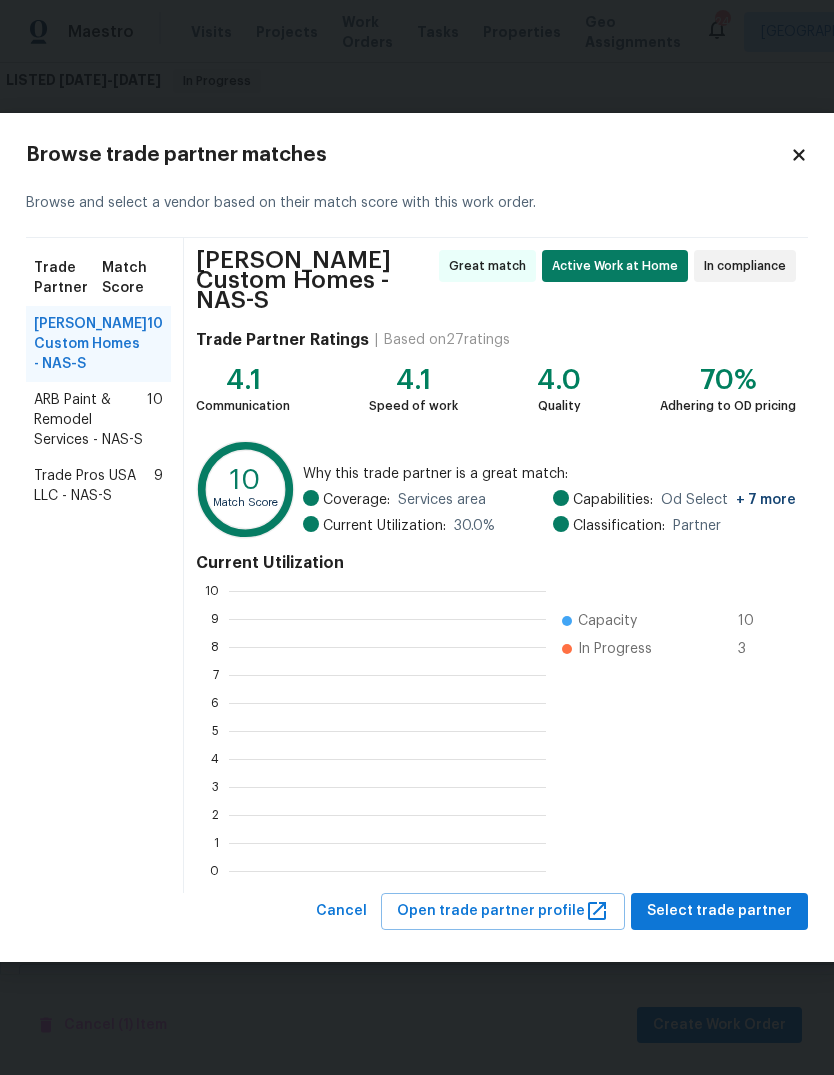 scroll, scrollTop: 280, scrollLeft: 317, axis: both 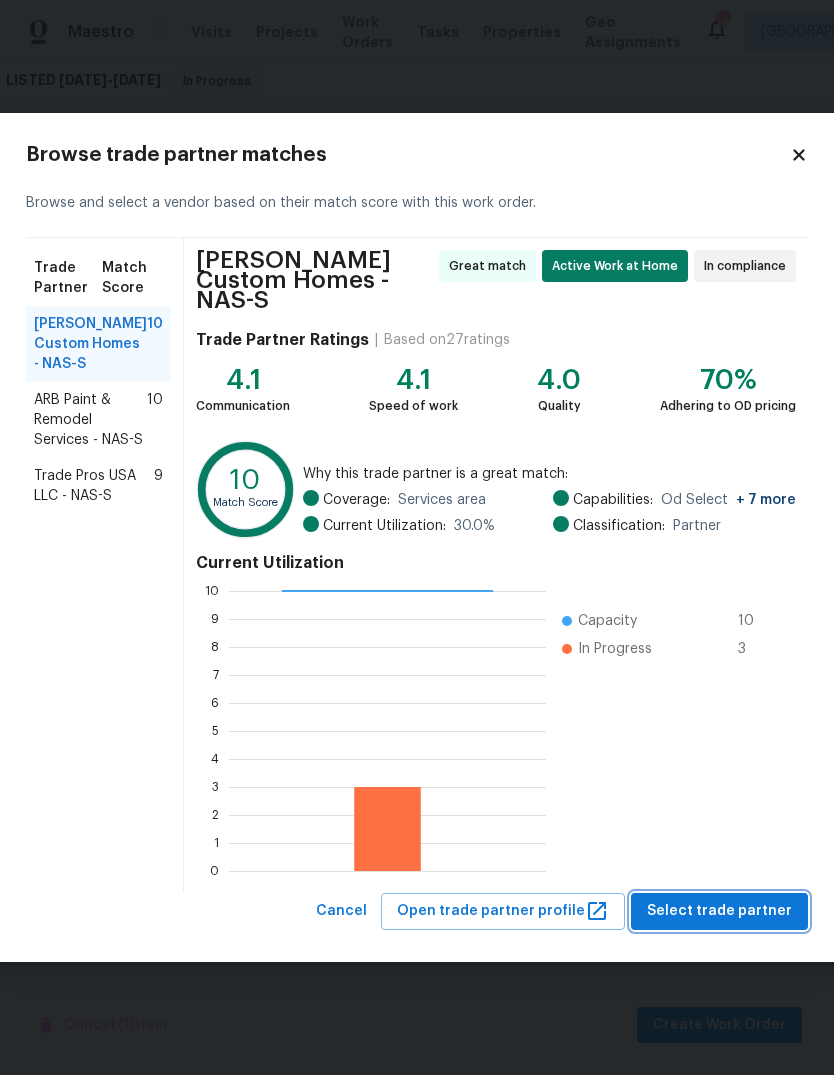 click on "Select trade partner" at bounding box center (719, 911) 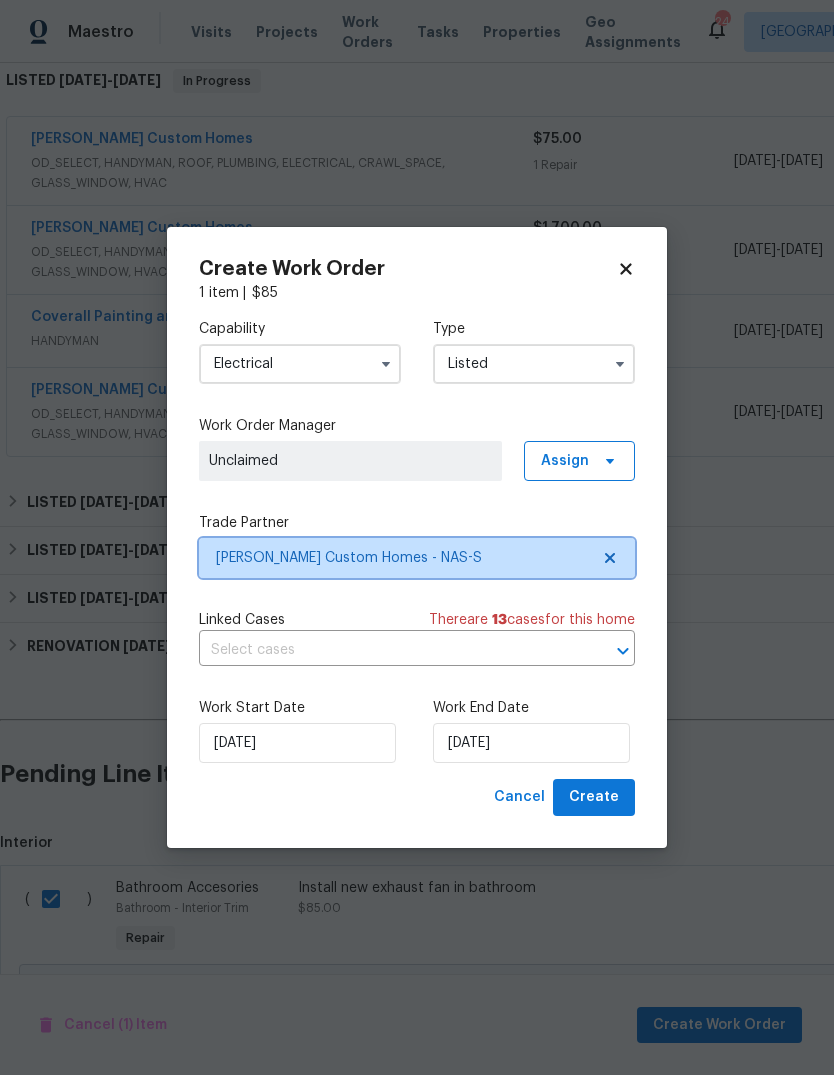 click 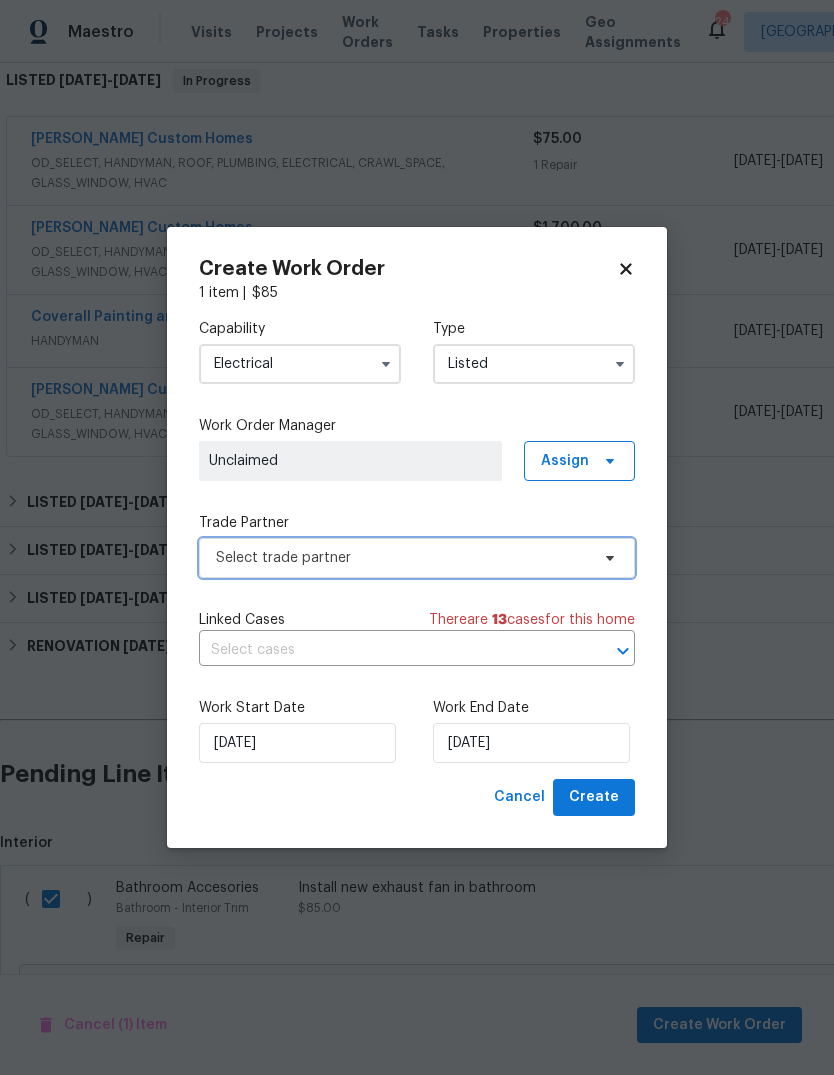 click on "Select trade partner" at bounding box center (402, 558) 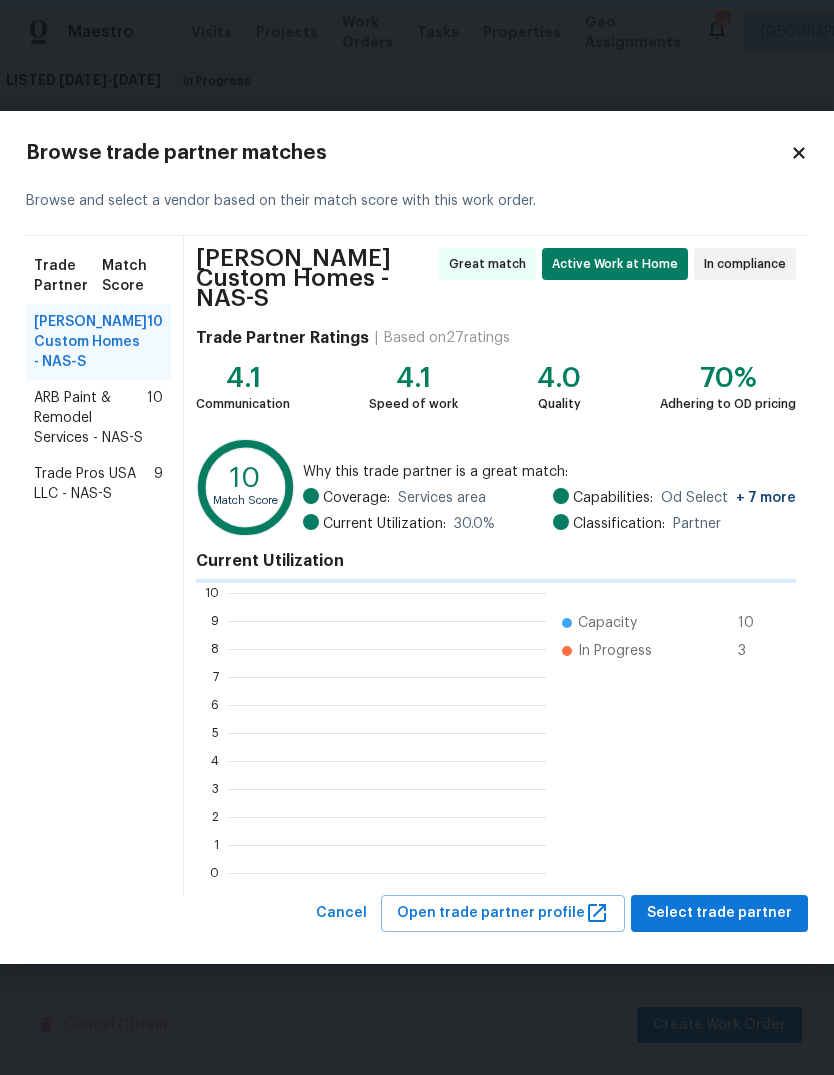 scroll, scrollTop: 280, scrollLeft: 317, axis: both 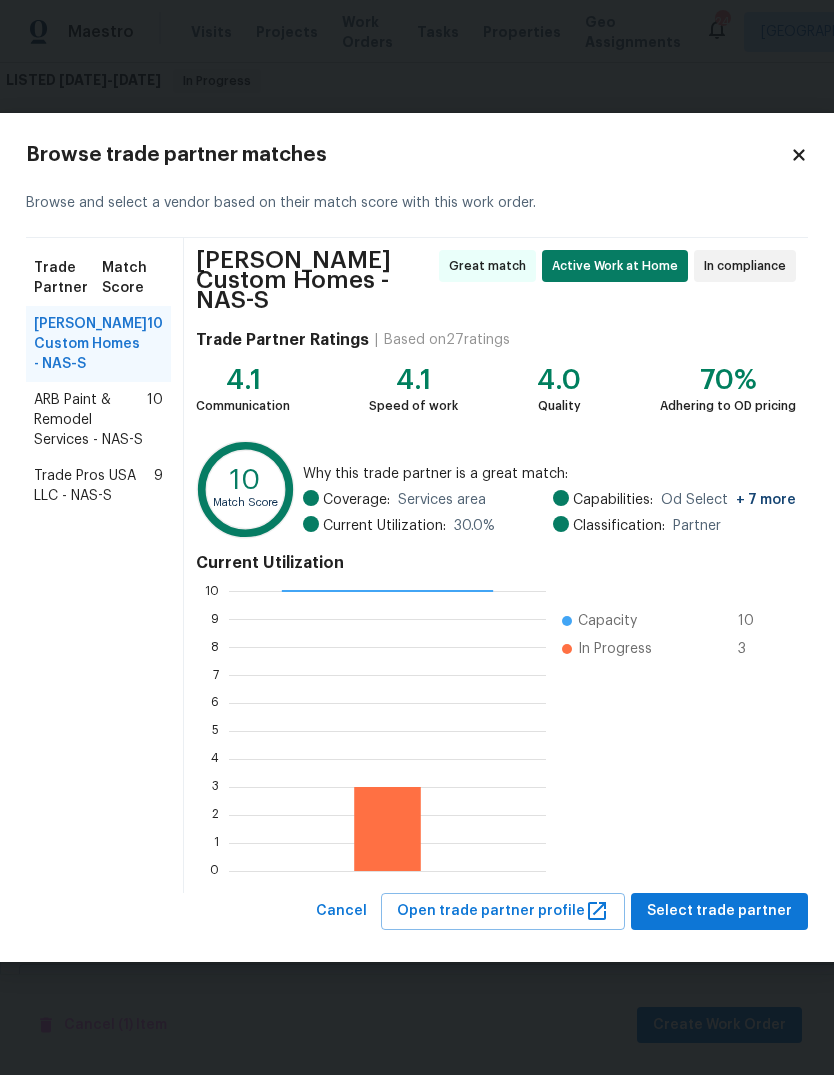 click on "Trade Pros USA LLC - NAS-S" at bounding box center [94, 486] 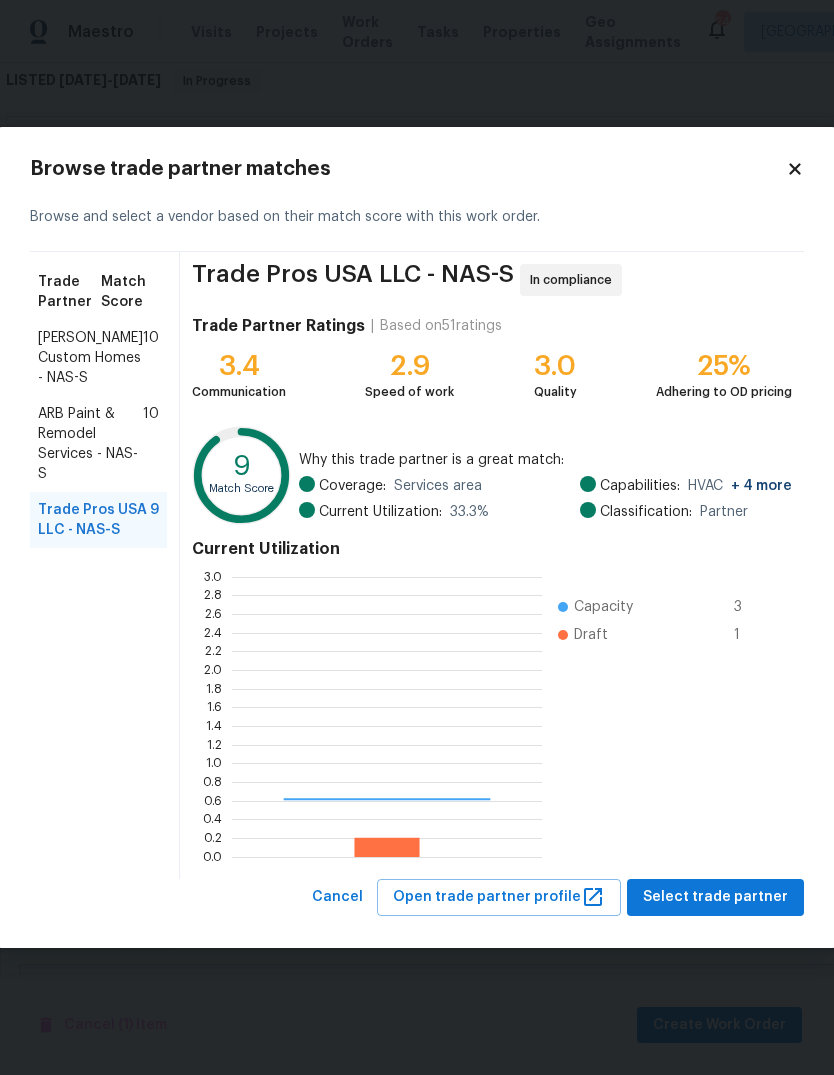 scroll, scrollTop: 2, scrollLeft: 2, axis: both 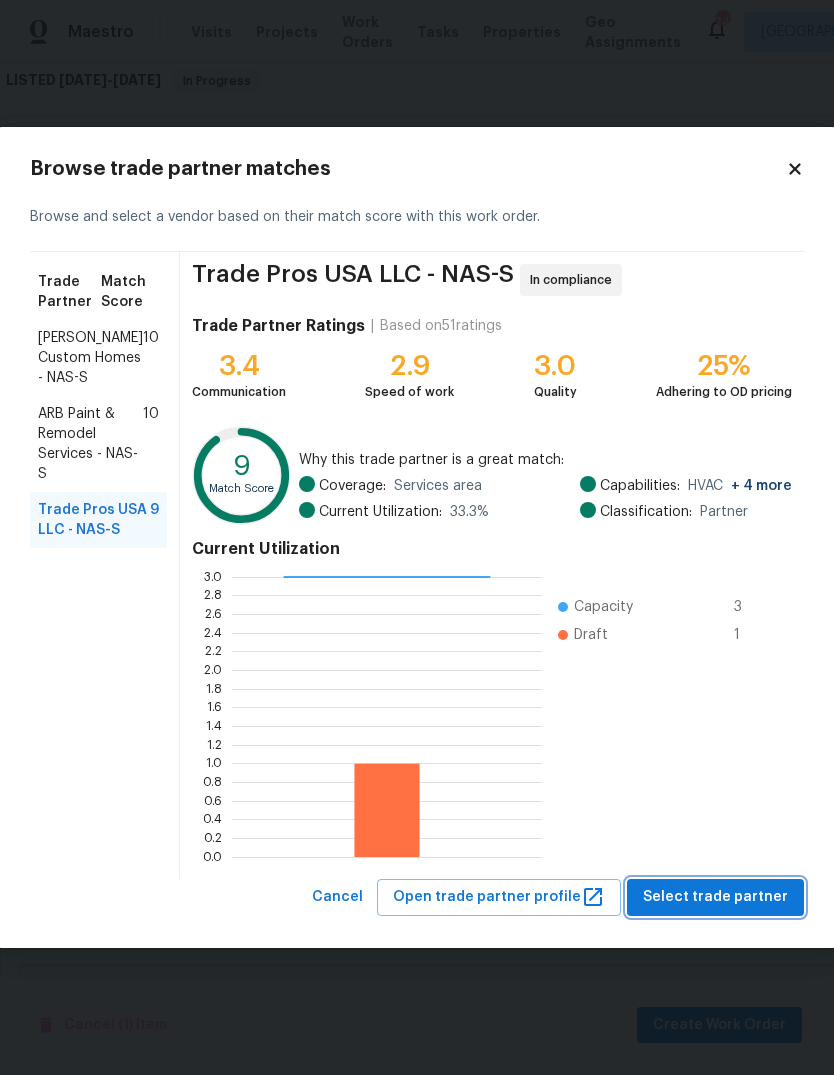 click on "Select trade partner" at bounding box center (715, 897) 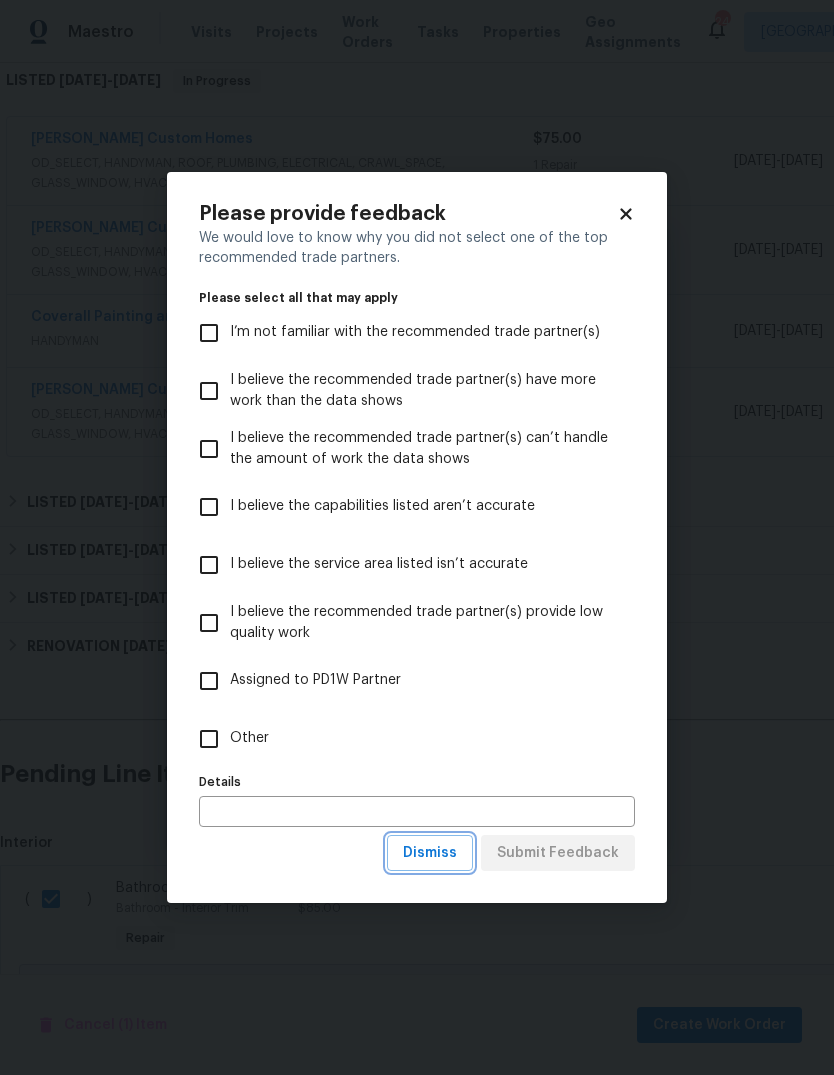 click on "Dismiss" at bounding box center (430, 853) 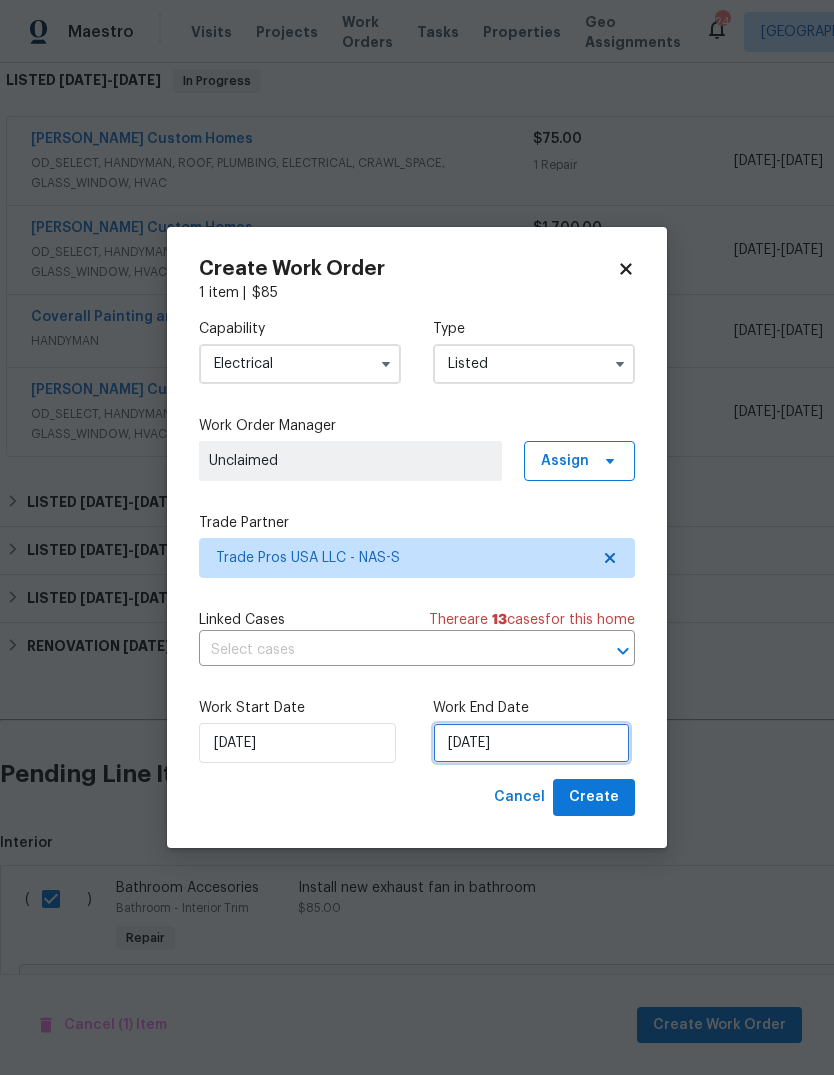 click on "[DATE]" at bounding box center (531, 743) 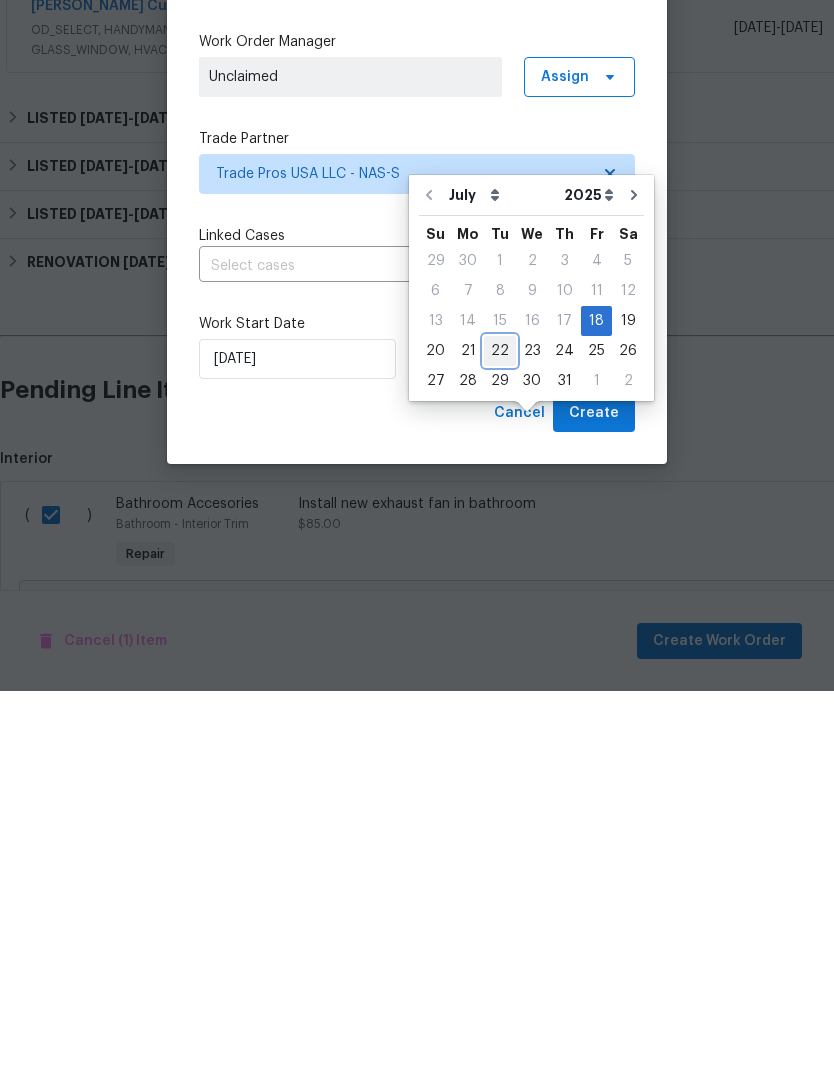 click on "22" at bounding box center [500, 735] 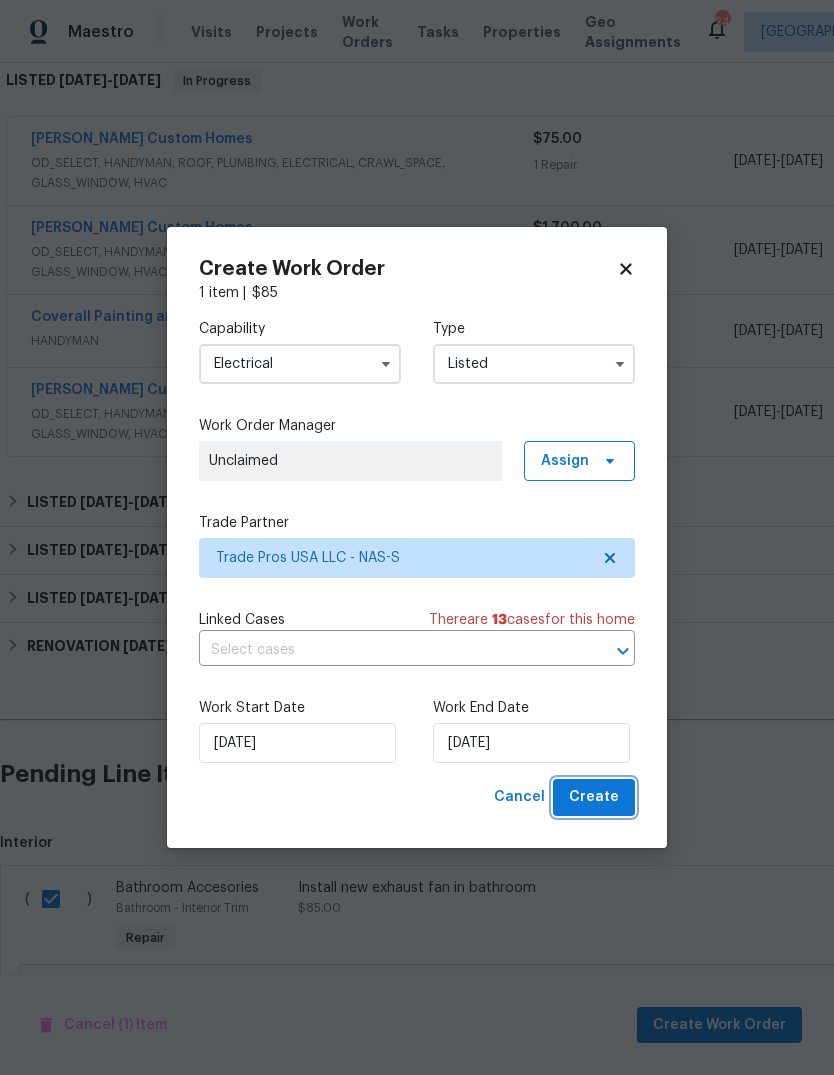 click on "Create" at bounding box center (594, 797) 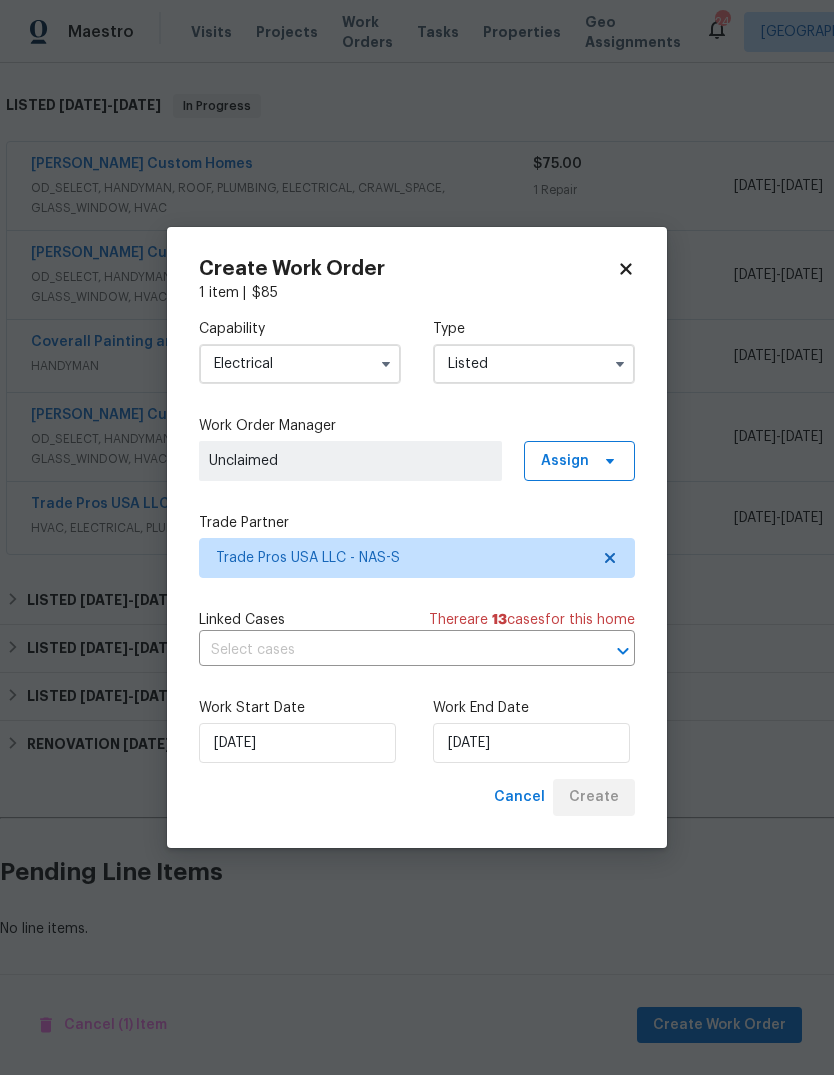 scroll, scrollTop: 229, scrollLeft: 0, axis: vertical 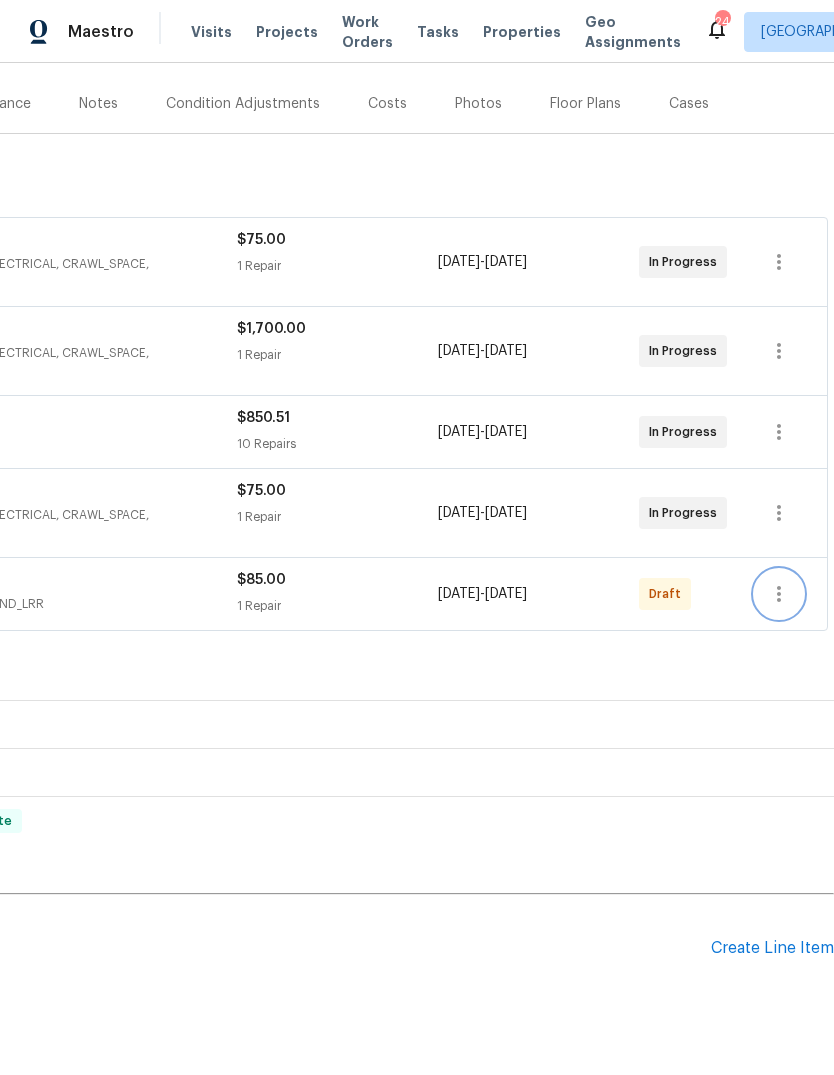 click 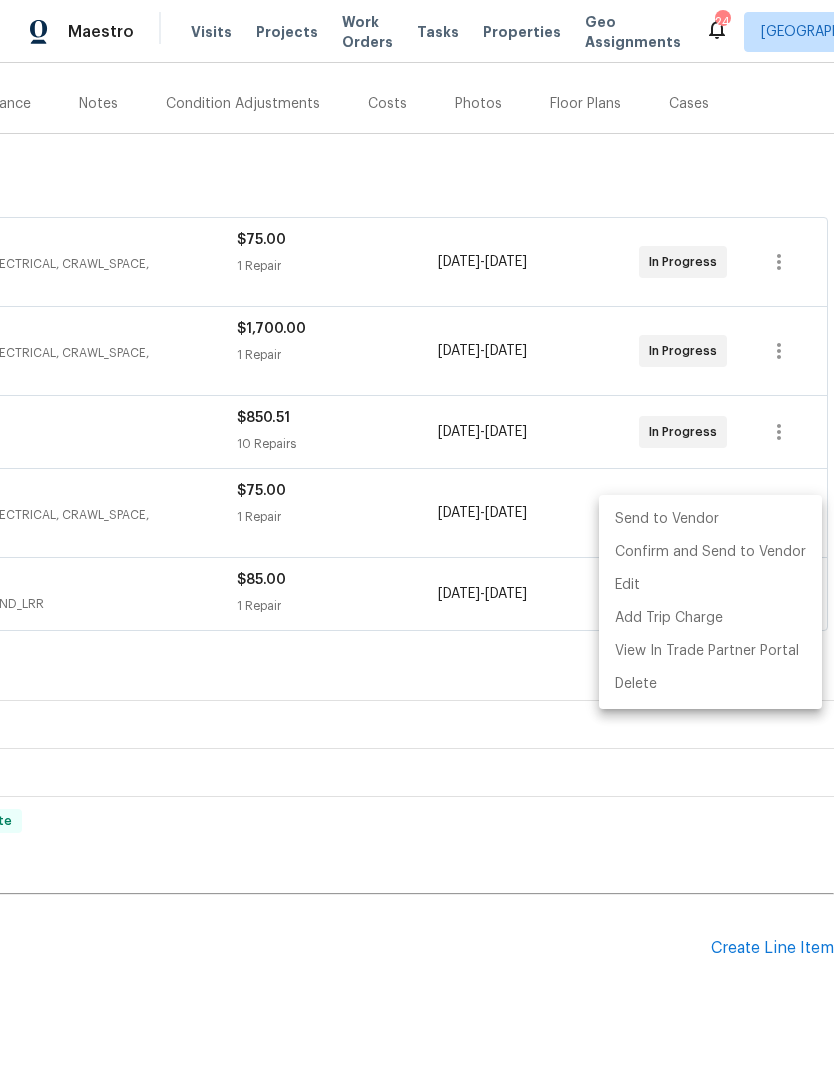 scroll, scrollTop: 229, scrollLeft: 296, axis: both 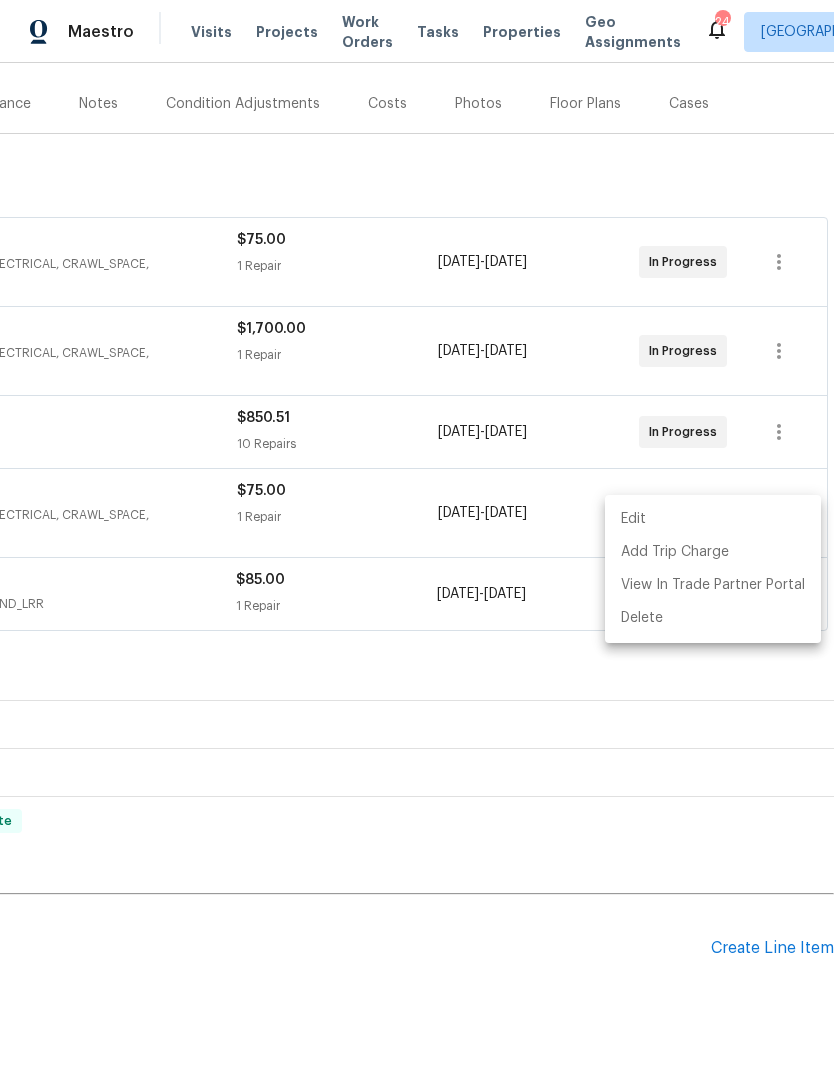 click at bounding box center (417, 537) 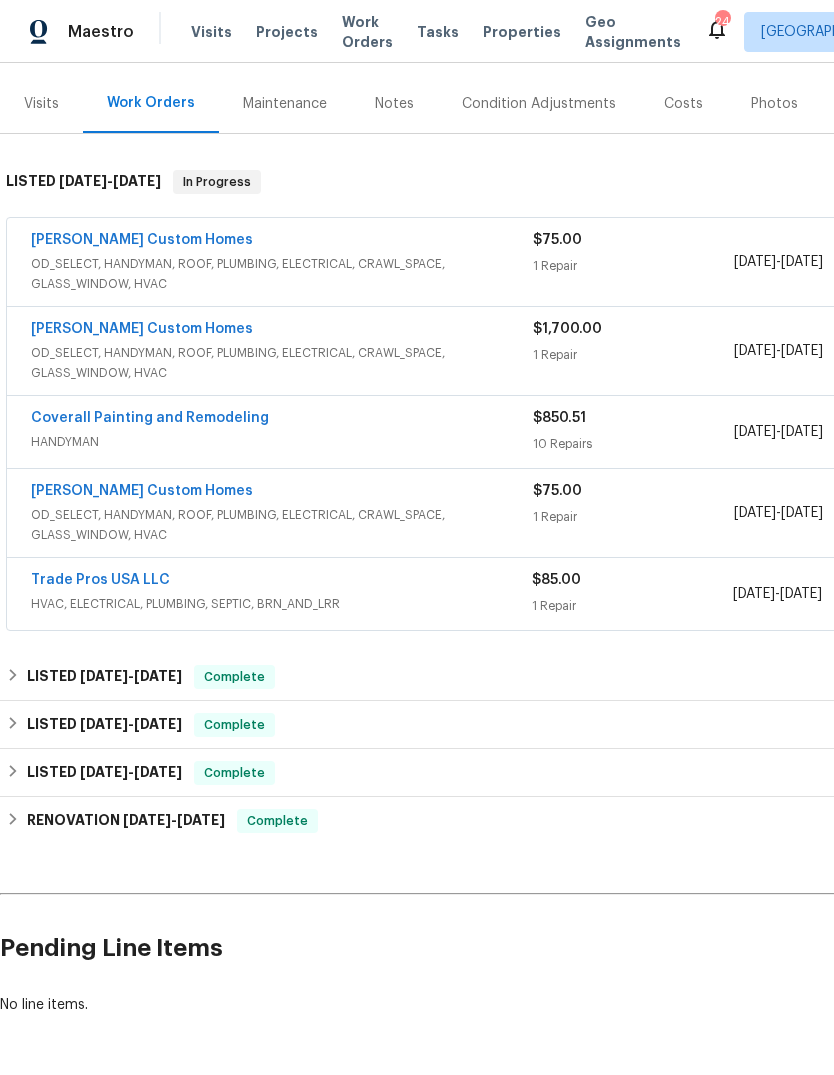 scroll, scrollTop: 229, scrollLeft: 0, axis: vertical 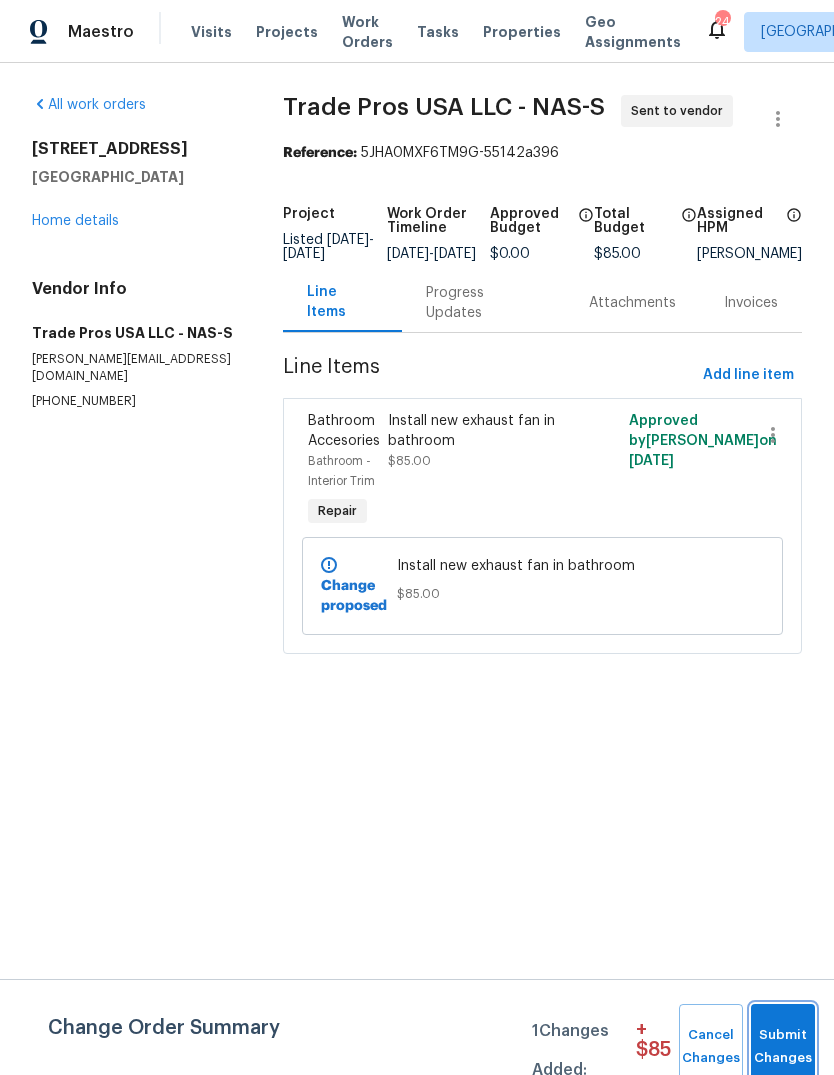 click on "Submit Changes" at bounding box center [783, 1047] 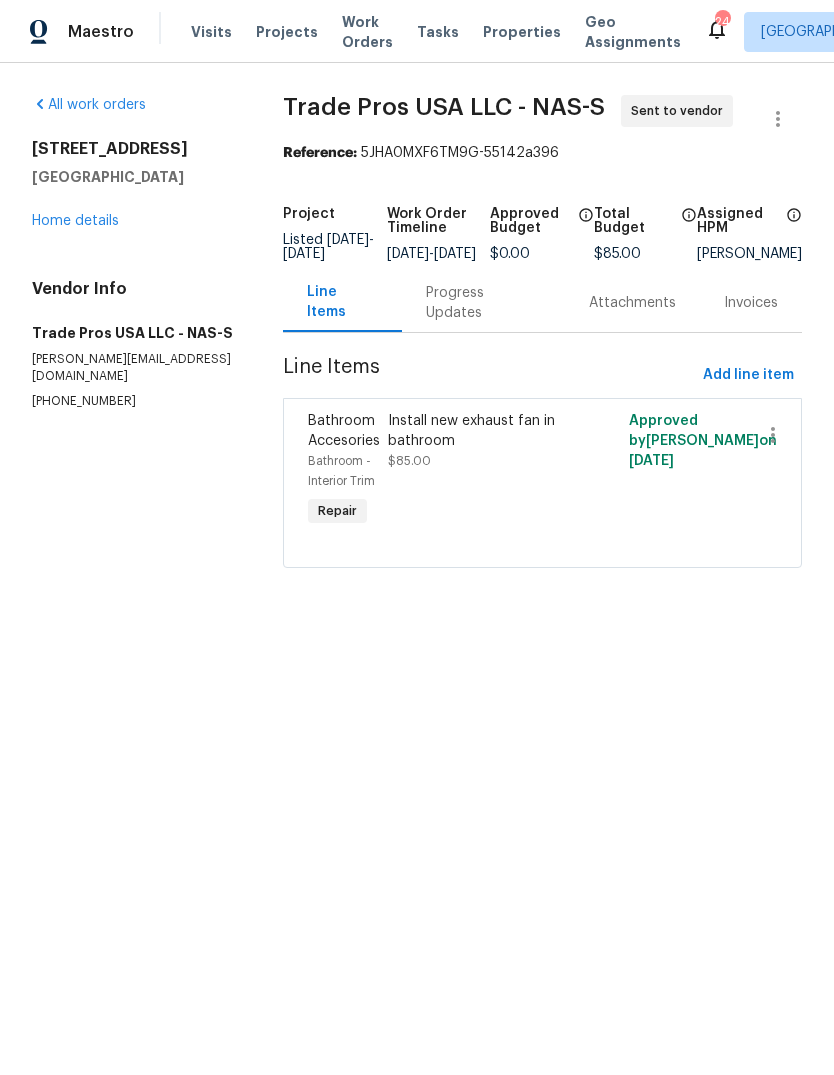 click on "Progress Updates" at bounding box center (483, 302) 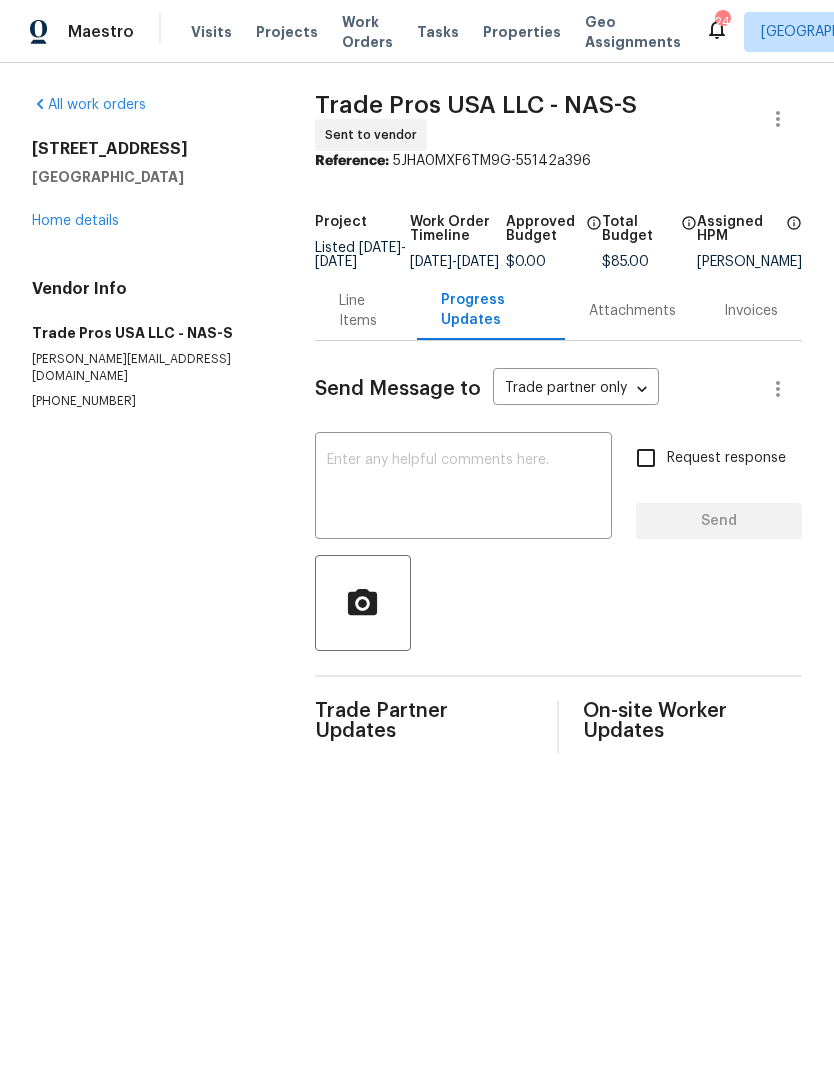click at bounding box center [463, 488] 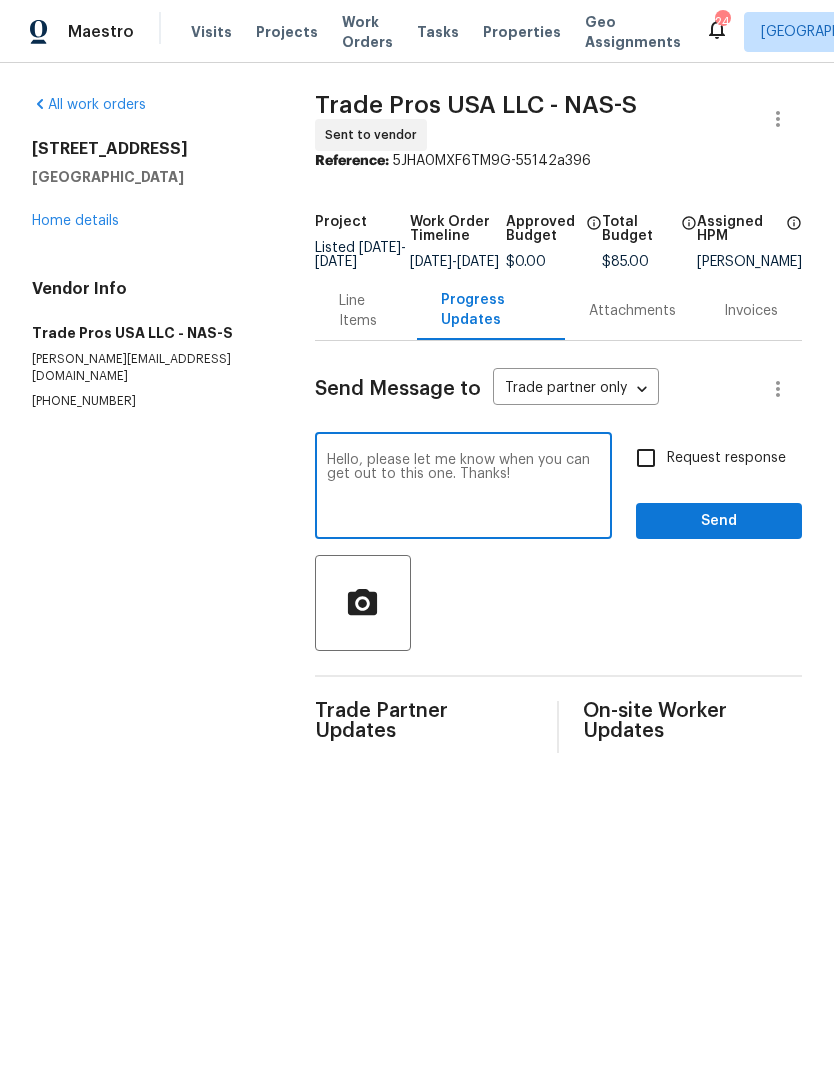 type on "Hello, please let me know when you can get out to this one. Thanks!" 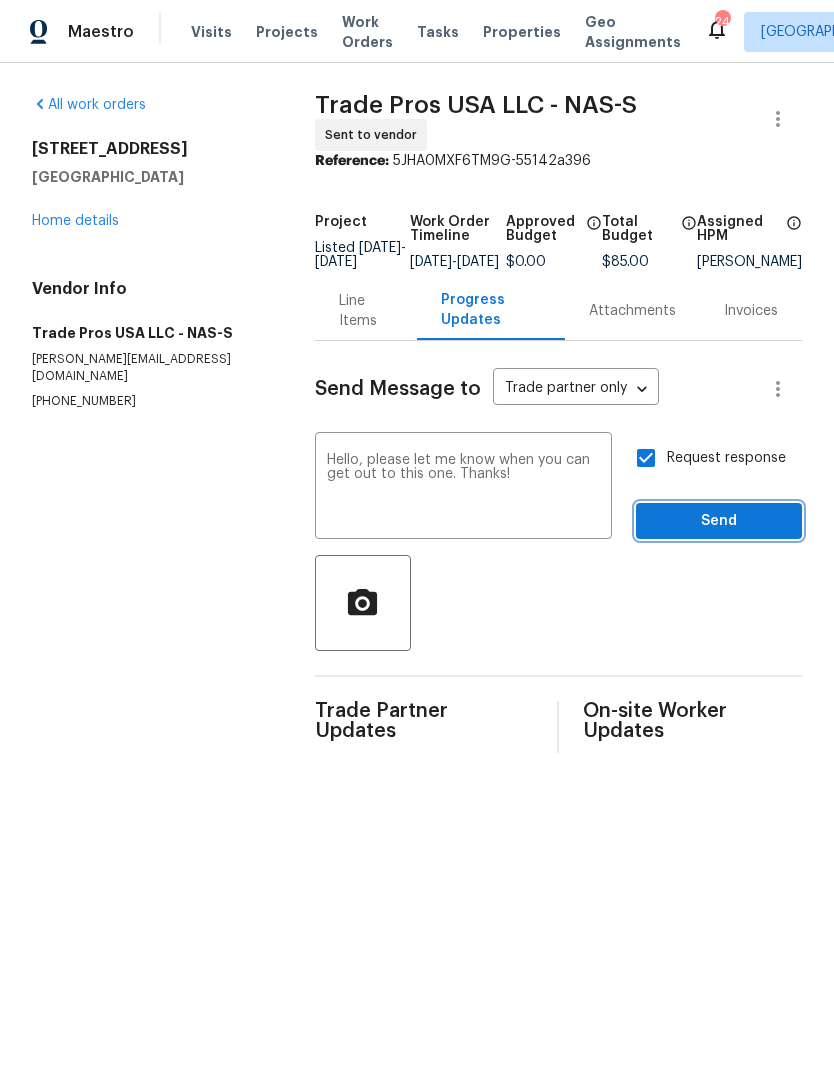 click on "Send" at bounding box center [719, 521] 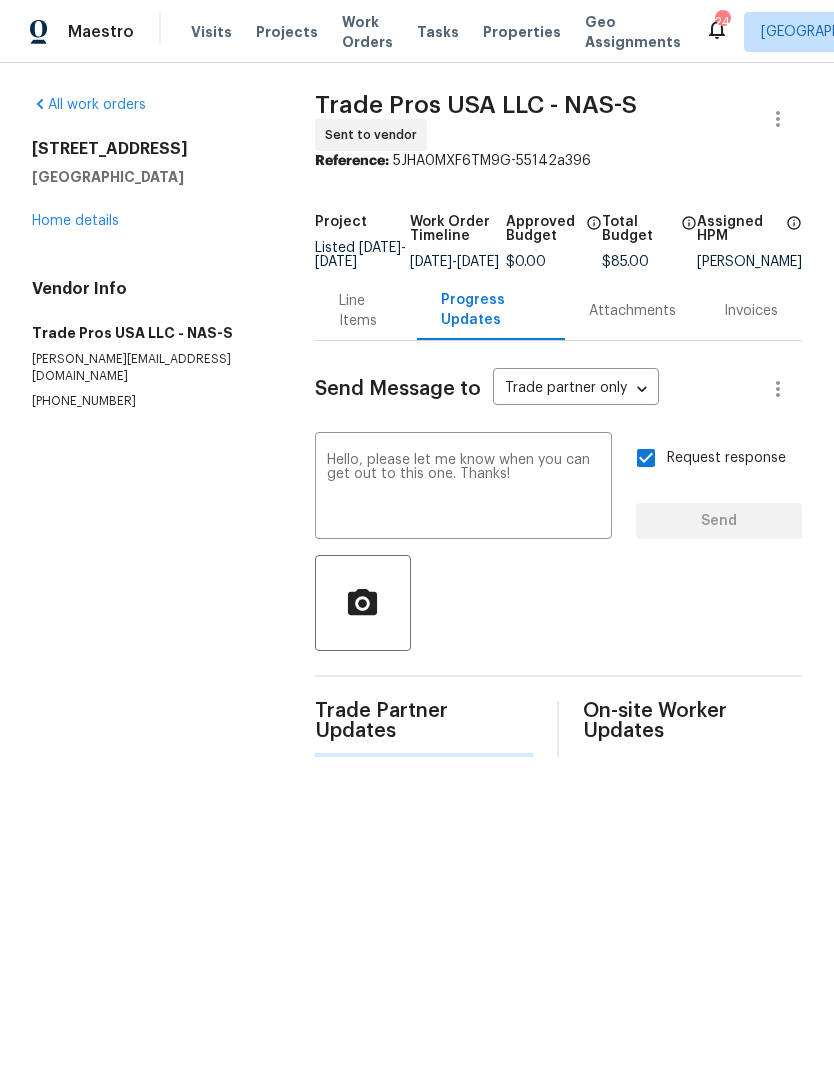 type 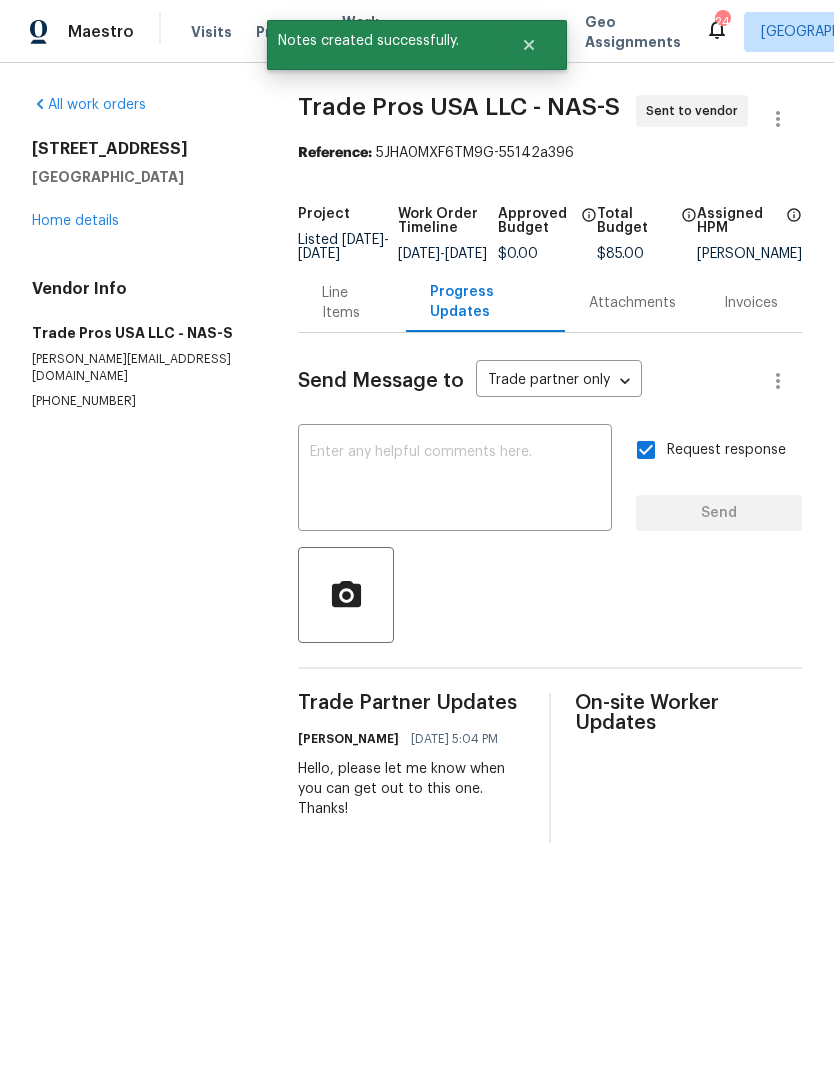 click on "Home details" at bounding box center (75, 221) 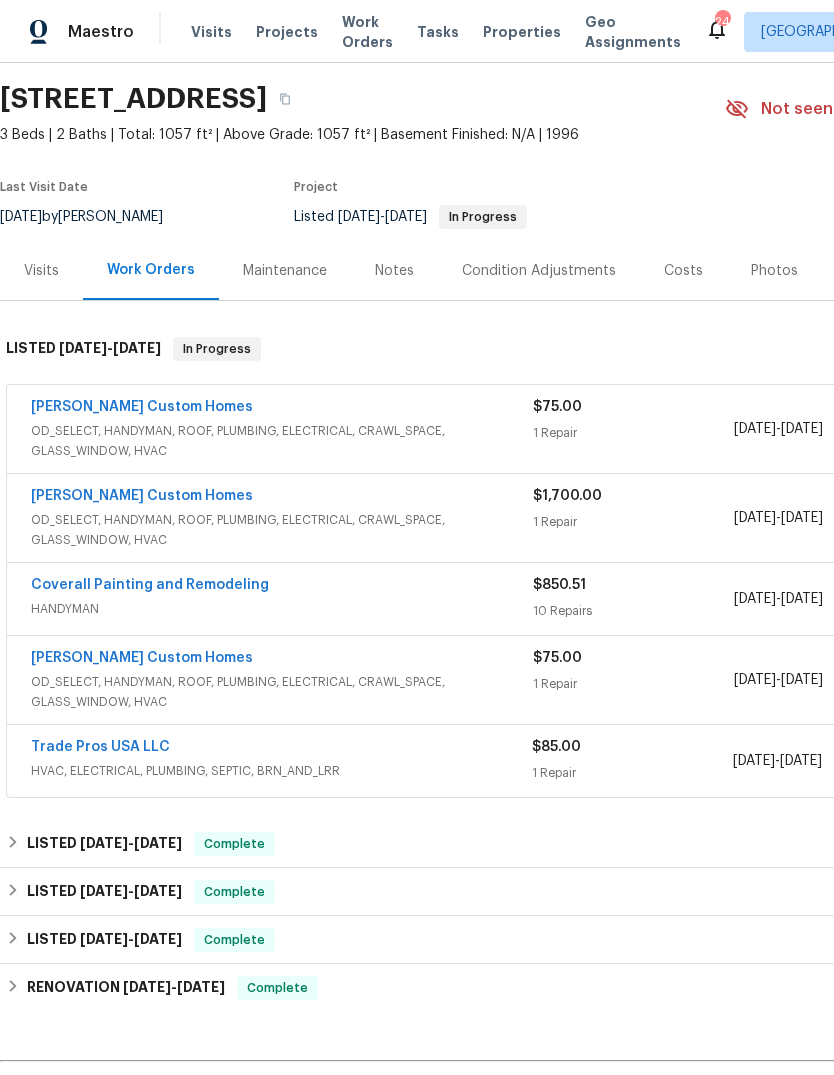 scroll, scrollTop: 62, scrollLeft: 0, axis: vertical 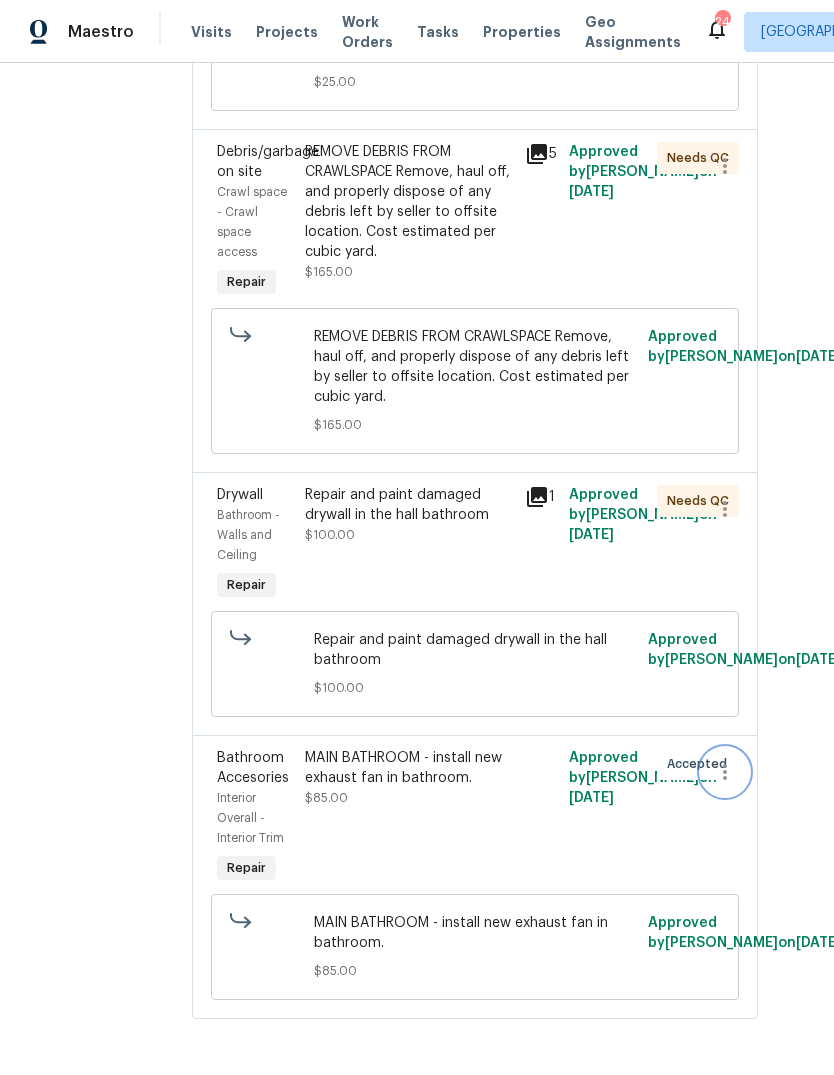 click 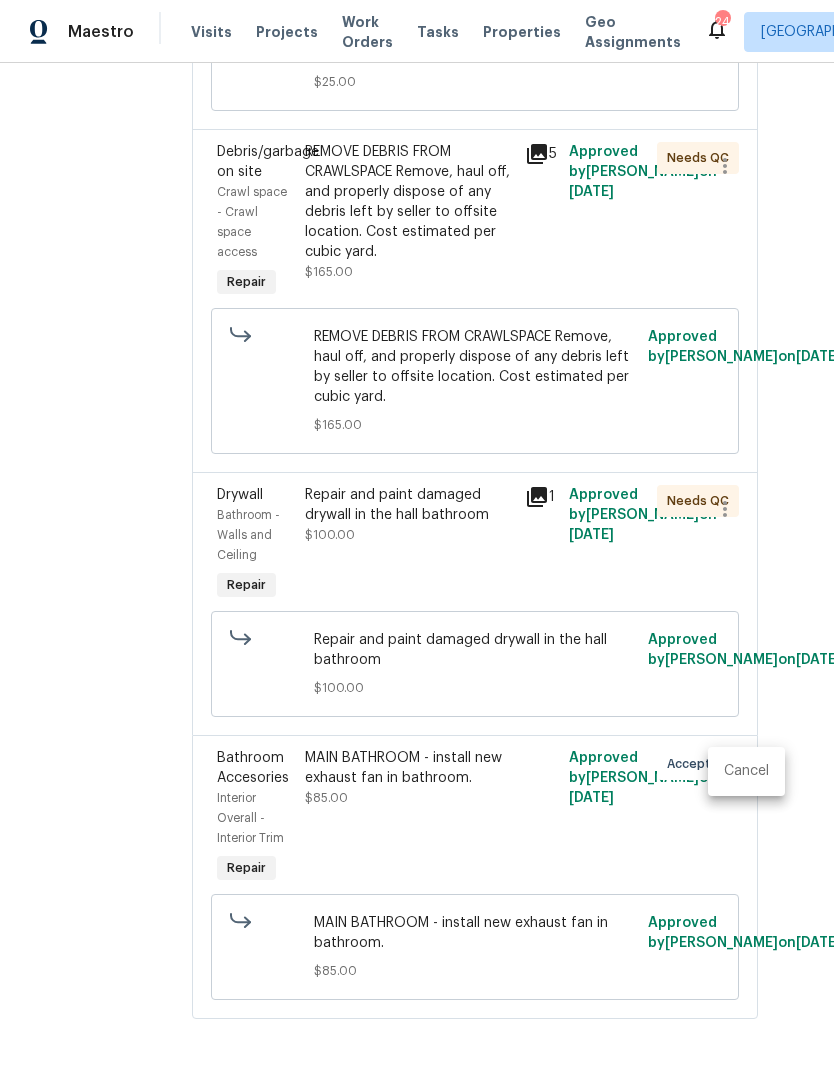 click on "Cancel" at bounding box center [746, 771] 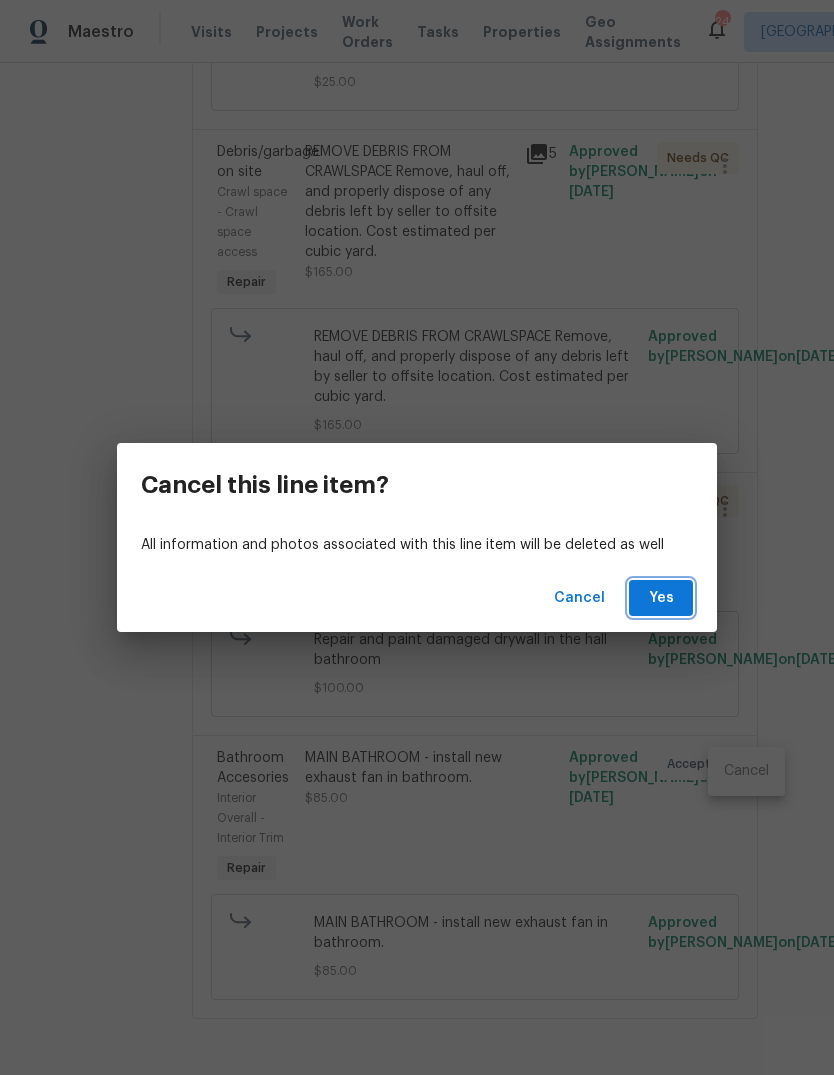 click on "Yes" at bounding box center (661, 598) 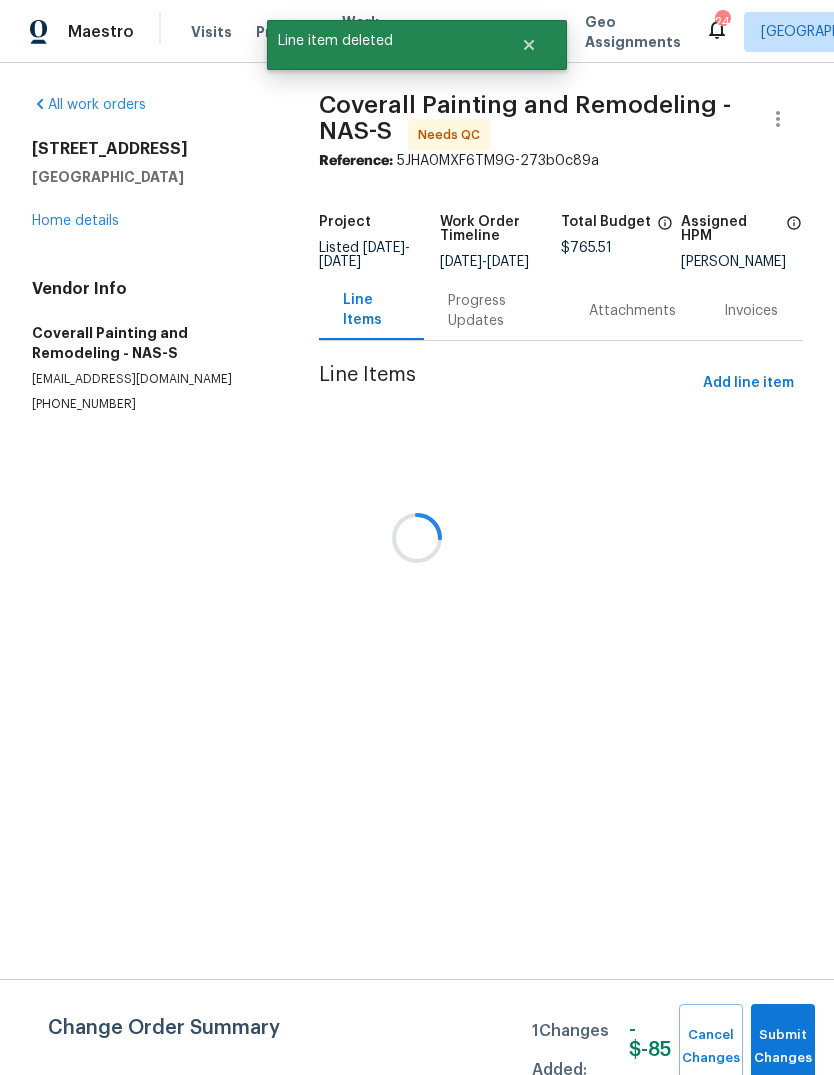 scroll, scrollTop: 0, scrollLeft: 0, axis: both 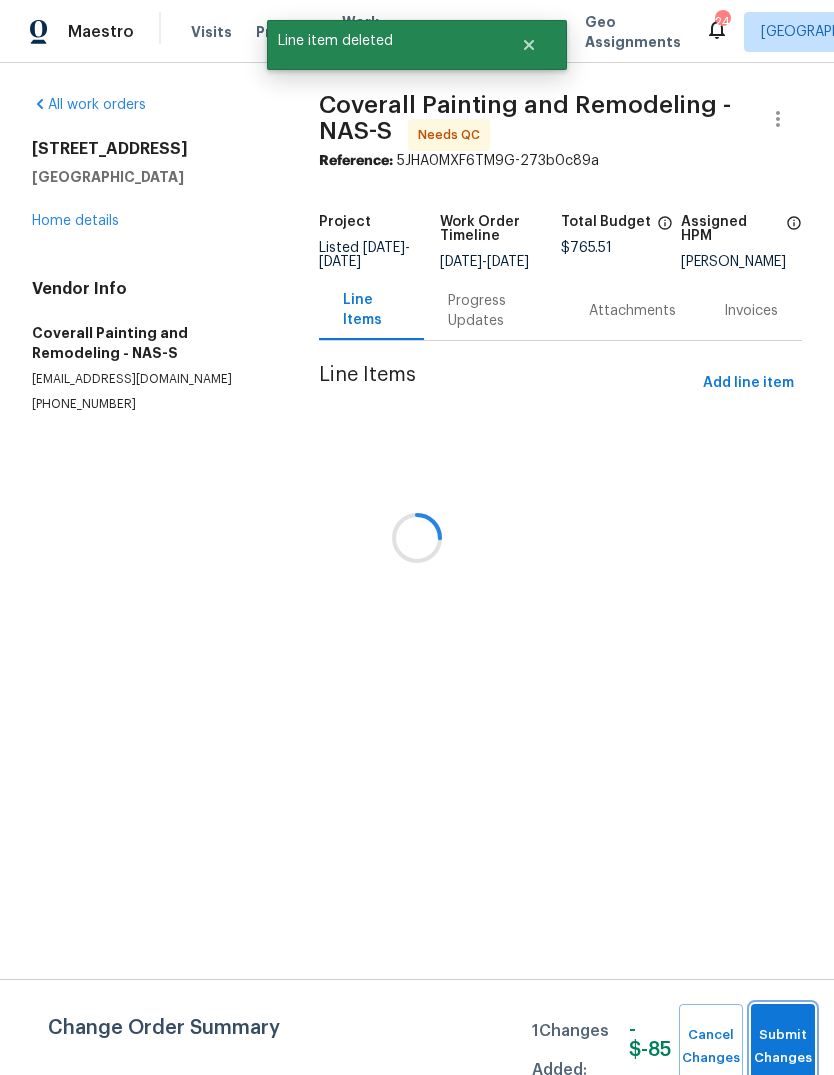 click on "Submit Changes" at bounding box center (783, 1047) 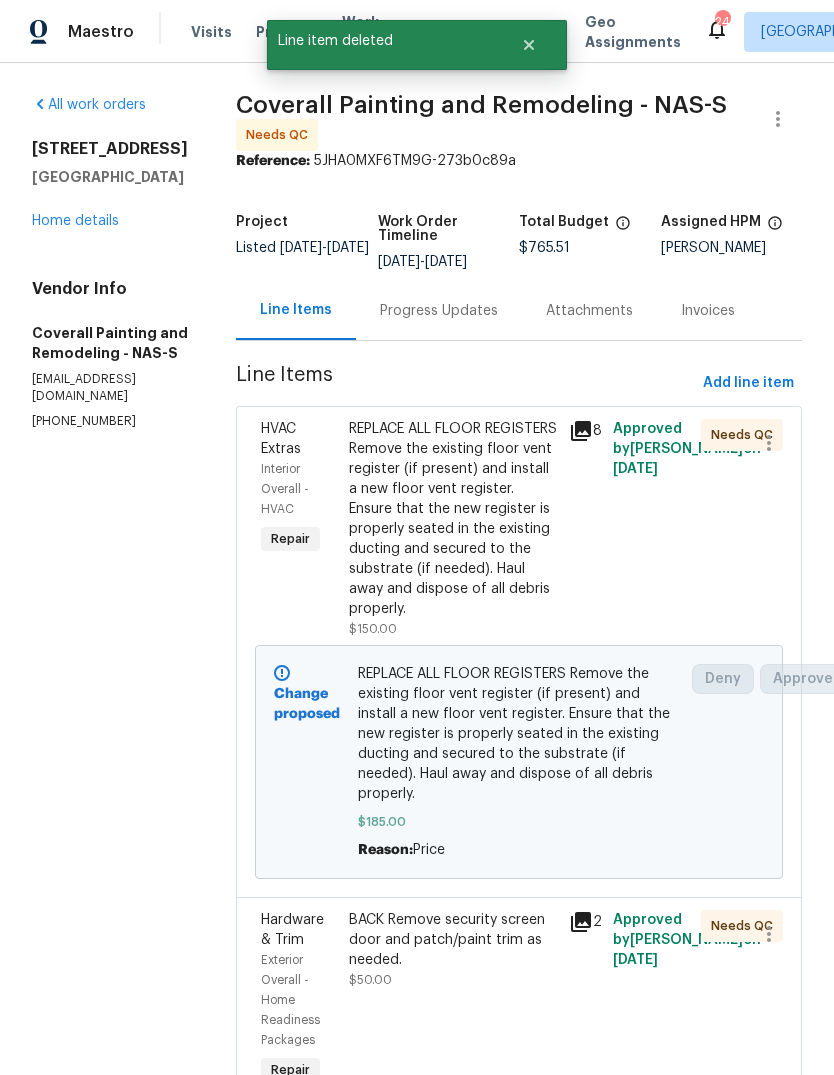 click on "Home details" at bounding box center [75, 221] 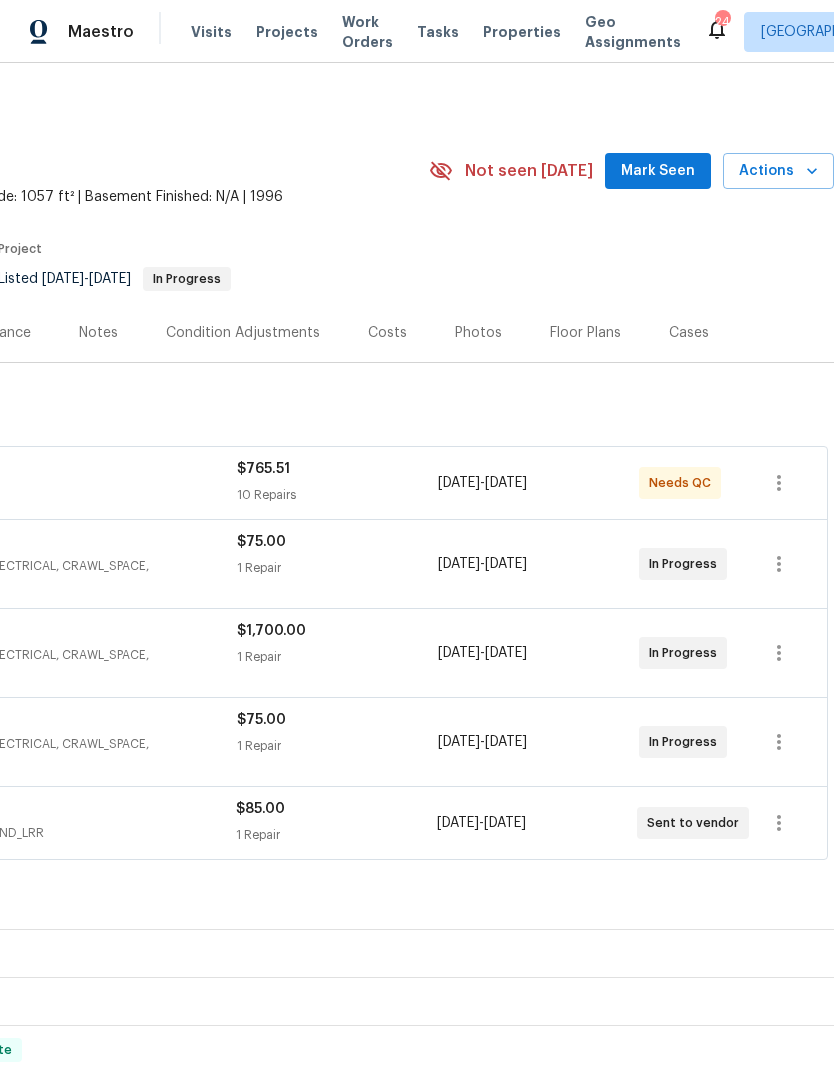 scroll, scrollTop: 0, scrollLeft: 296, axis: horizontal 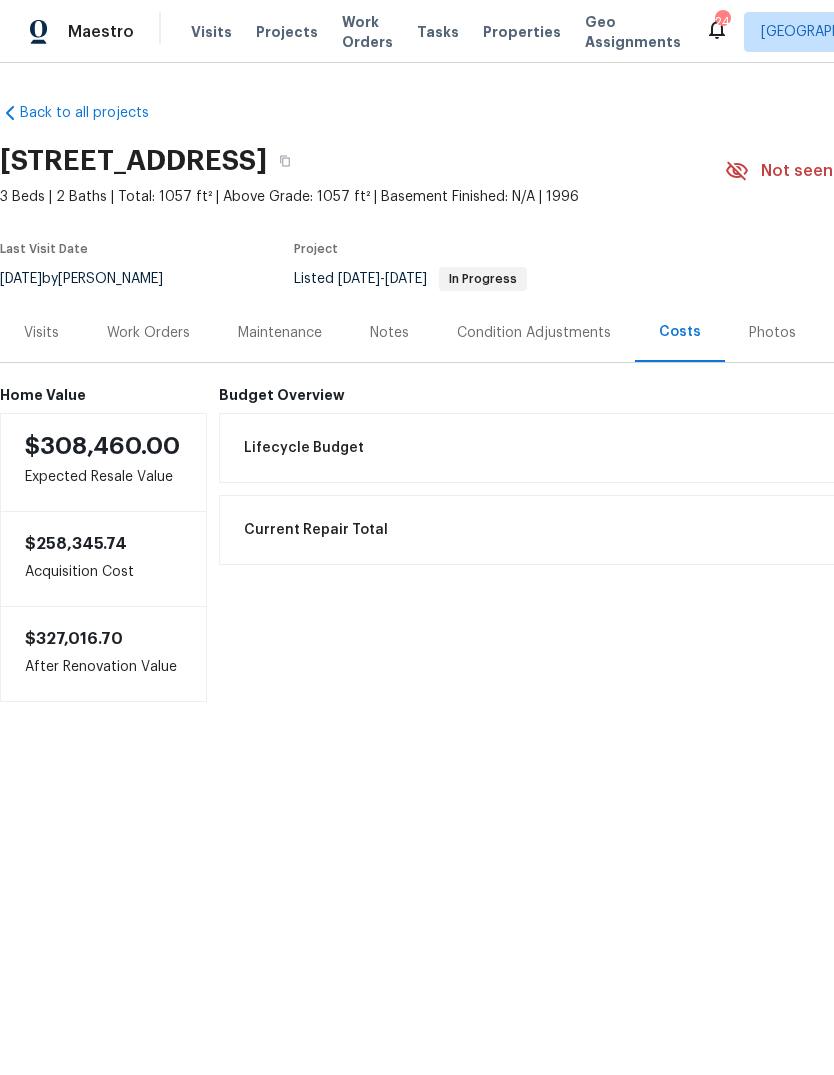 click on "Work Orders" at bounding box center [148, 333] 